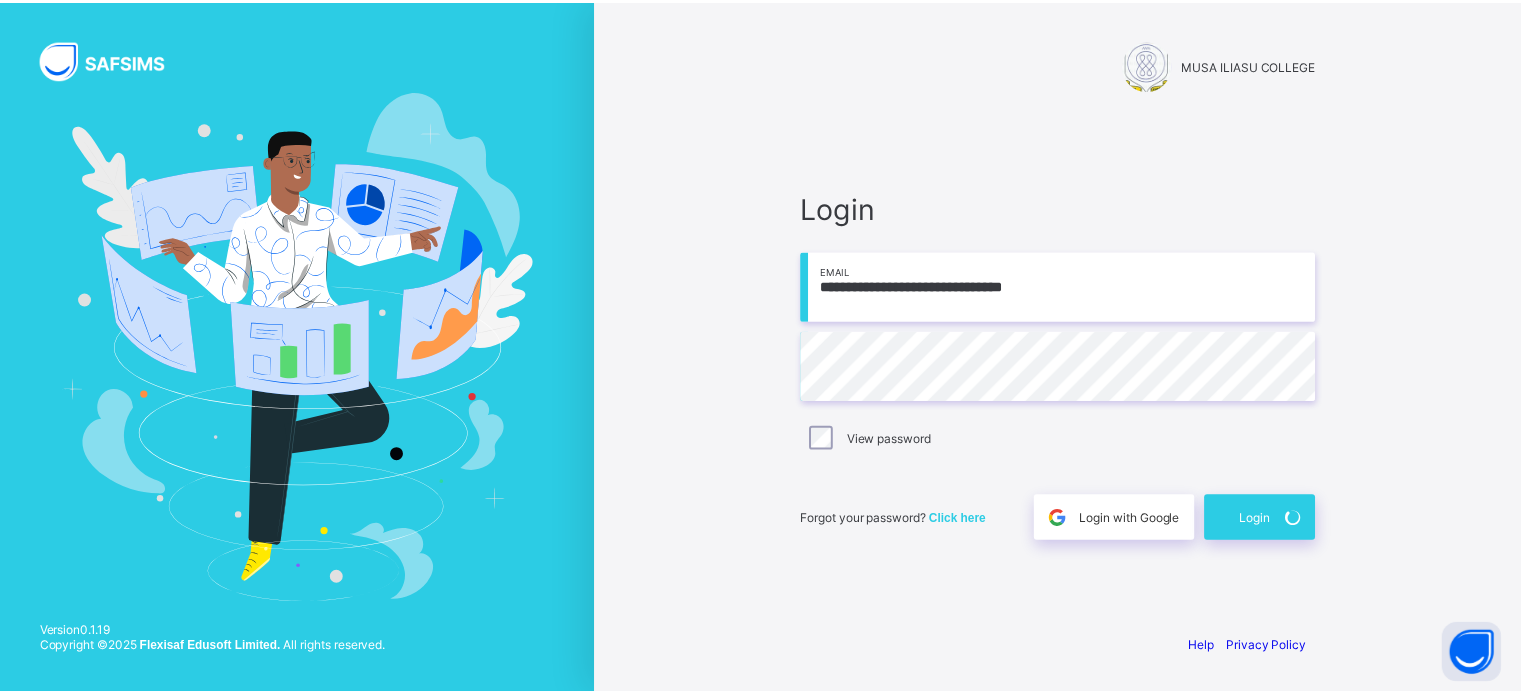 scroll, scrollTop: 0, scrollLeft: 0, axis: both 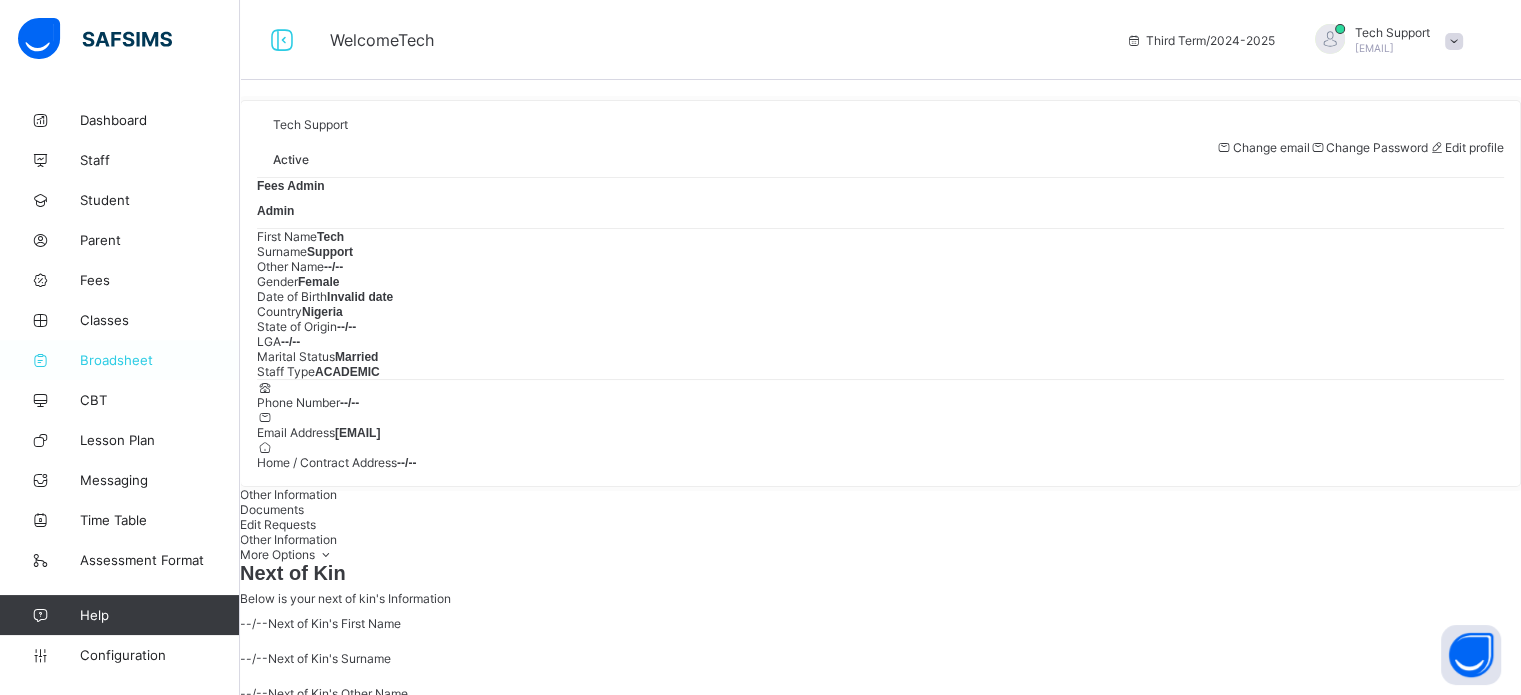 click on "Broadsheet" at bounding box center (120, 360) 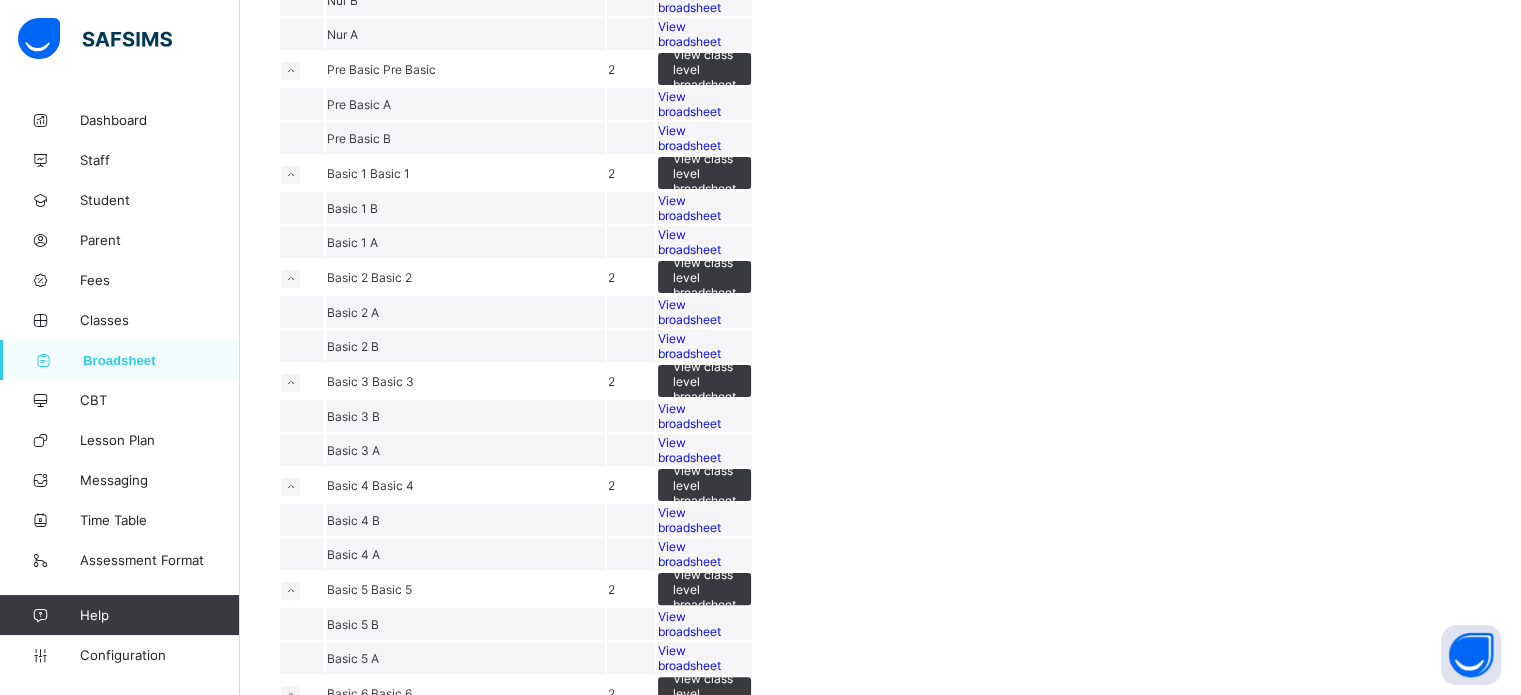 scroll, scrollTop: 600, scrollLeft: 0, axis: vertical 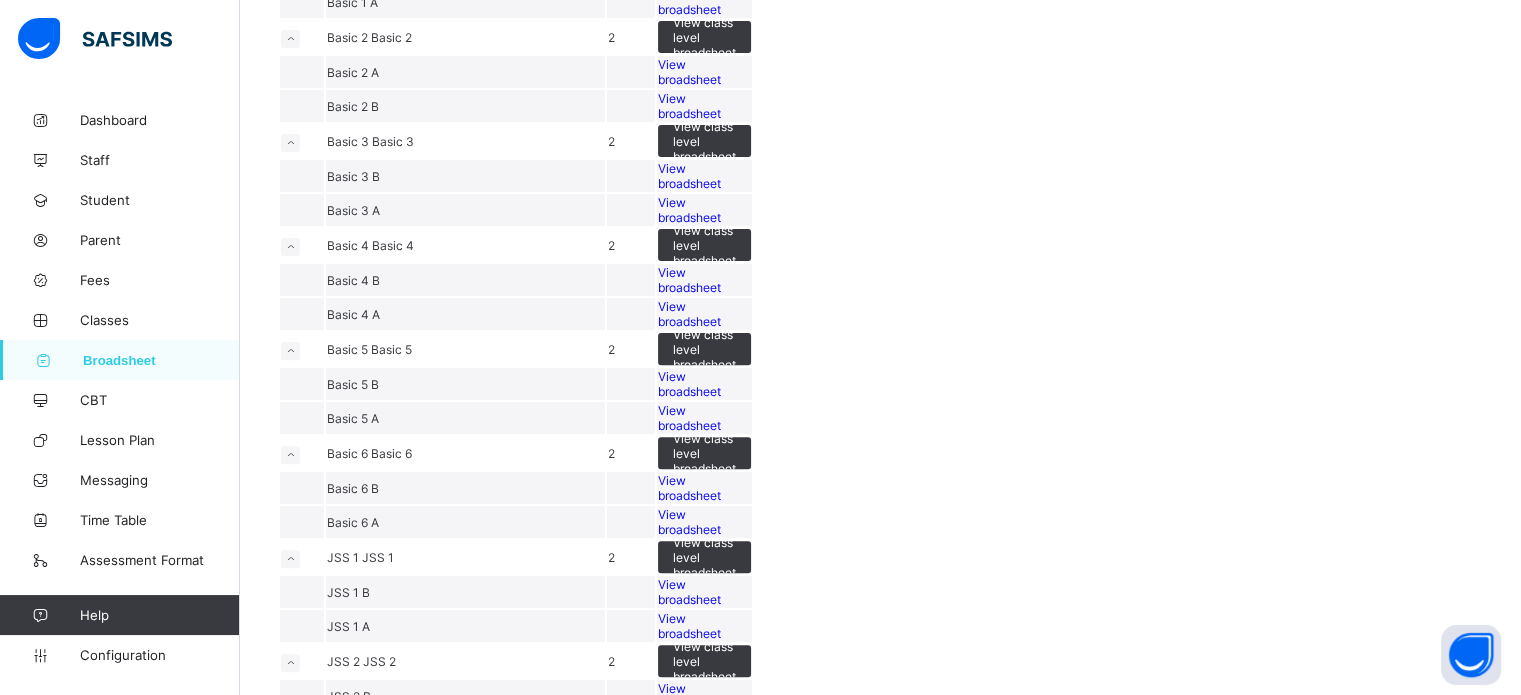 click on "View broadsheet" at bounding box center (704, 2) 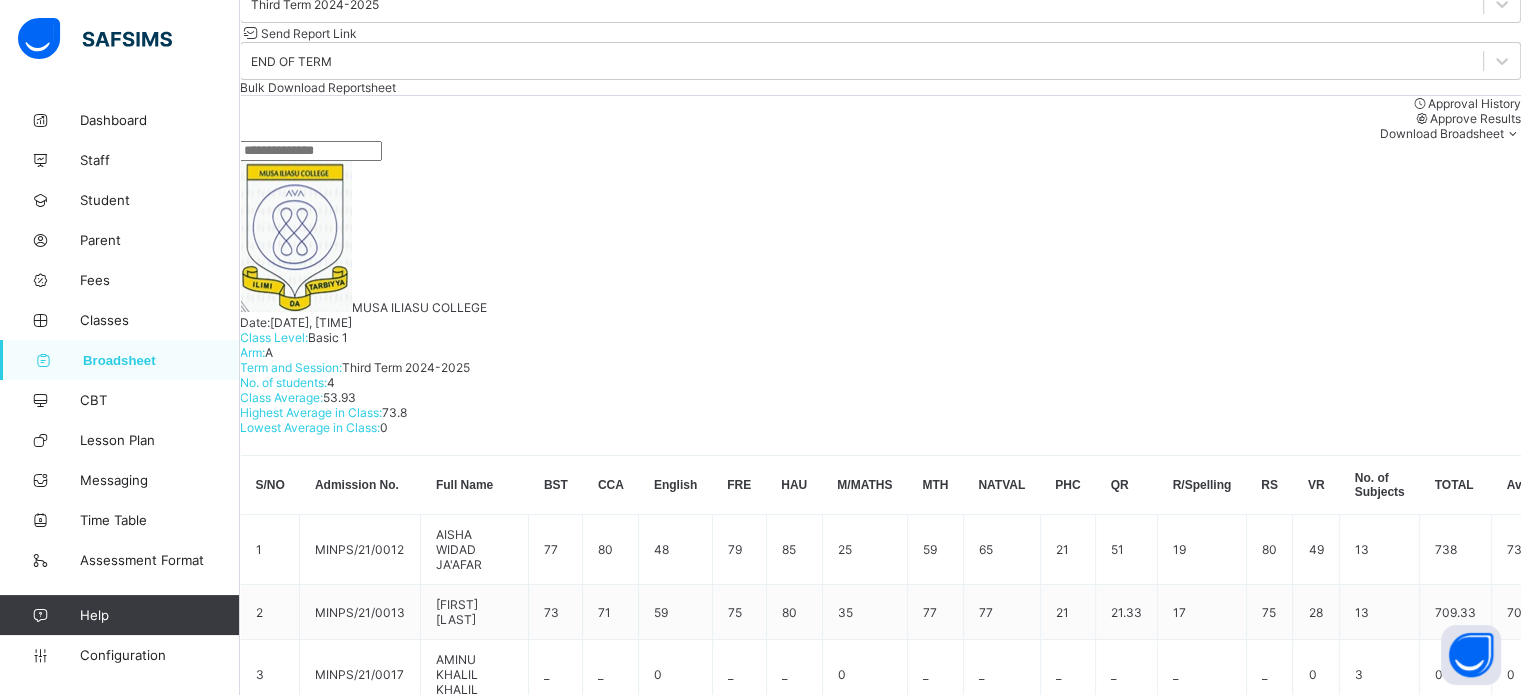 scroll, scrollTop: 264, scrollLeft: 0, axis: vertical 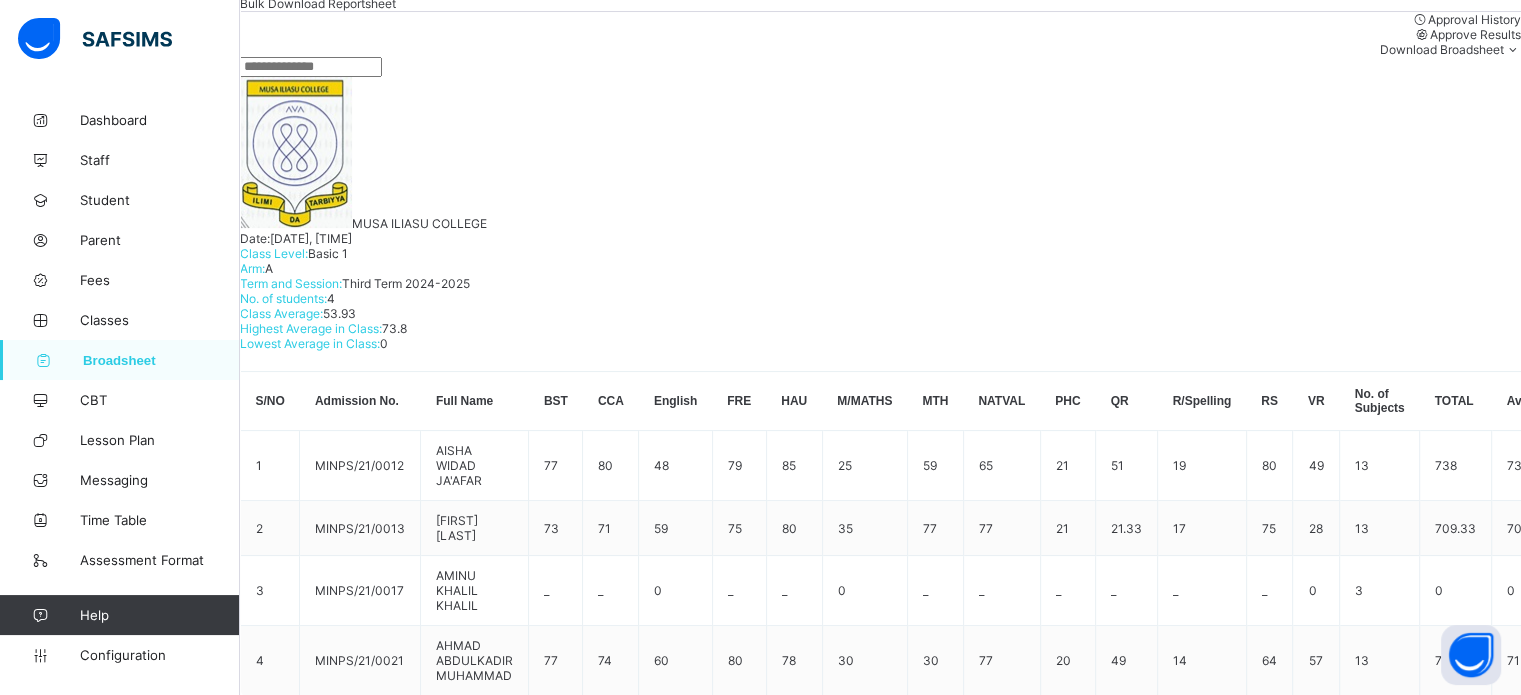 click on "MINPS/21/0012" at bounding box center (352, 948) 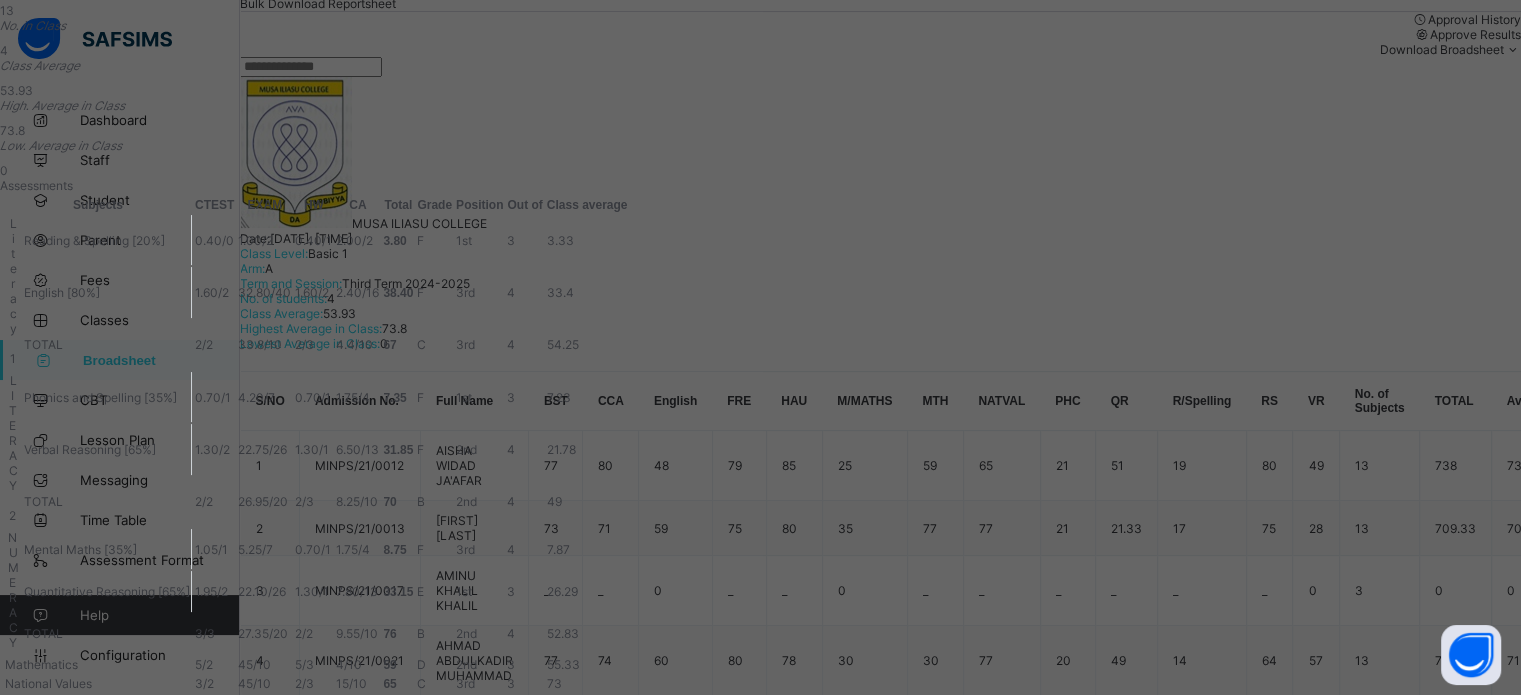 scroll, scrollTop: 0, scrollLeft: 0, axis: both 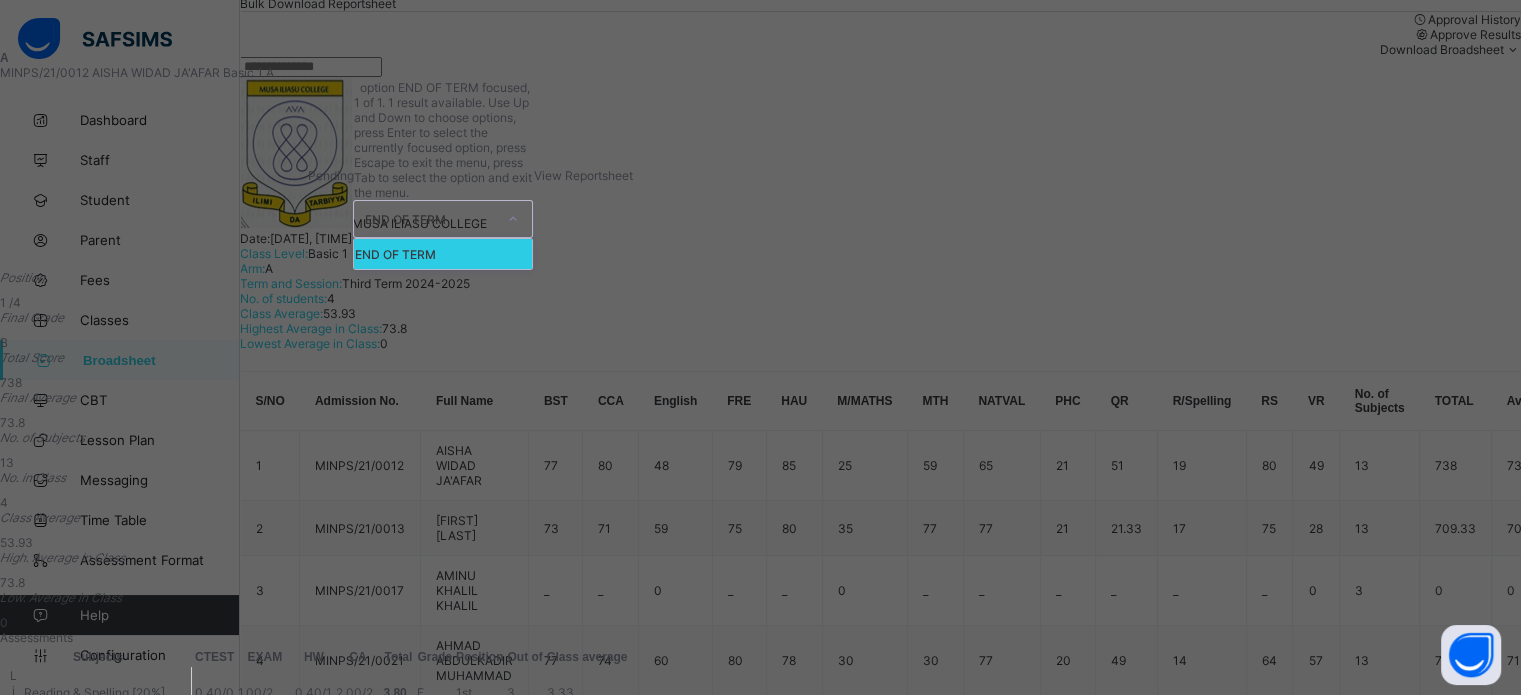 click on "END OF TERM" at bounding box center (430, 219) 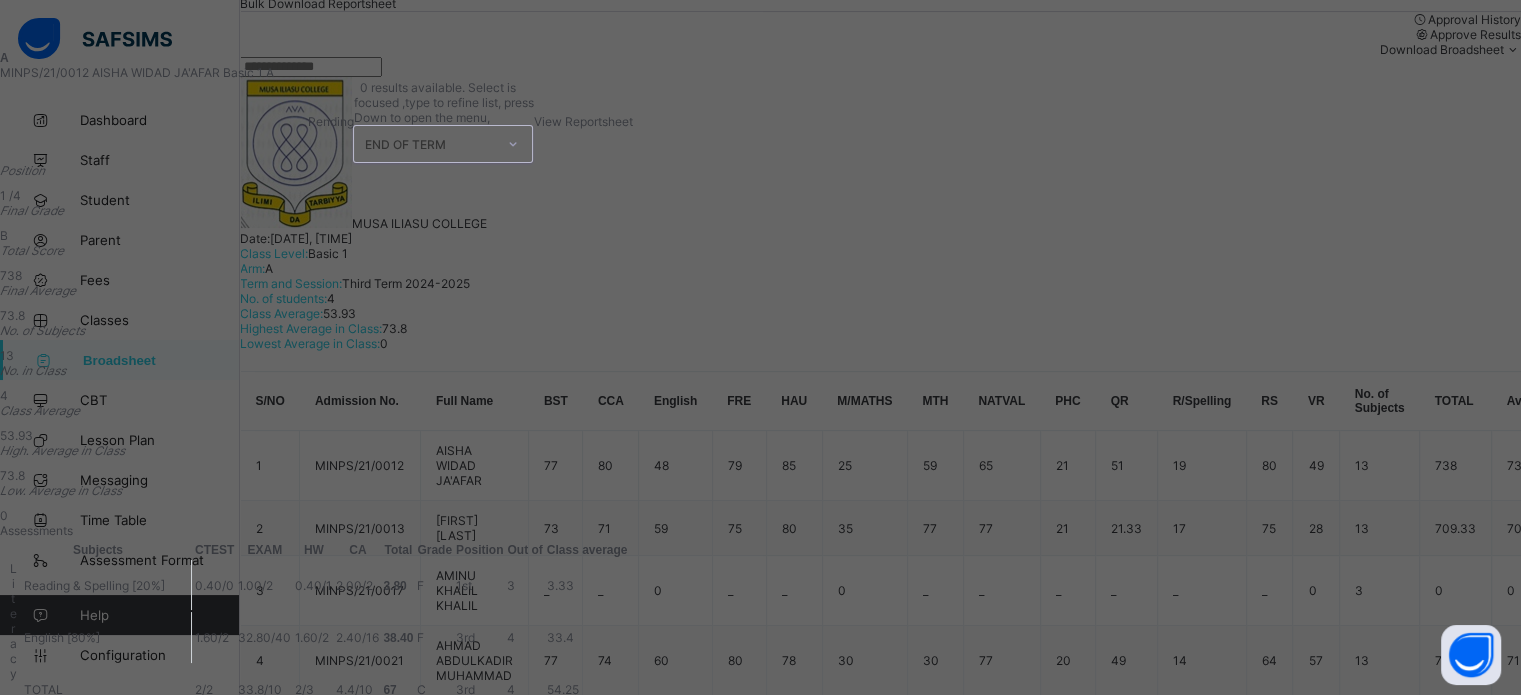 click on "END OF TERM" at bounding box center (430, 144) 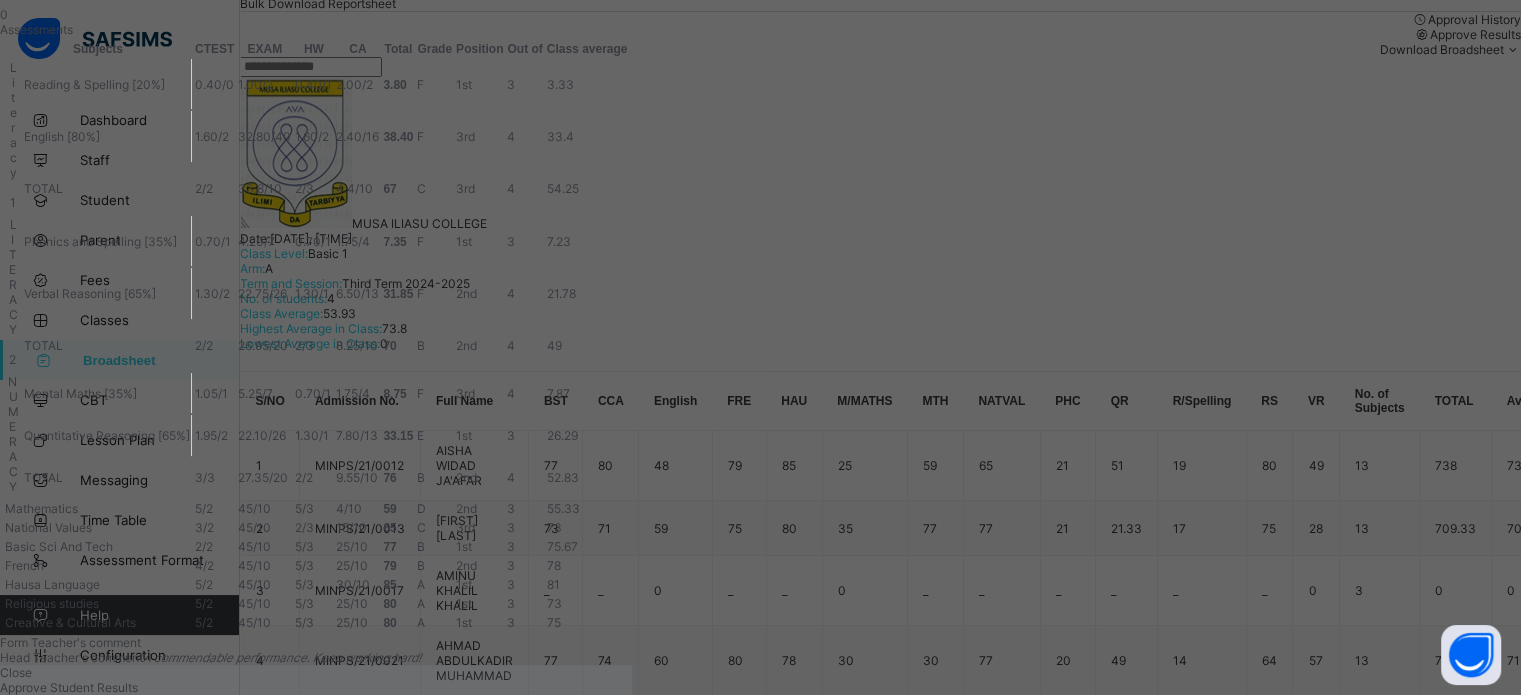scroll, scrollTop: 831, scrollLeft: 0, axis: vertical 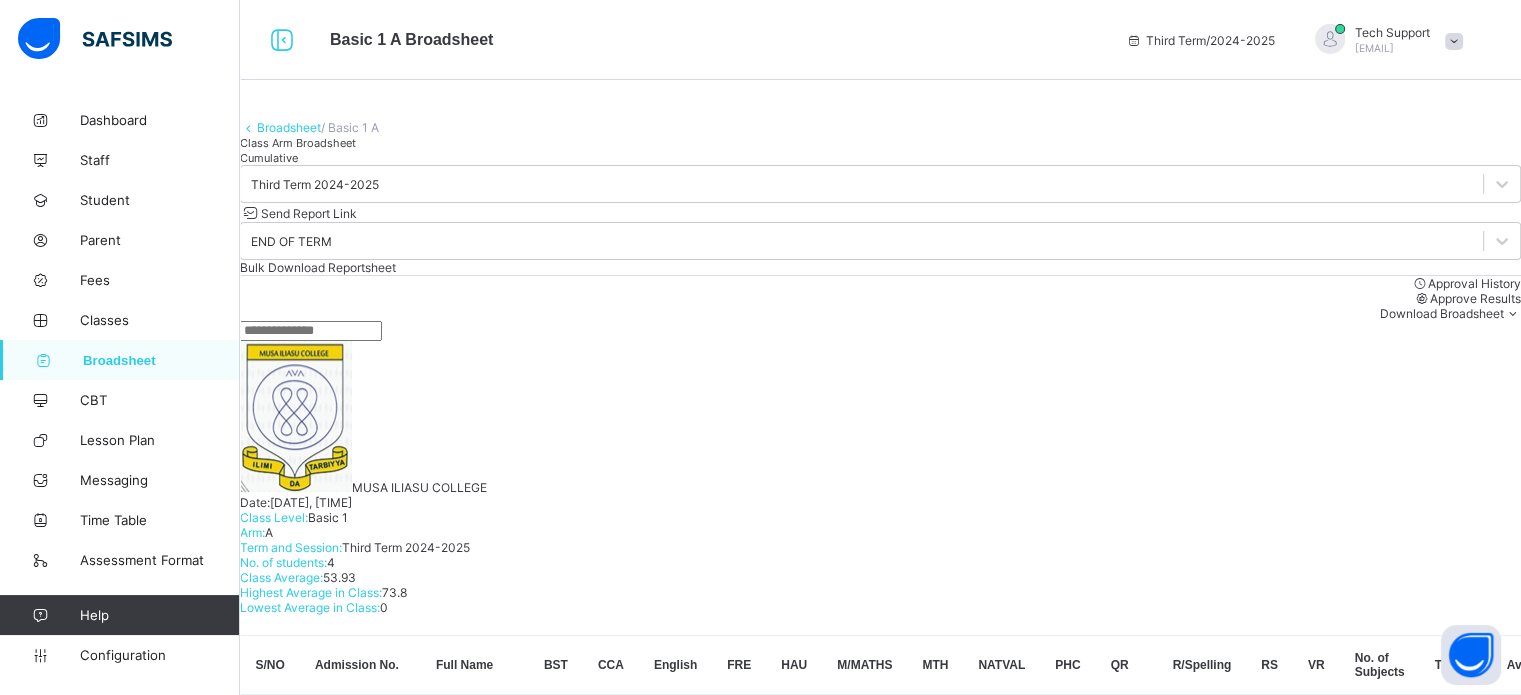 click on "Cumulative" at bounding box center [880, 157] 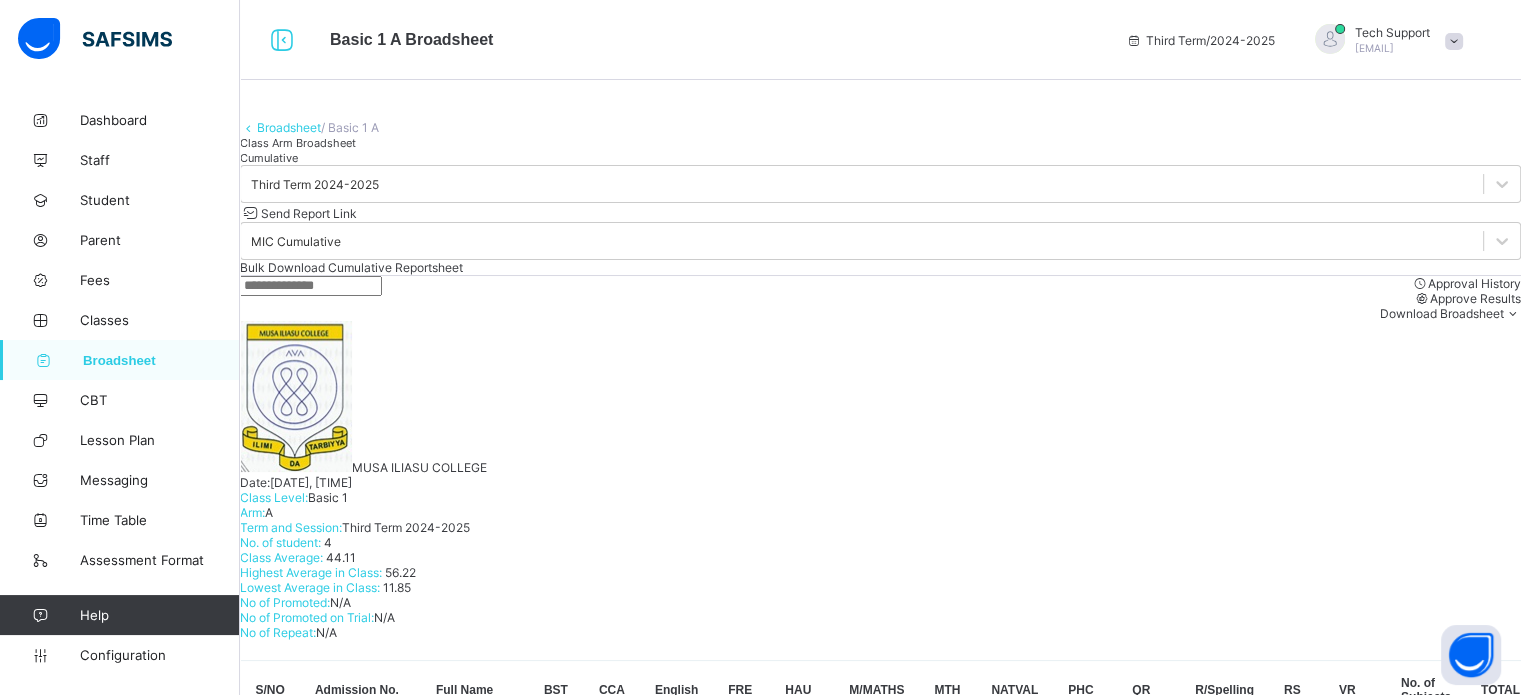 click on "AISHA WIDAD JA'AFAR" at bounding box center (372, 1067) 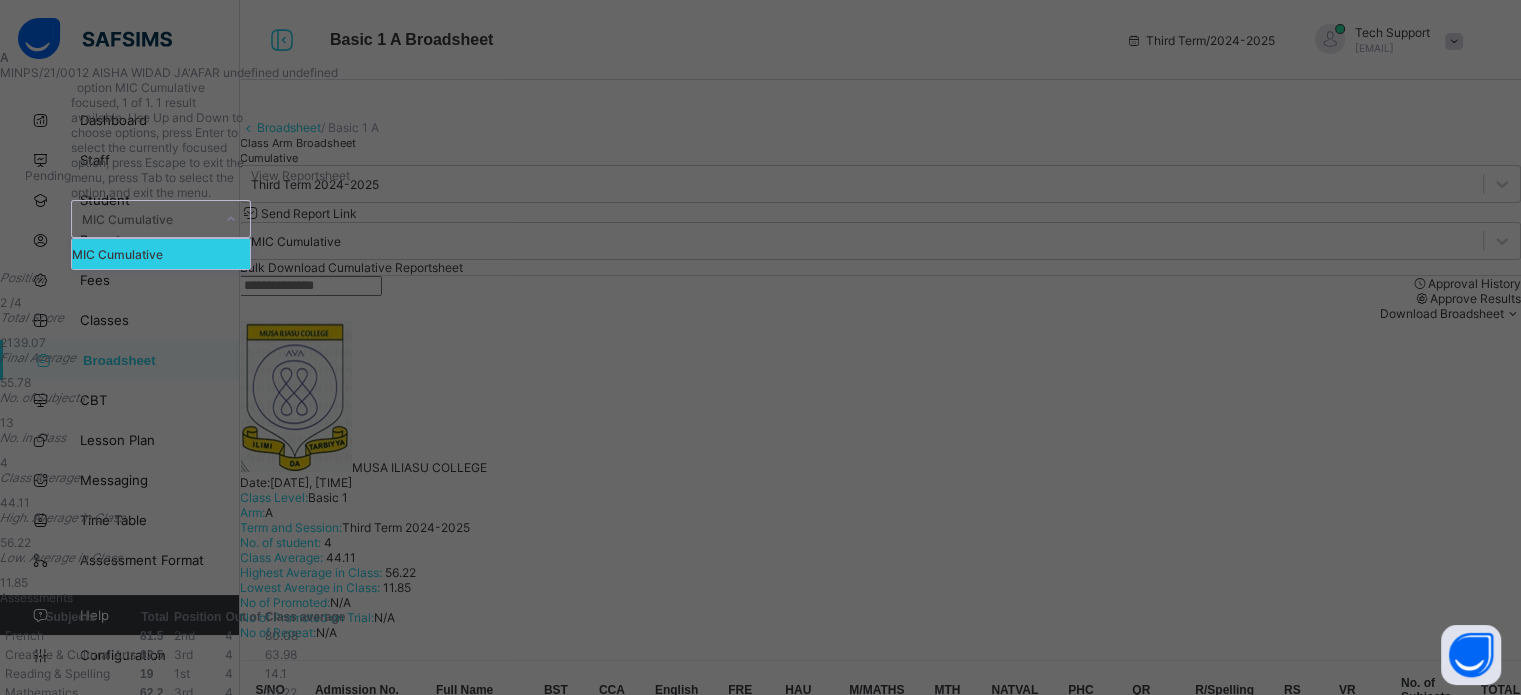 click on "MIC Cumulative" at bounding box center [142, 219] 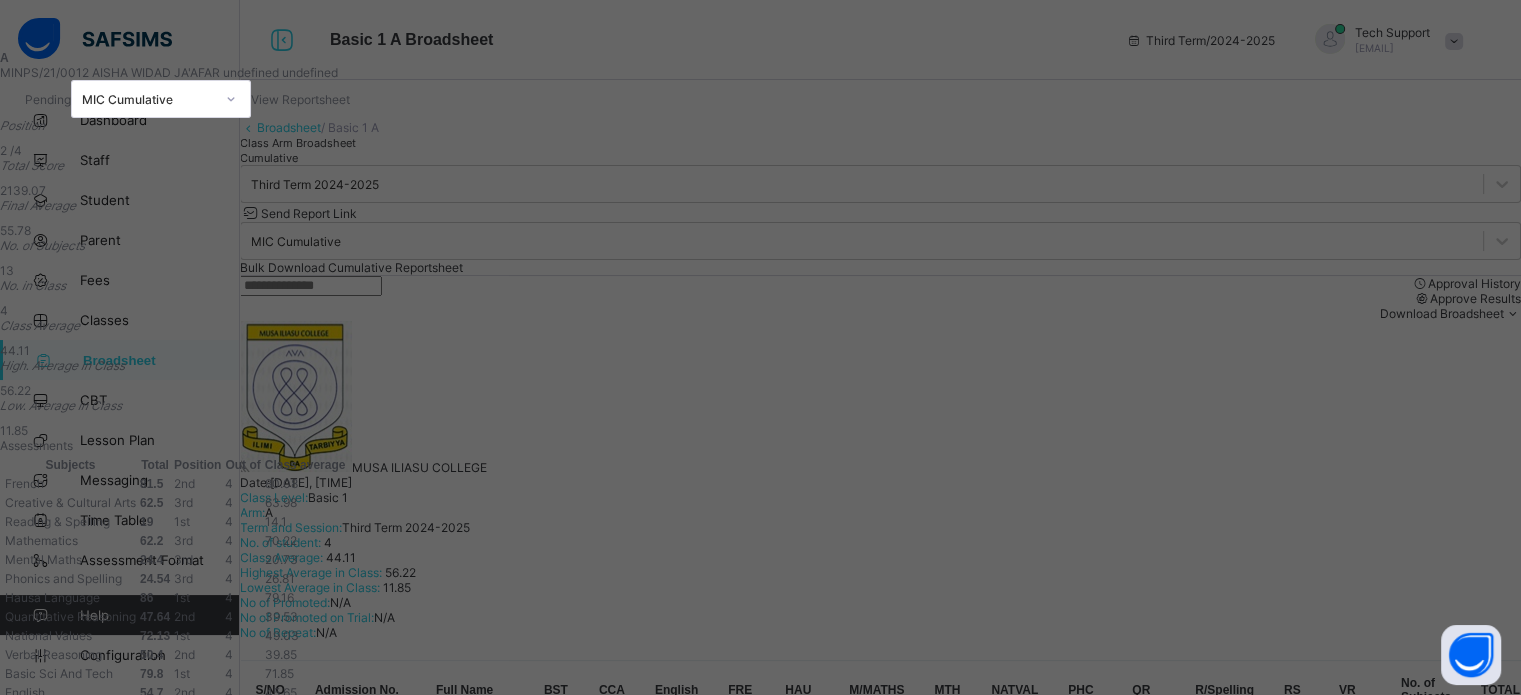 click on "View Reportsheet" at bounding box center (300, 99) 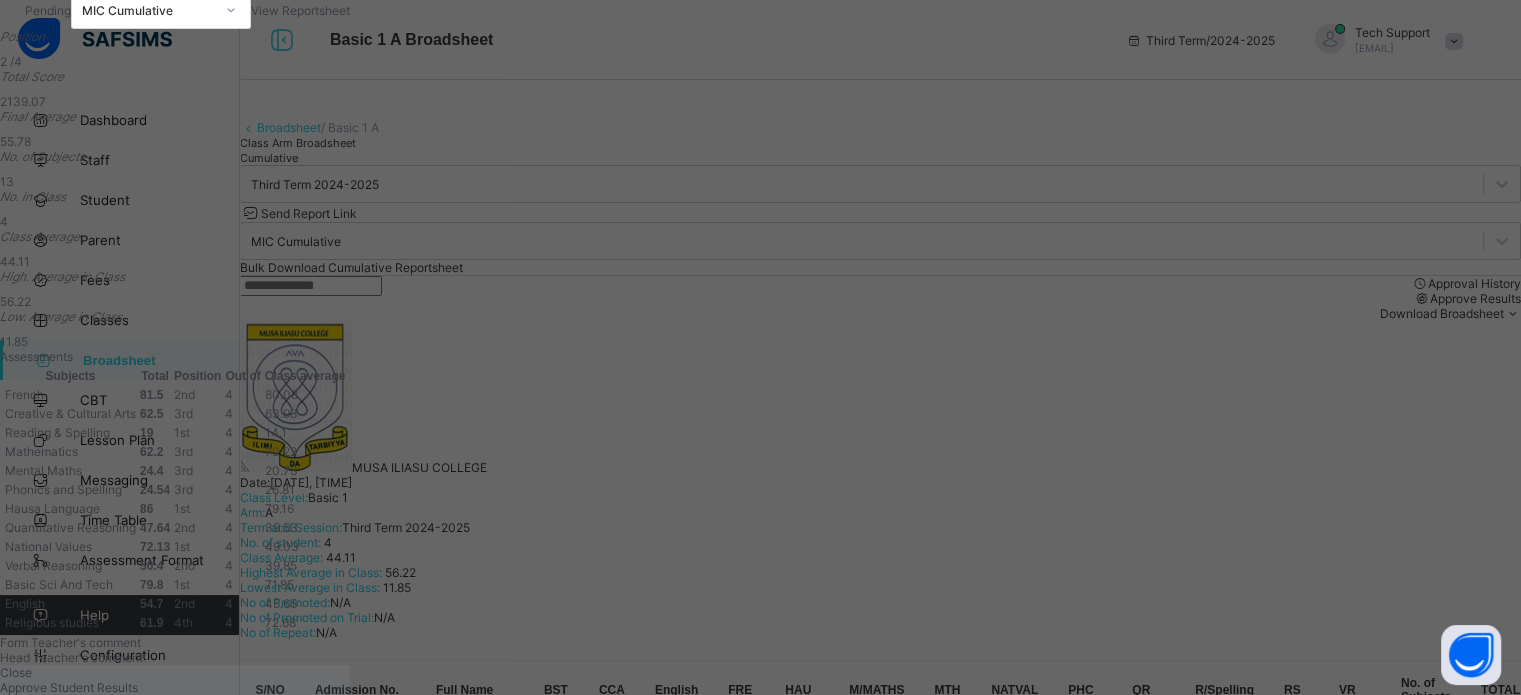 scroll, scrollTop: 566, scrollLeft: 0, axis: vertical 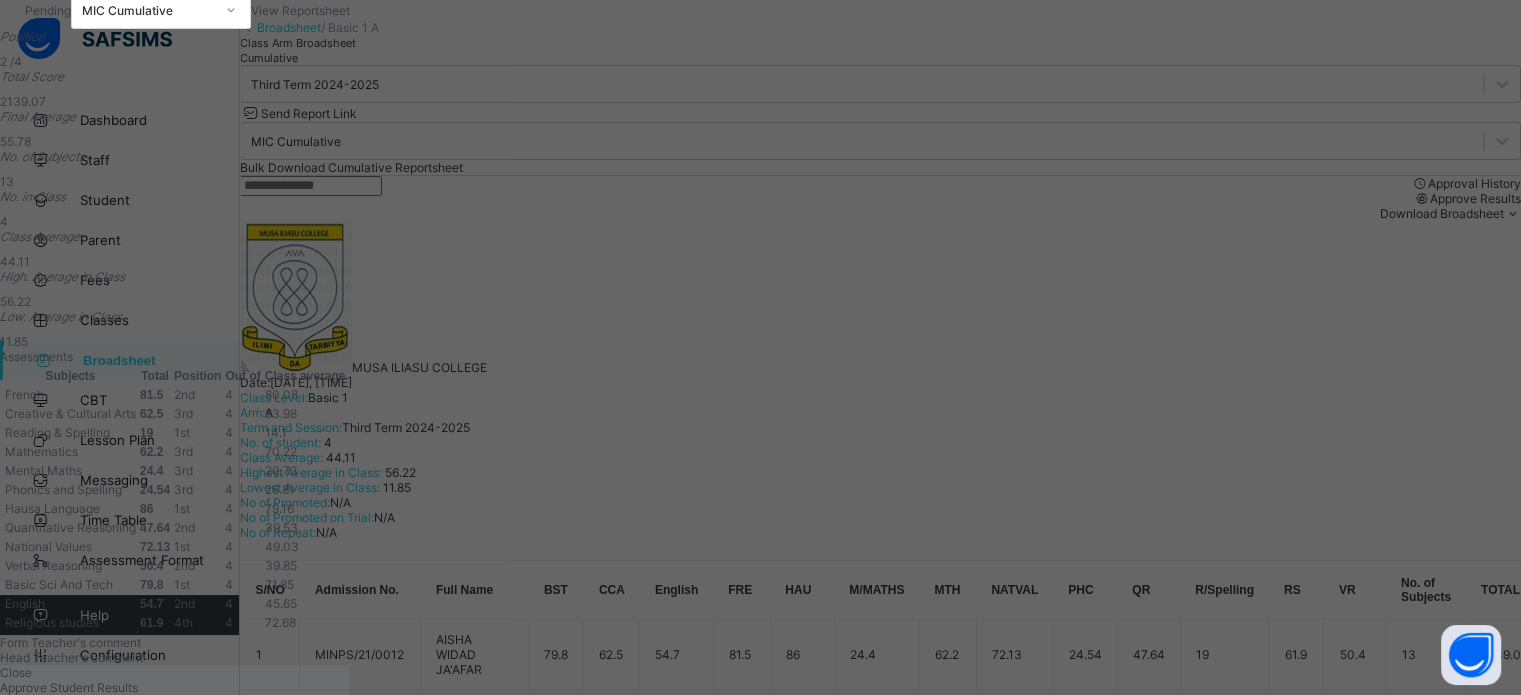 click on "Close   Approve Student Results" at bounding box center [175, 680] 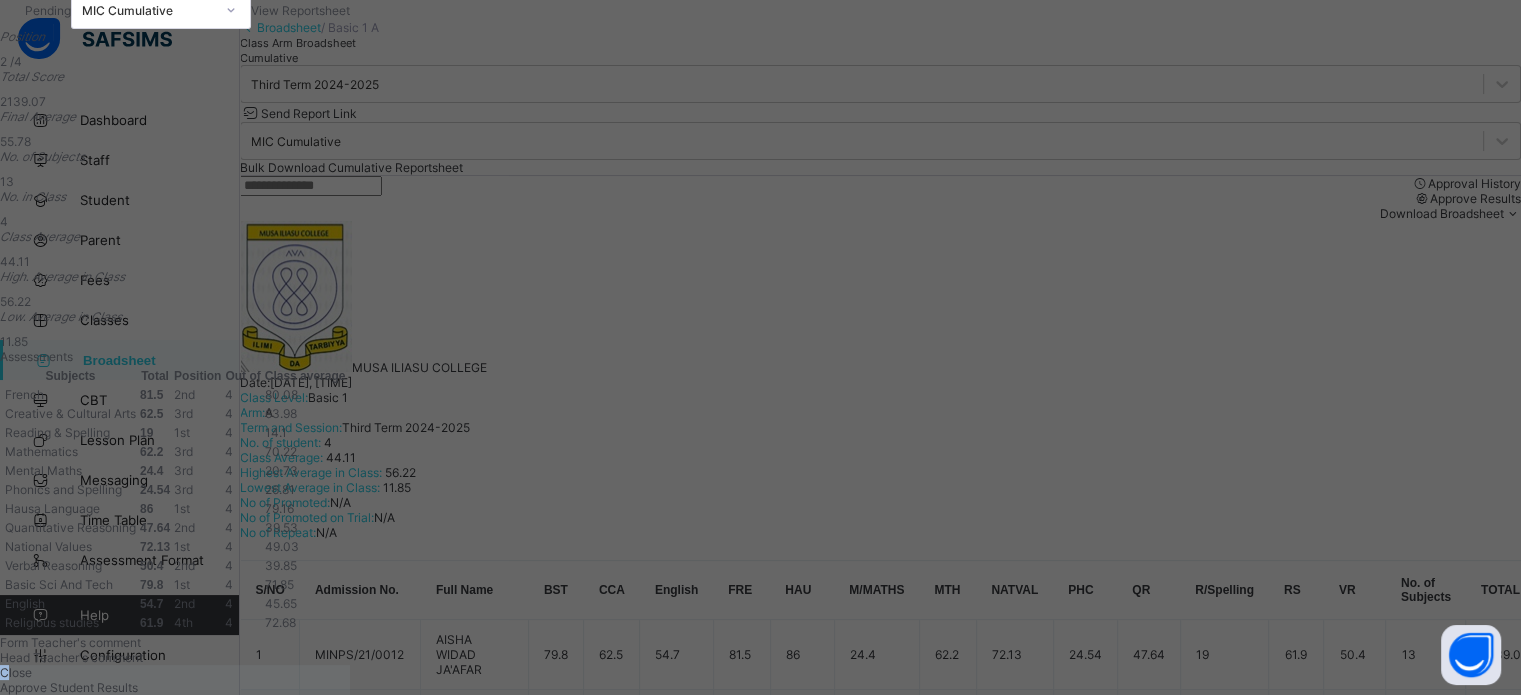 click on "Close" at bounding box center (16, 672) 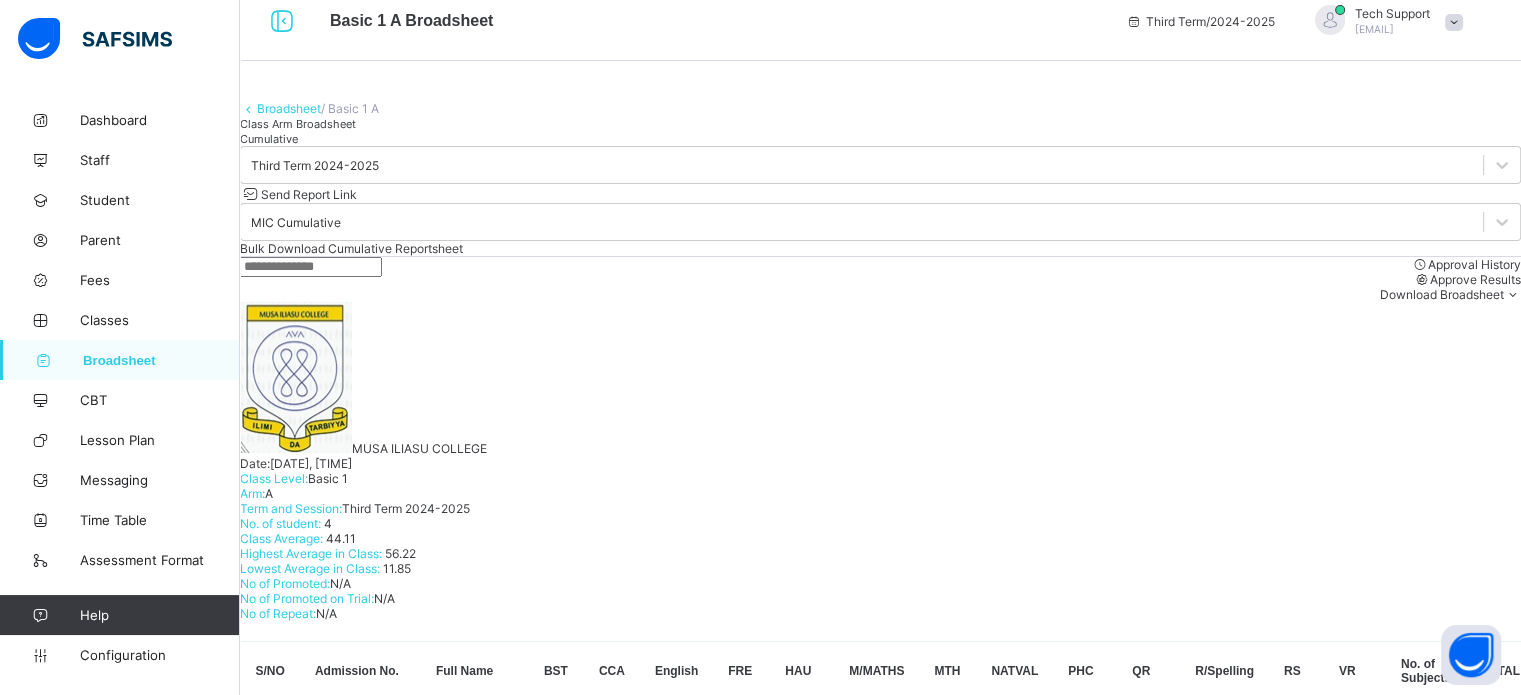 scroll, scrollTop: 0, scrollLeft: 0, axis: both 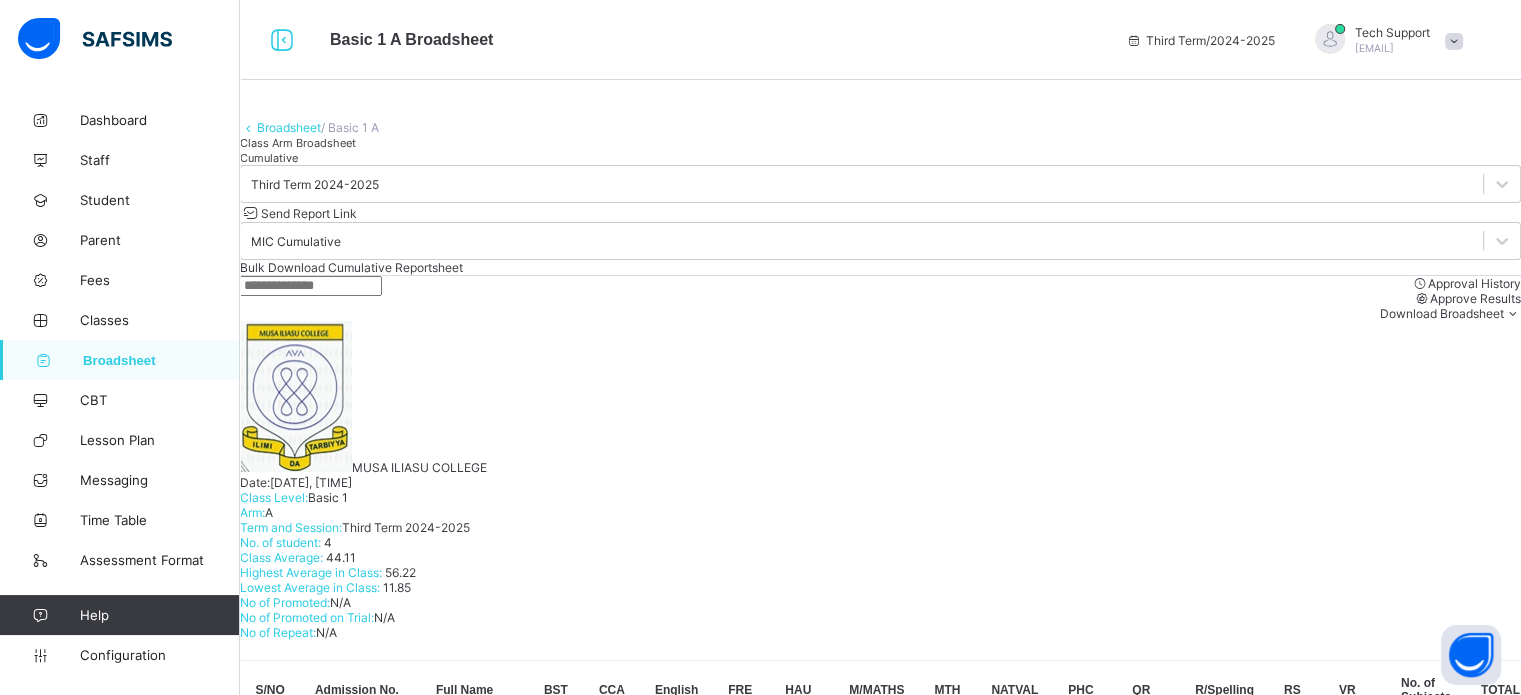 click on "Class Arm Broadsheet" at bounding box center (298, 143) 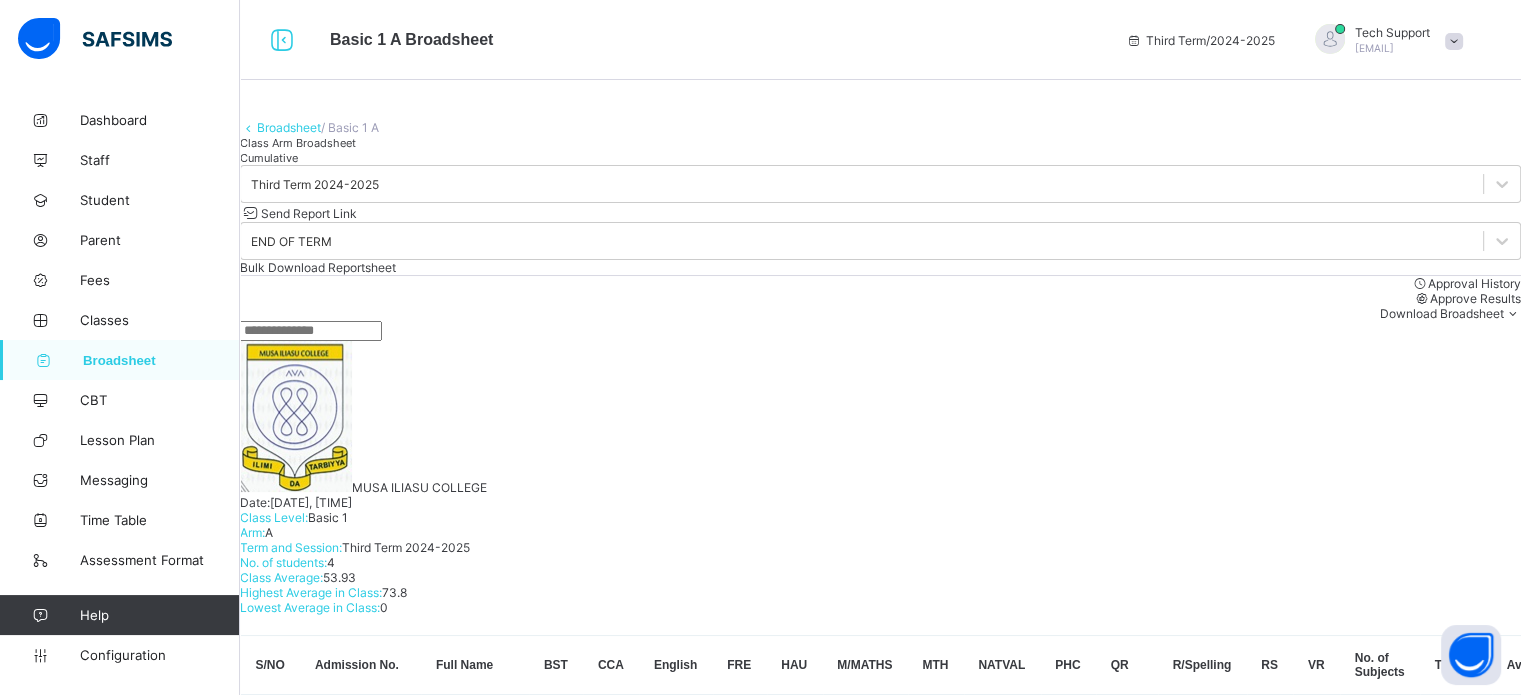 click on "Third Term 2024-2025 Send Report Link END OF TERM Bulk Download Reportsheet" at bounding box center (880, 220) 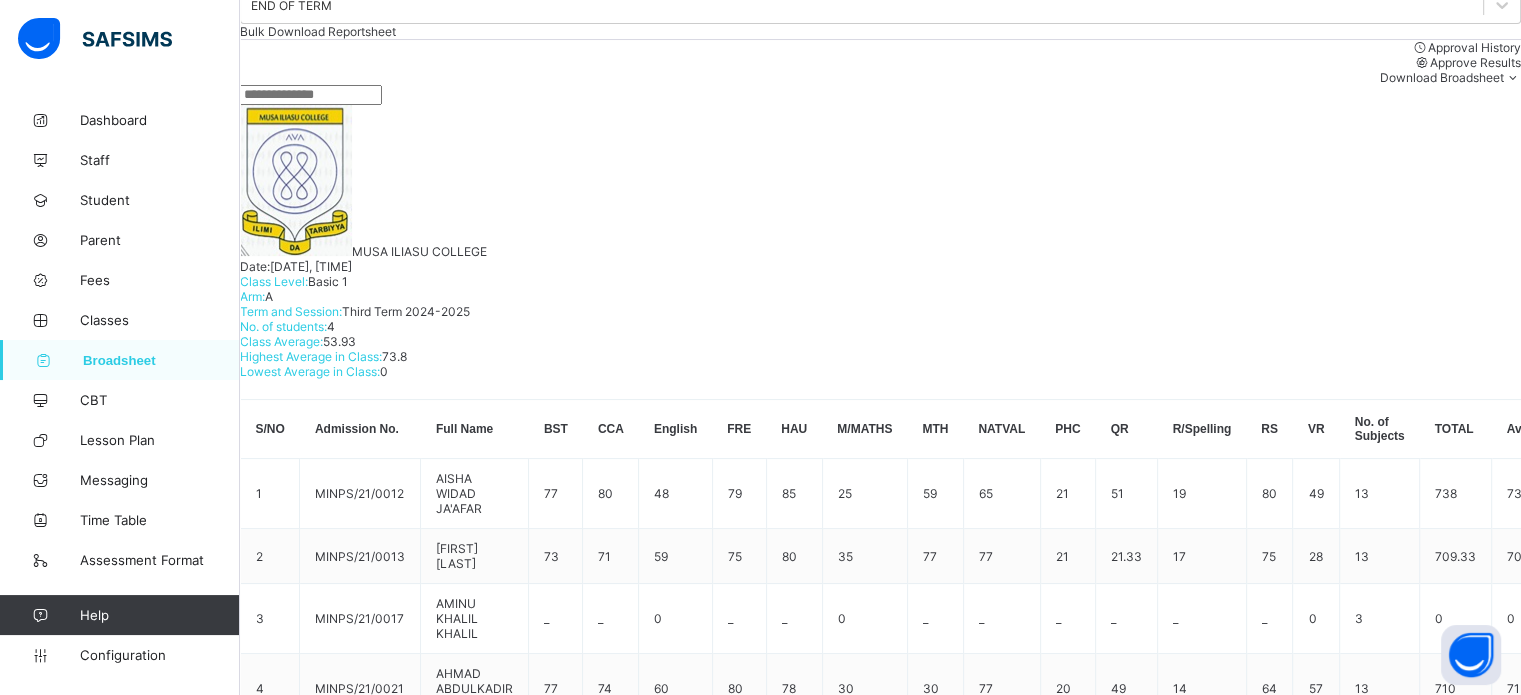 scroll, scrollTop: 264, scrollLeft: 0, axis: vertical 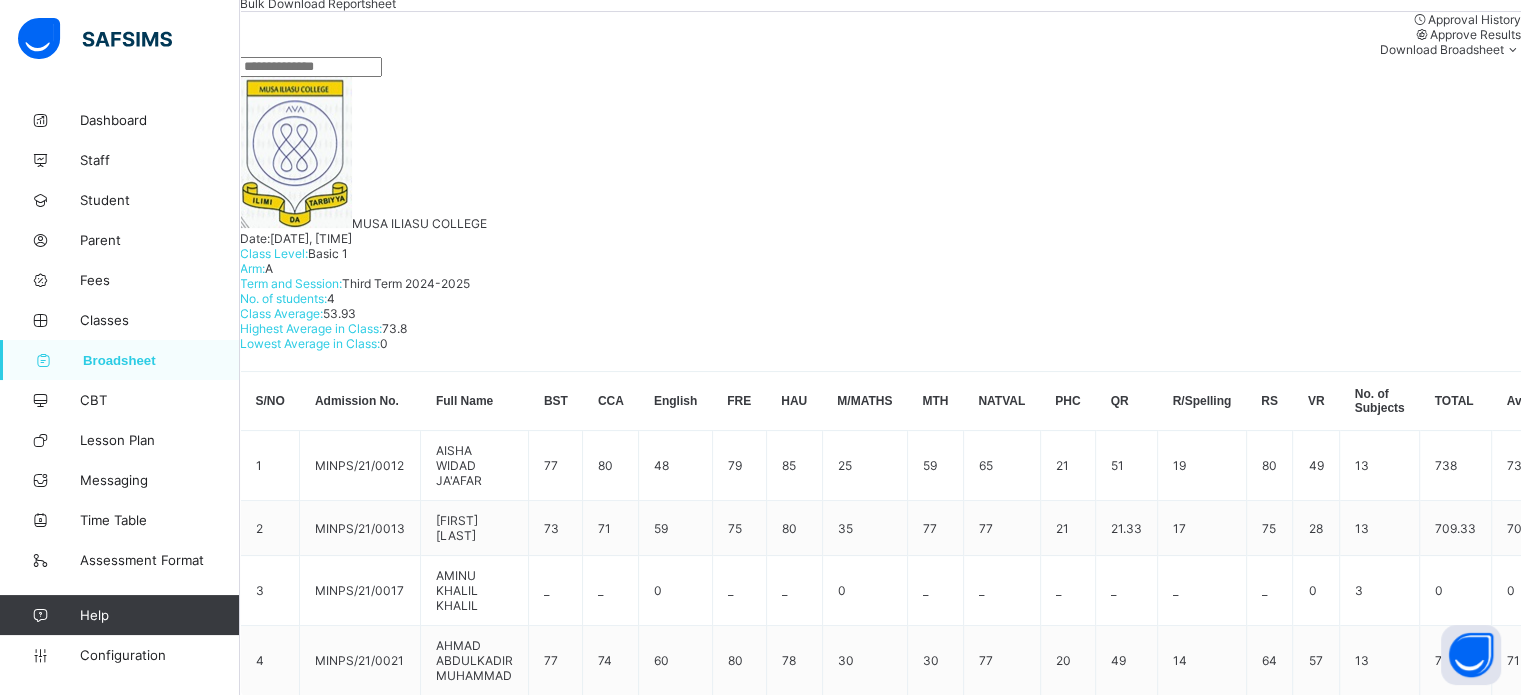 click on "AISHA WIDAD JA'AFAR" at bounding box center [372, 933] 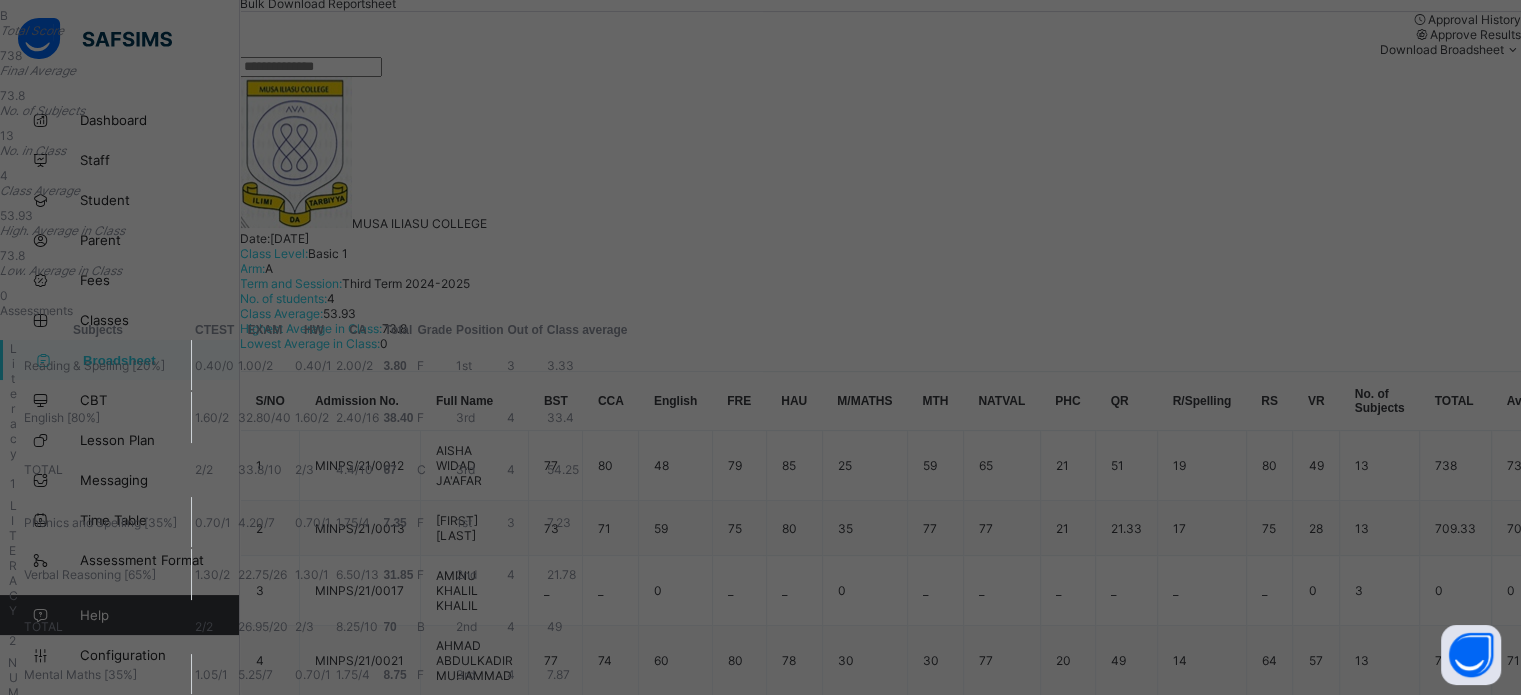 scroll, scrollTop: 0, scrollLeft: 0, axis: both 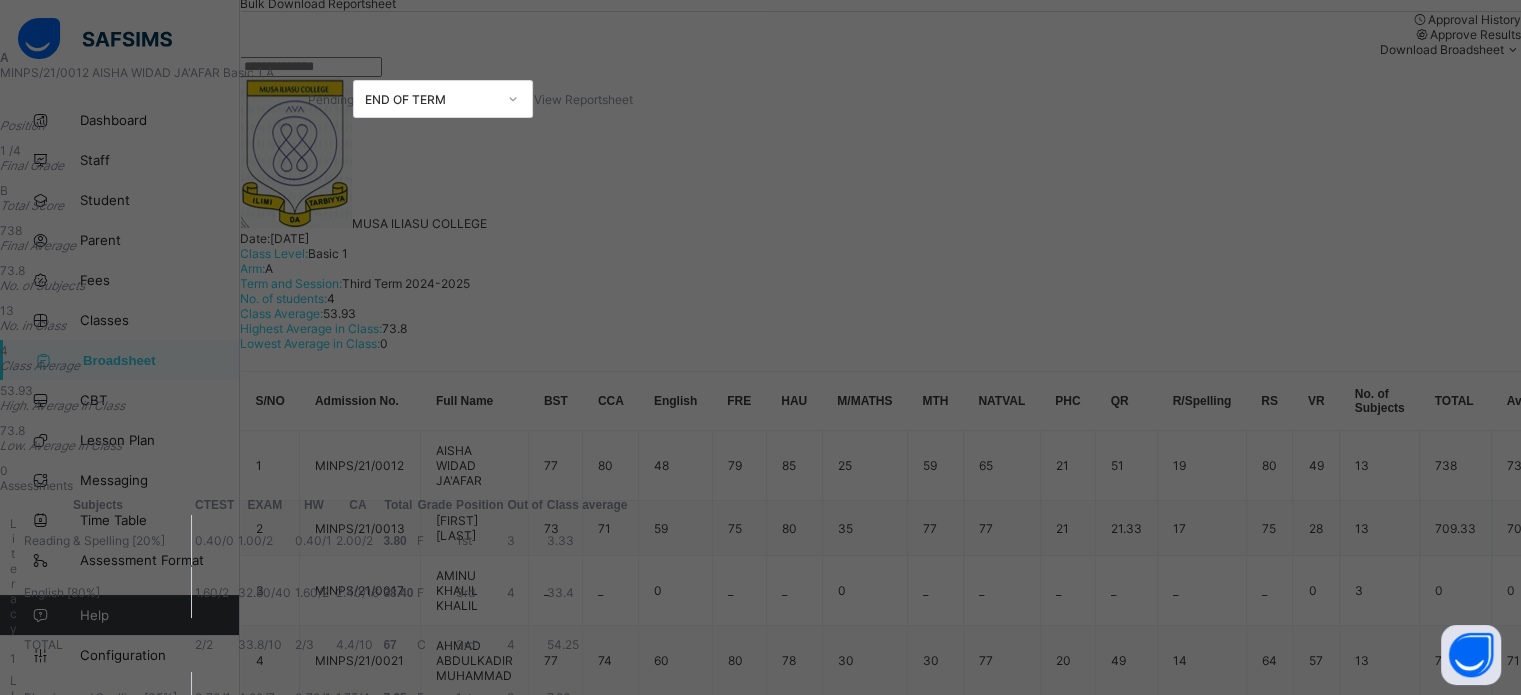 click on "View Reportsheet" at bounding box center (582, 99) 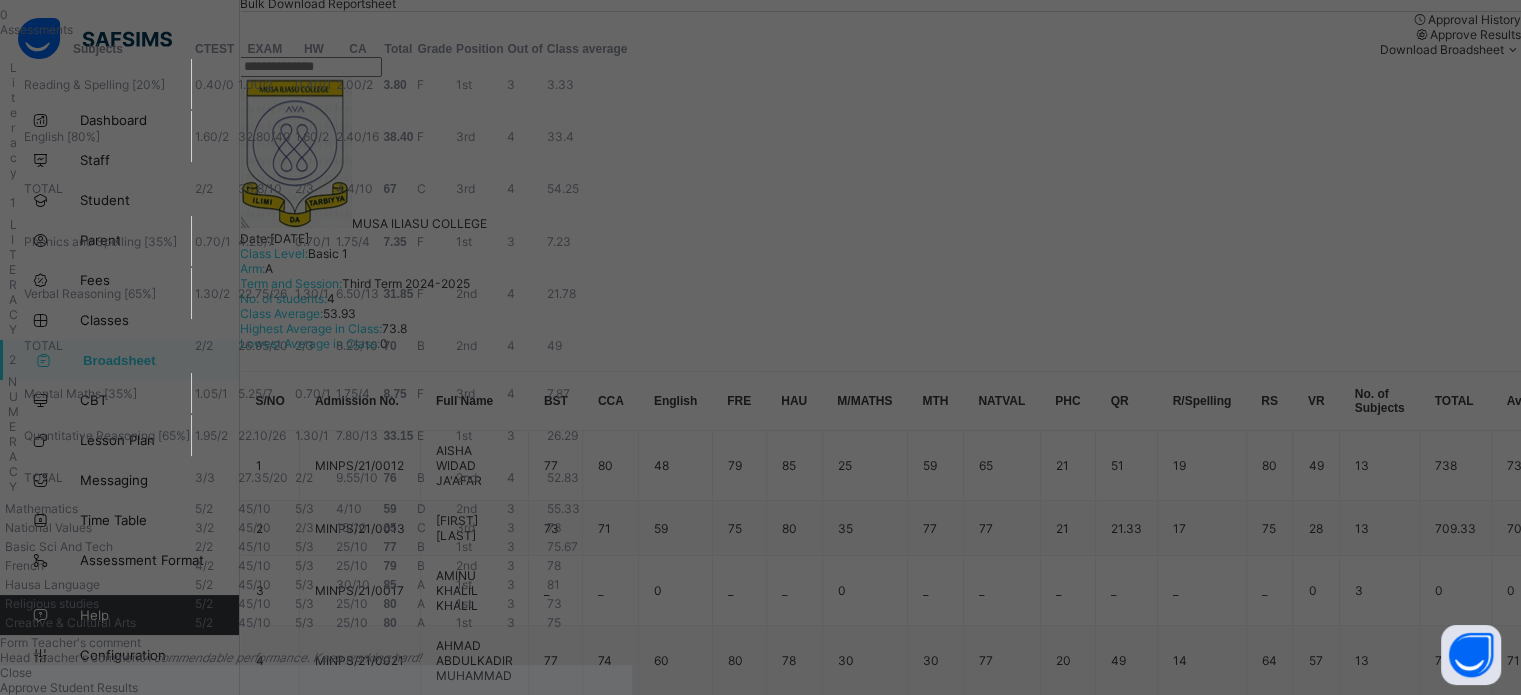 scroll, scrollTop: 831, scrollLeft: 0, axis: vertical 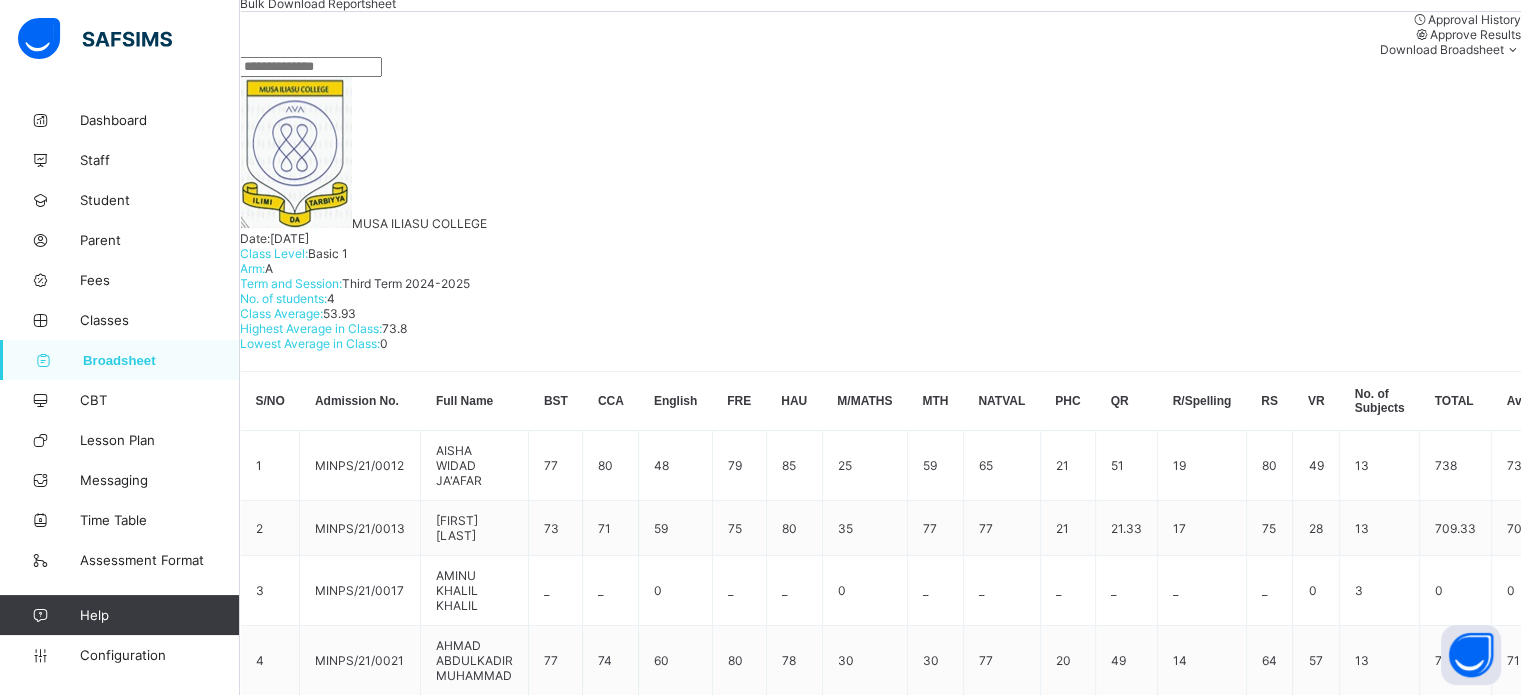 click on "Third Term 2024-2025" at bounding box center [315, -80] 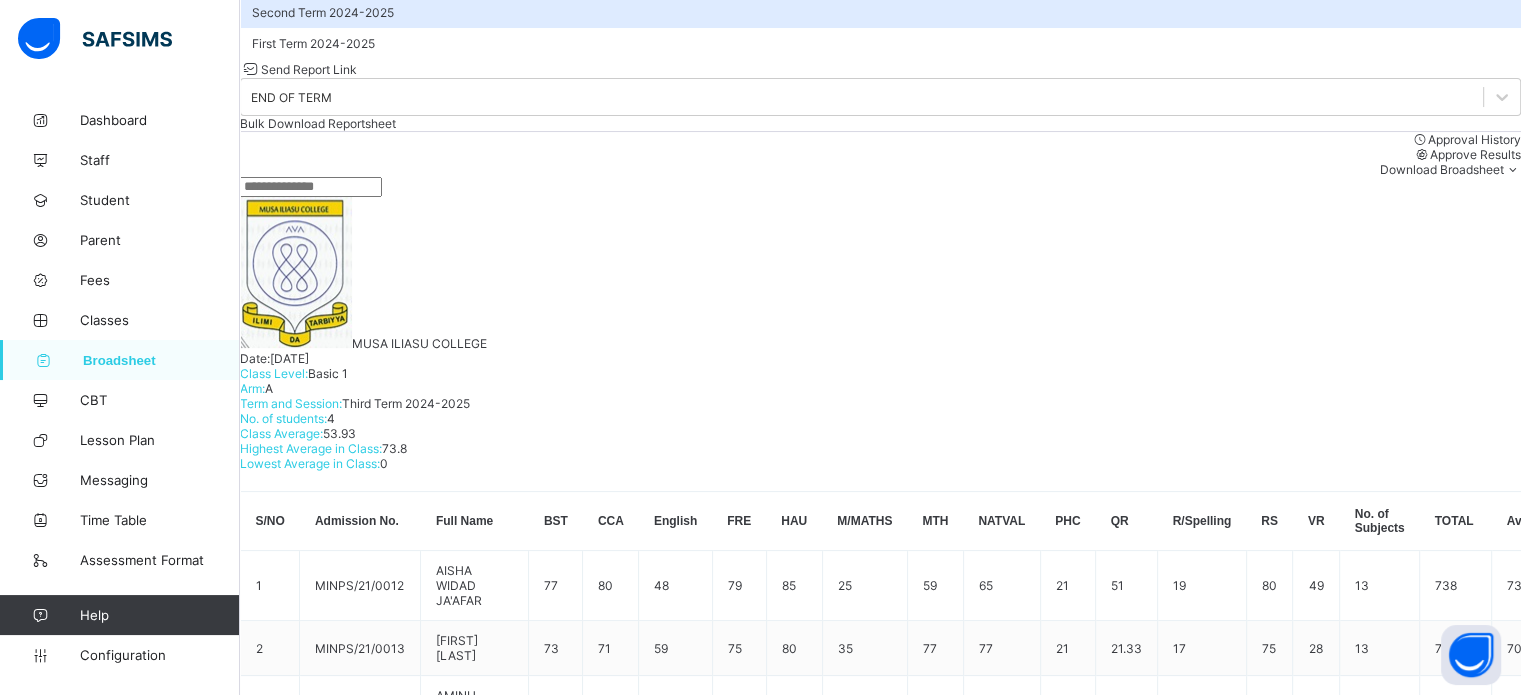click on "Second Term 2024-2025" at bounding box center (880, 12) 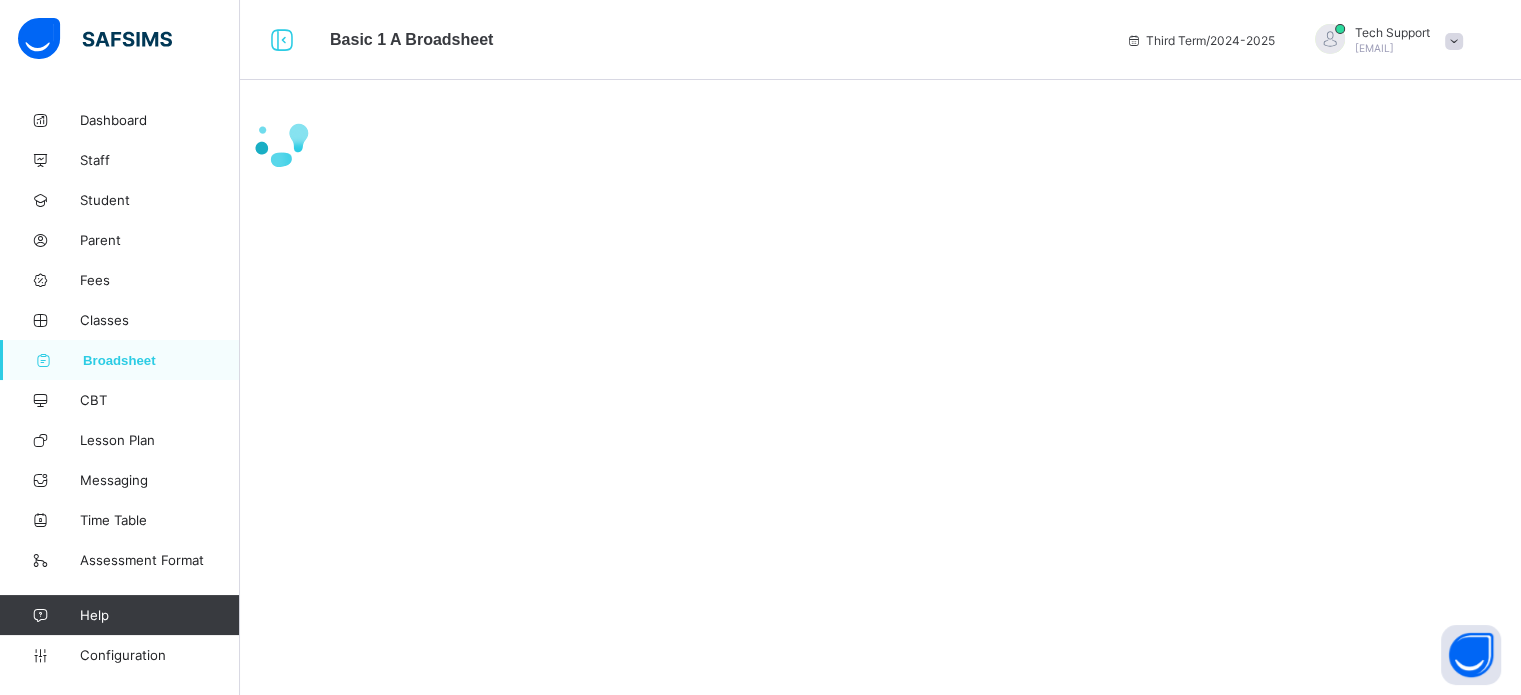 scroll, scrollTop: 0, scrollLeft: 0, axis: both 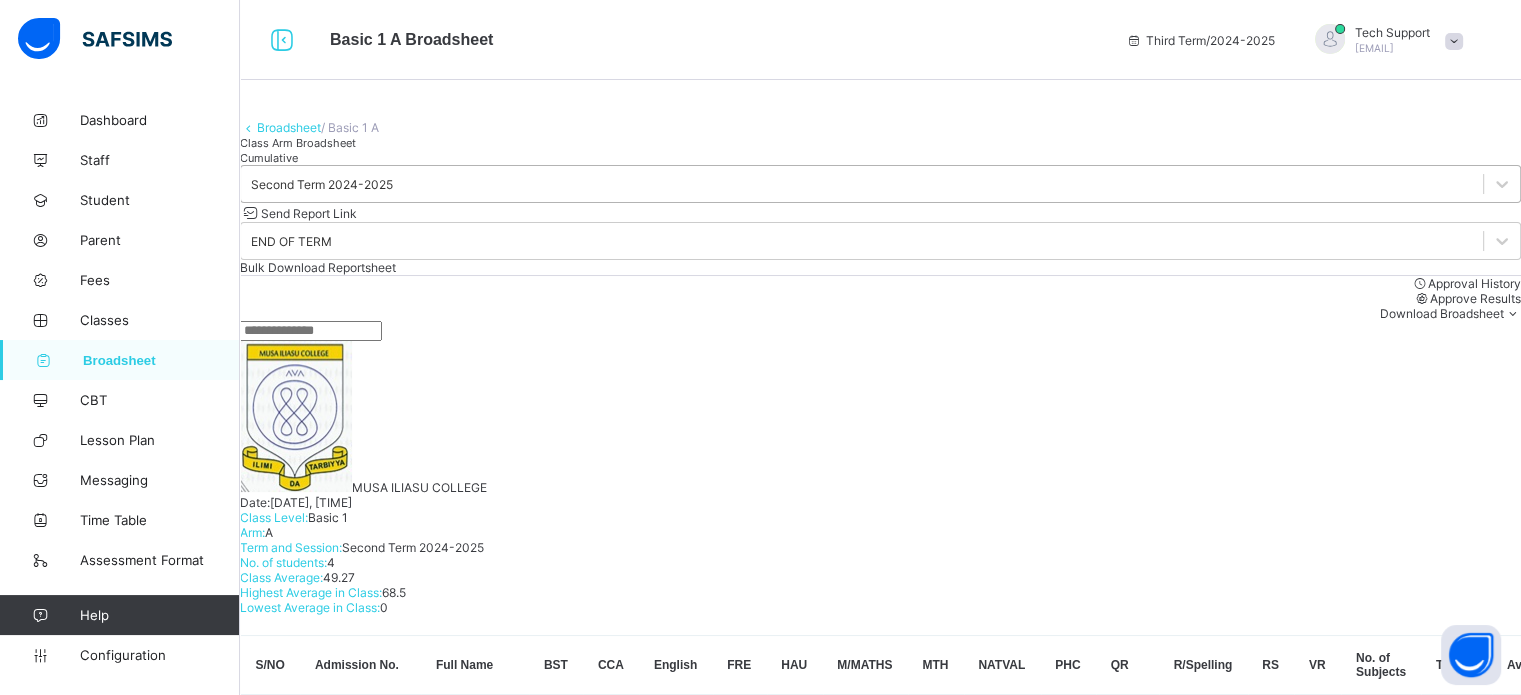 click on "Second Term 2024-2025" at bounding box center (880, 184) 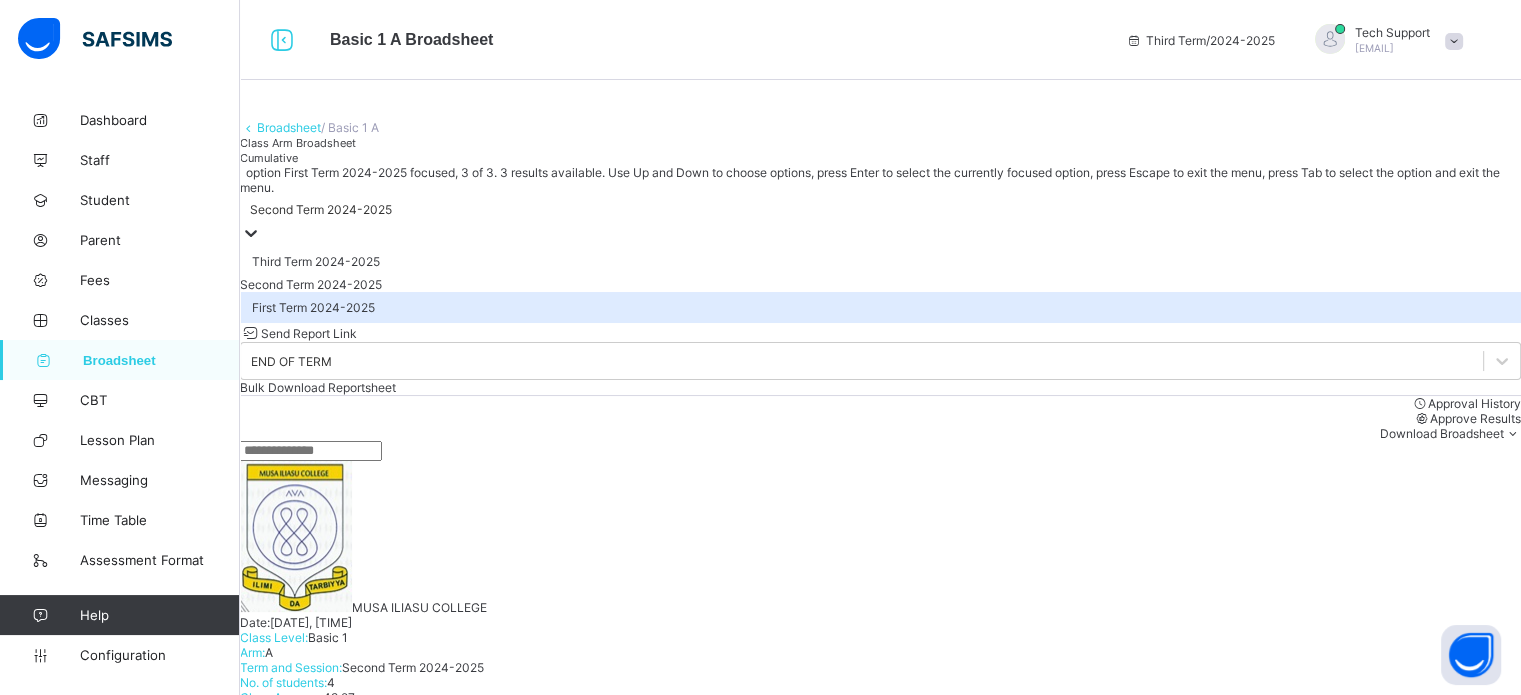 click on "First Term 2024-2025" at bounding box center [880, 307] 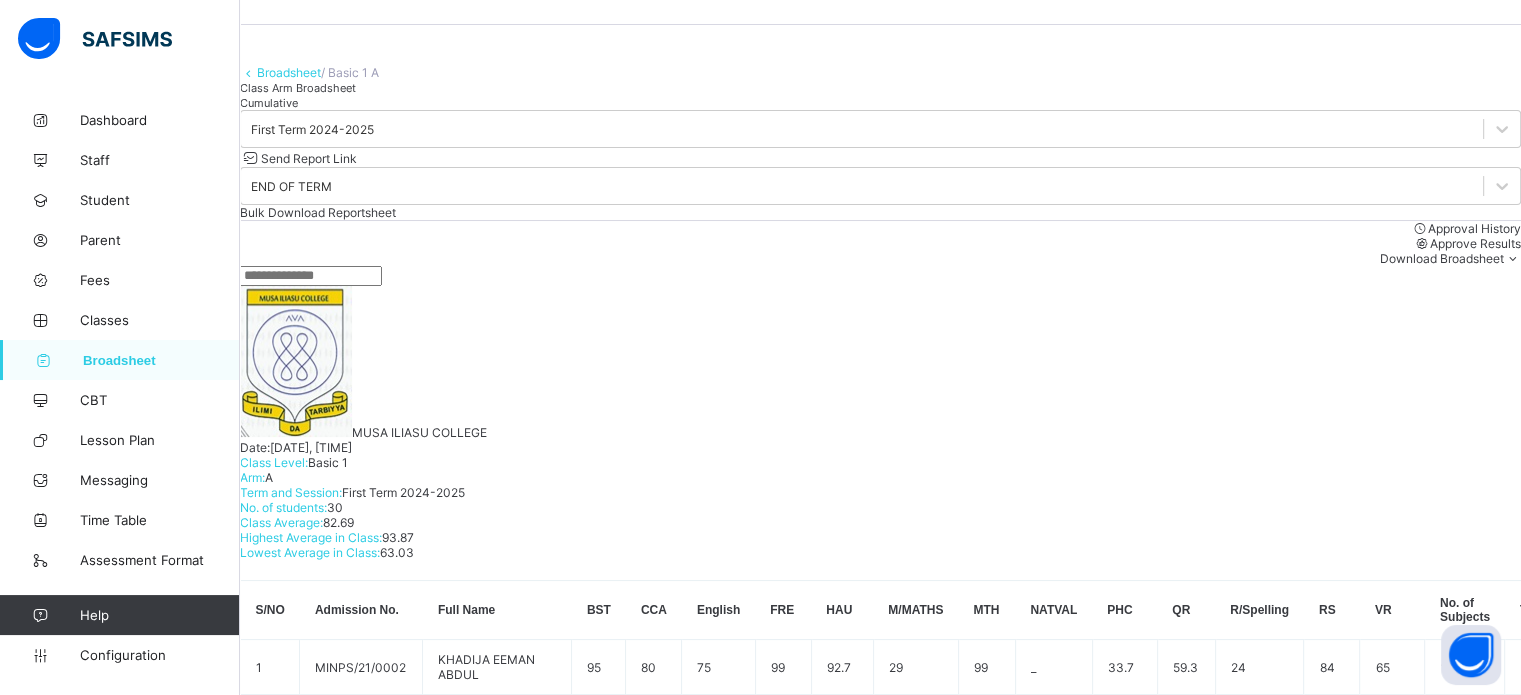scroll, scrollTop: 100, scrollLeft: 0, axis: vertical 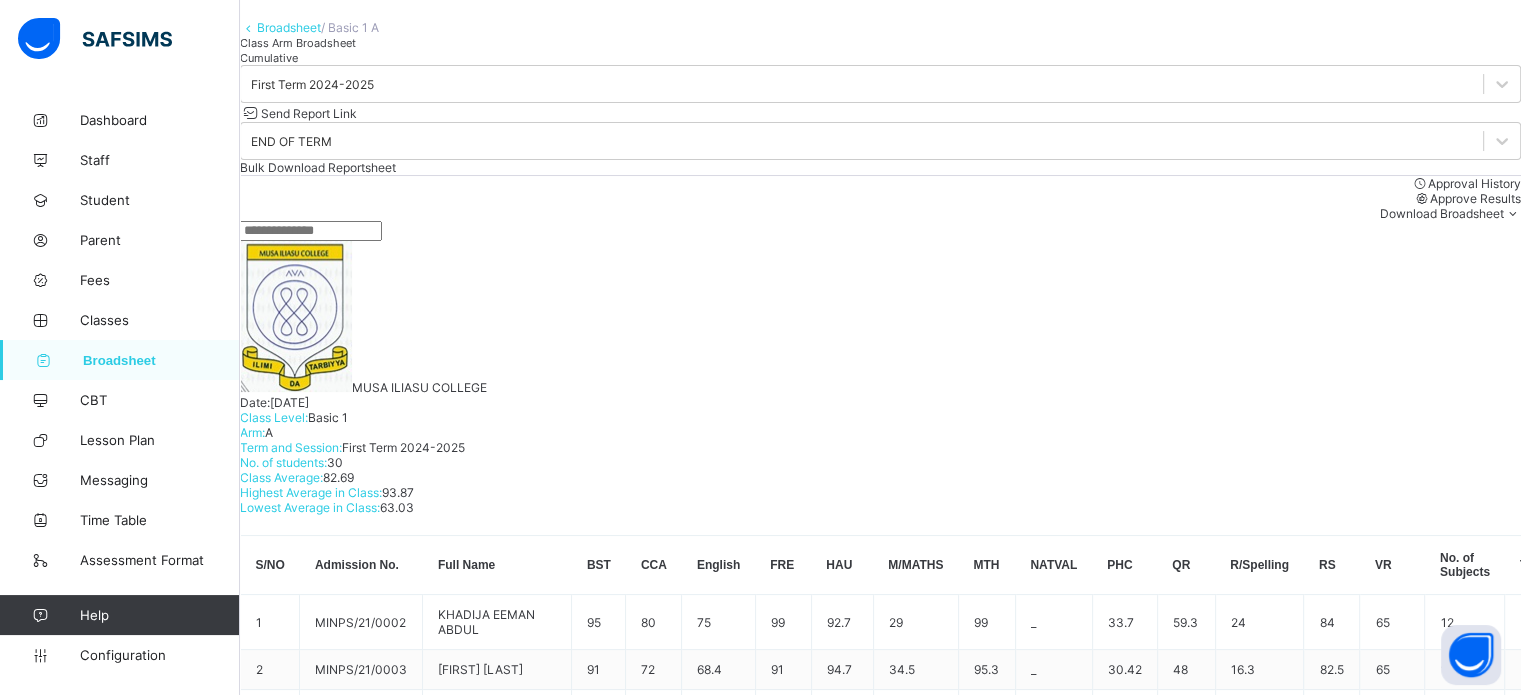 click at bounding box center [311, 231] 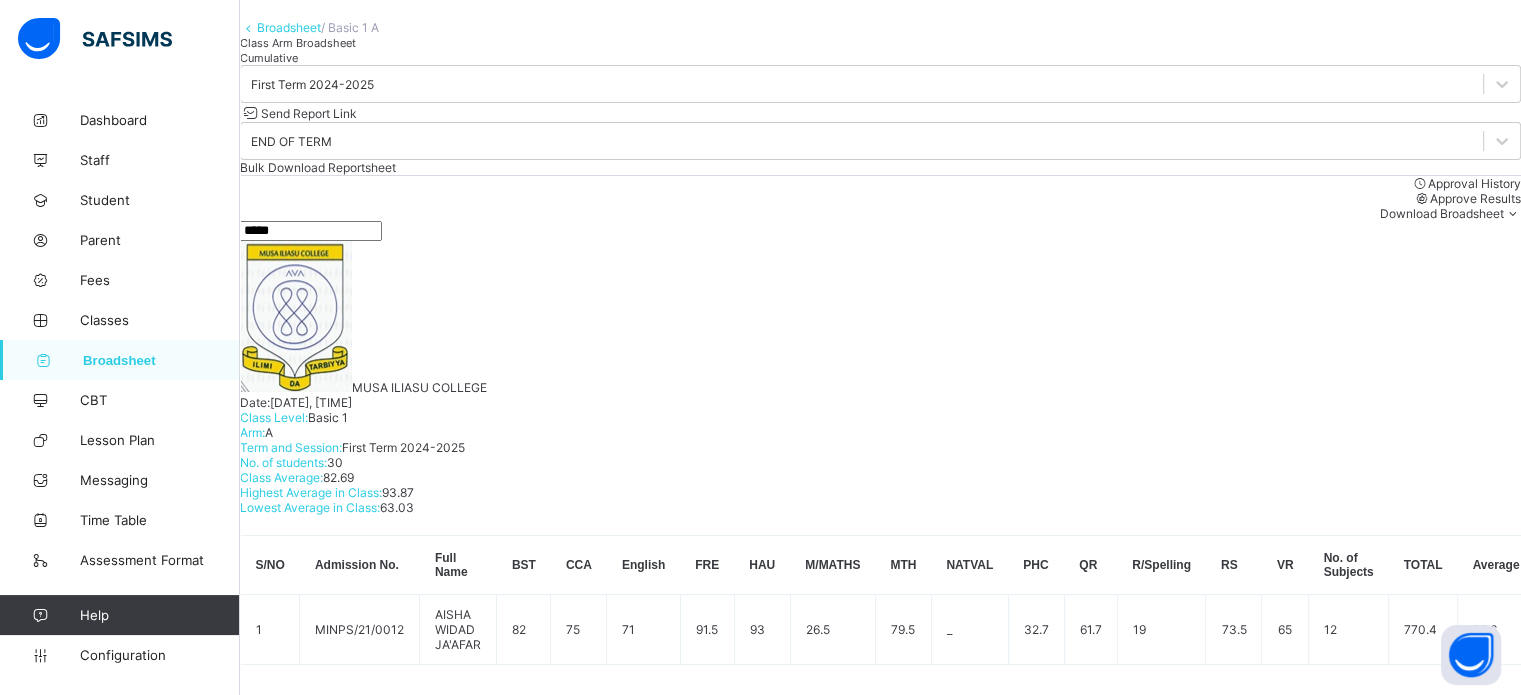 scroll, scrollTop: 48, scrollLeft: 0, axis: vertical 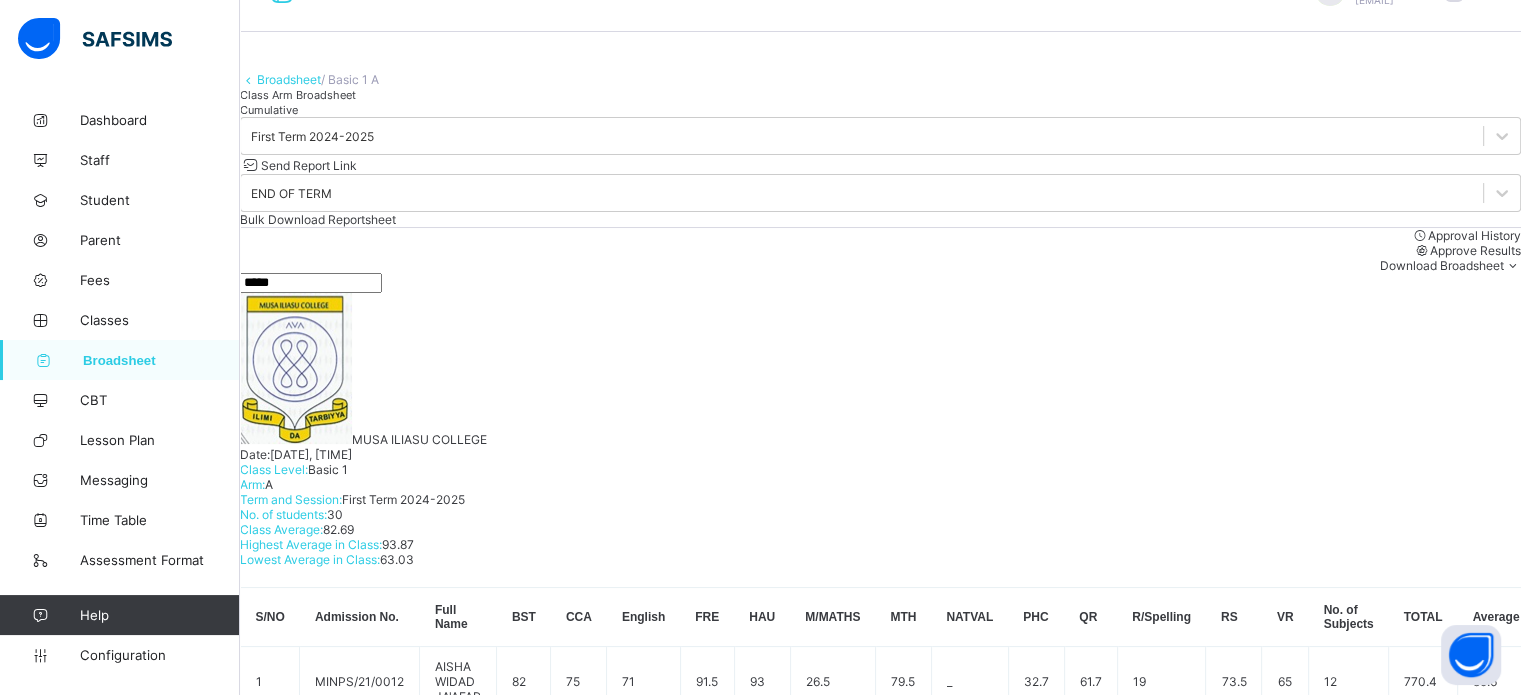 type on "*****" 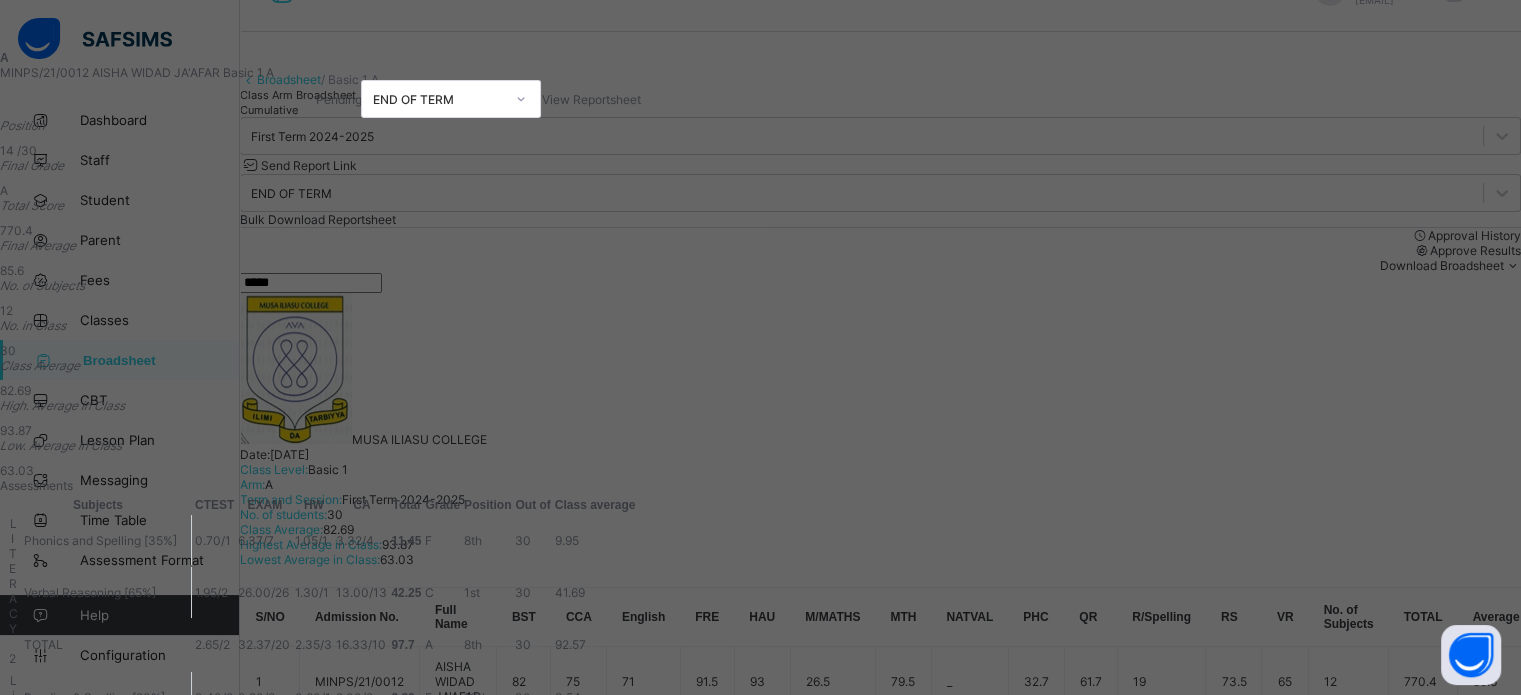 click on "View Reportsheet" at bounding box center (590, 99) 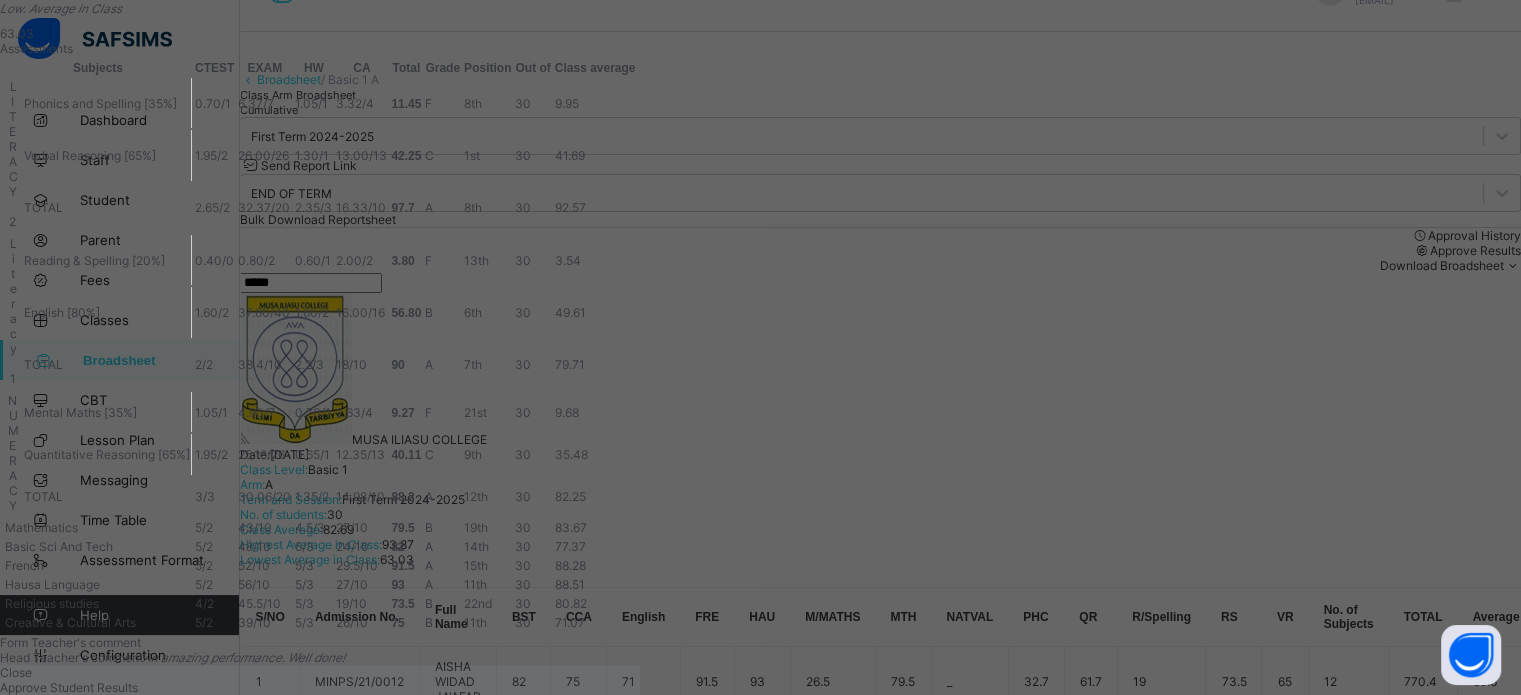 scroll, scrollTop: 784, scrollLeft: 0, axis: vertical 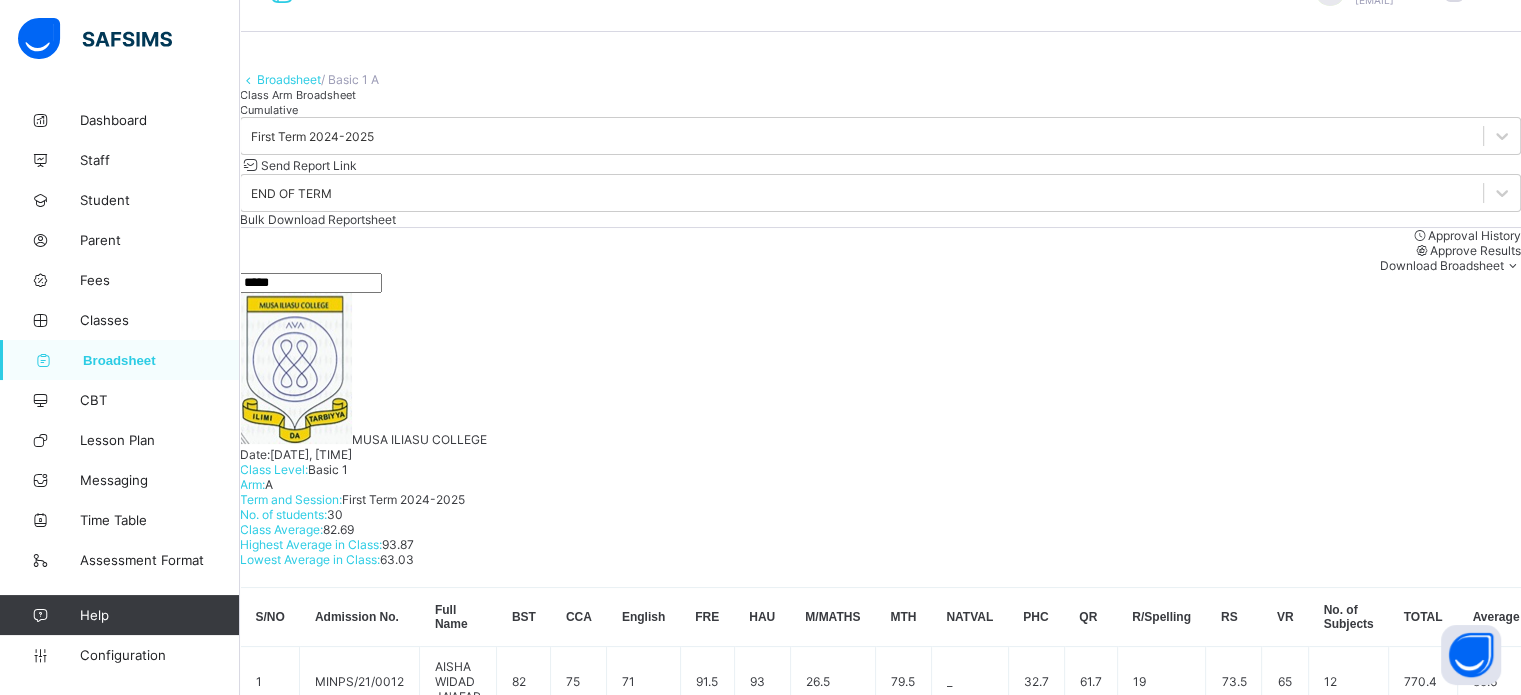 click on "Broadsheet" at bounding box center [161, 360] 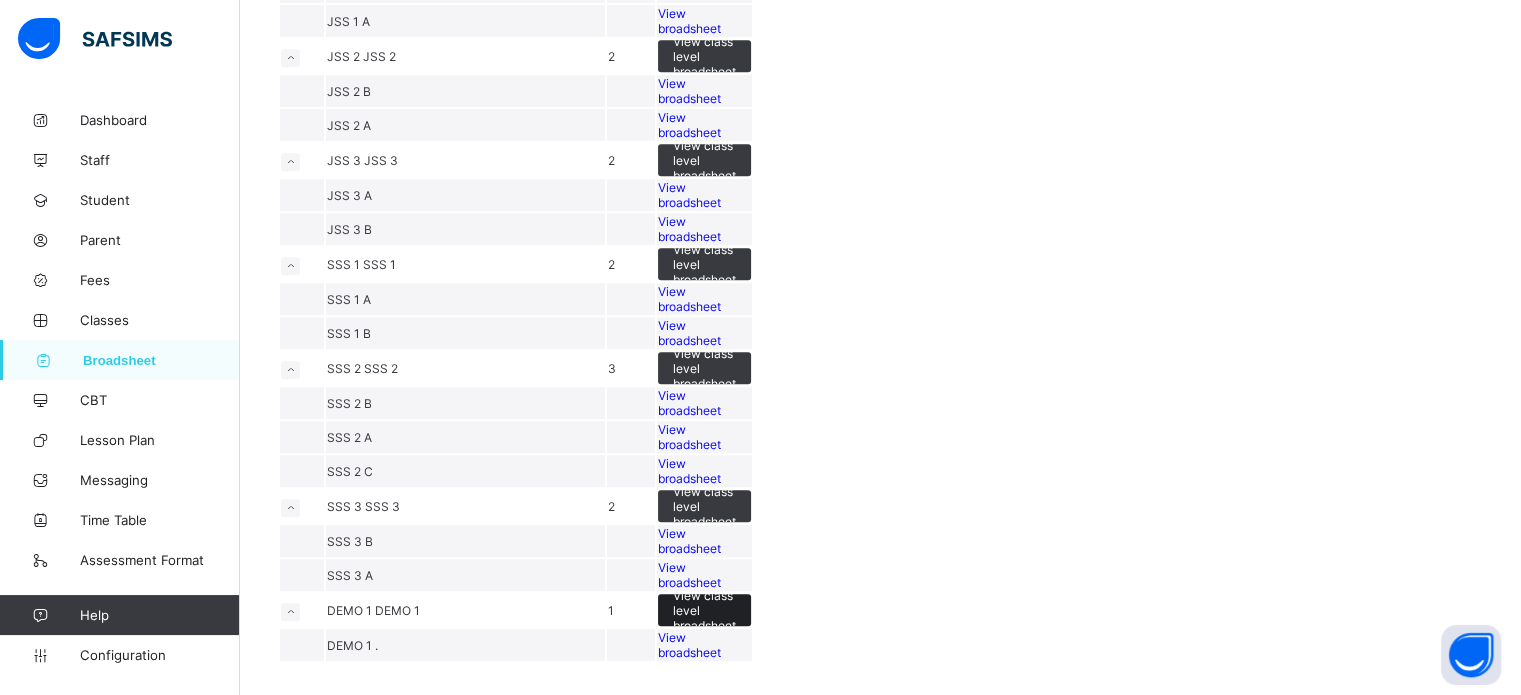scroll, scrollTop: 2252, scrollLeft: 0, axis: vertical 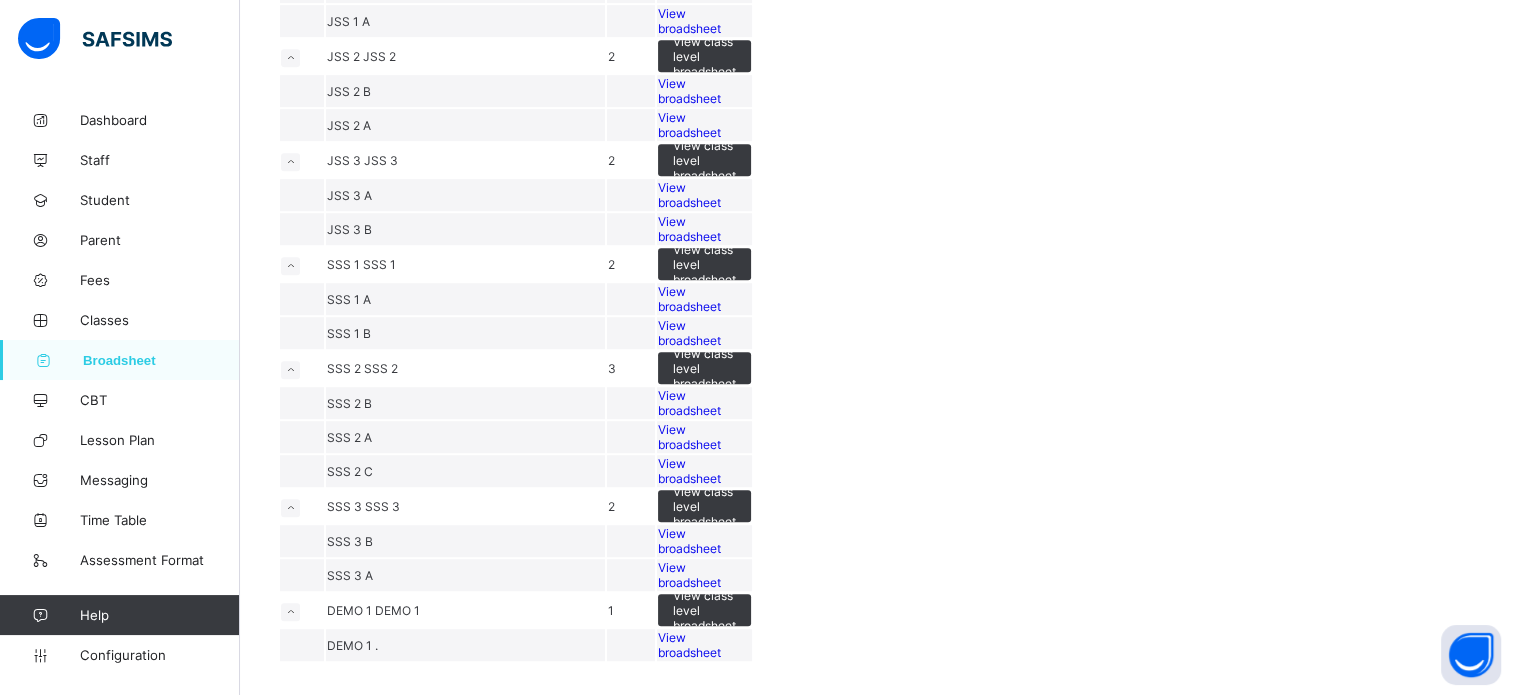 click on "View broadsheet" at bounding box center [704, 645] 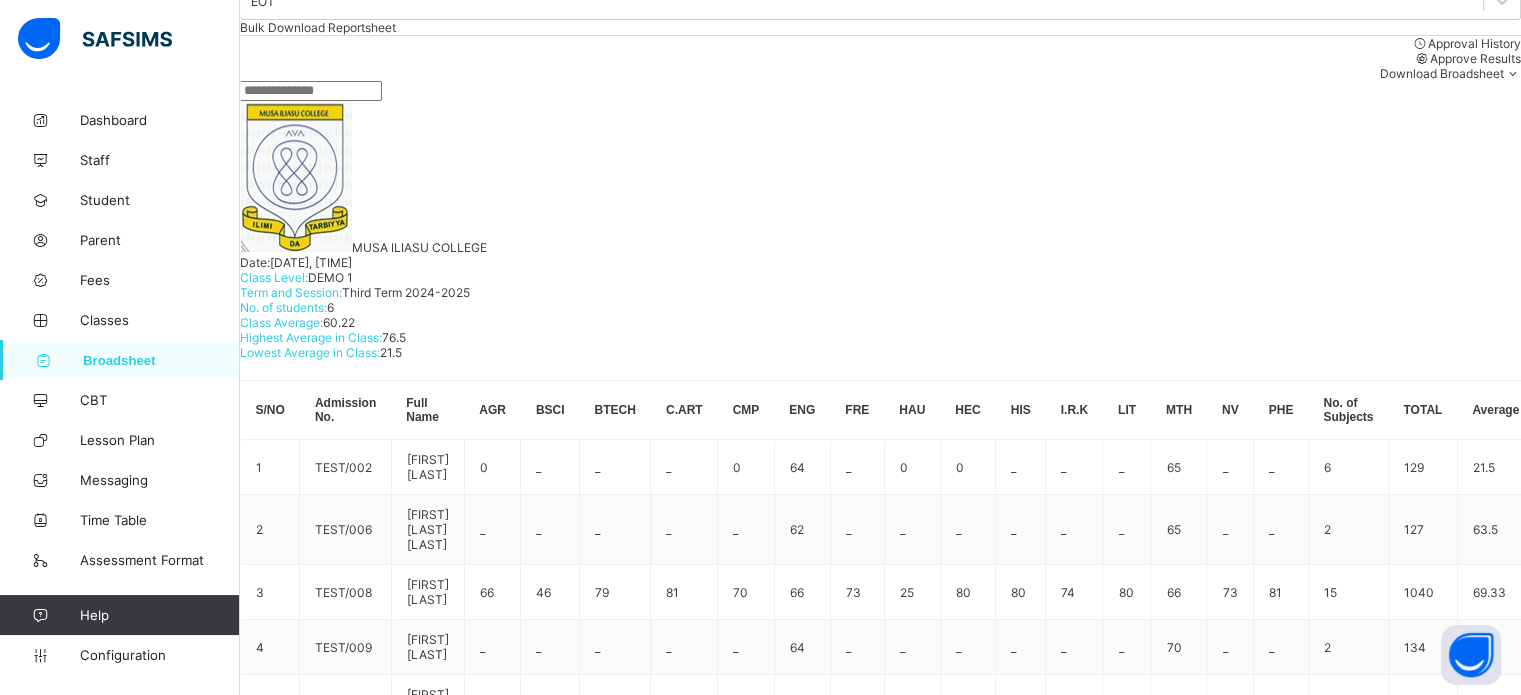 scroll, scrollTop: 386, scrollLeft: 0, axis: vertical 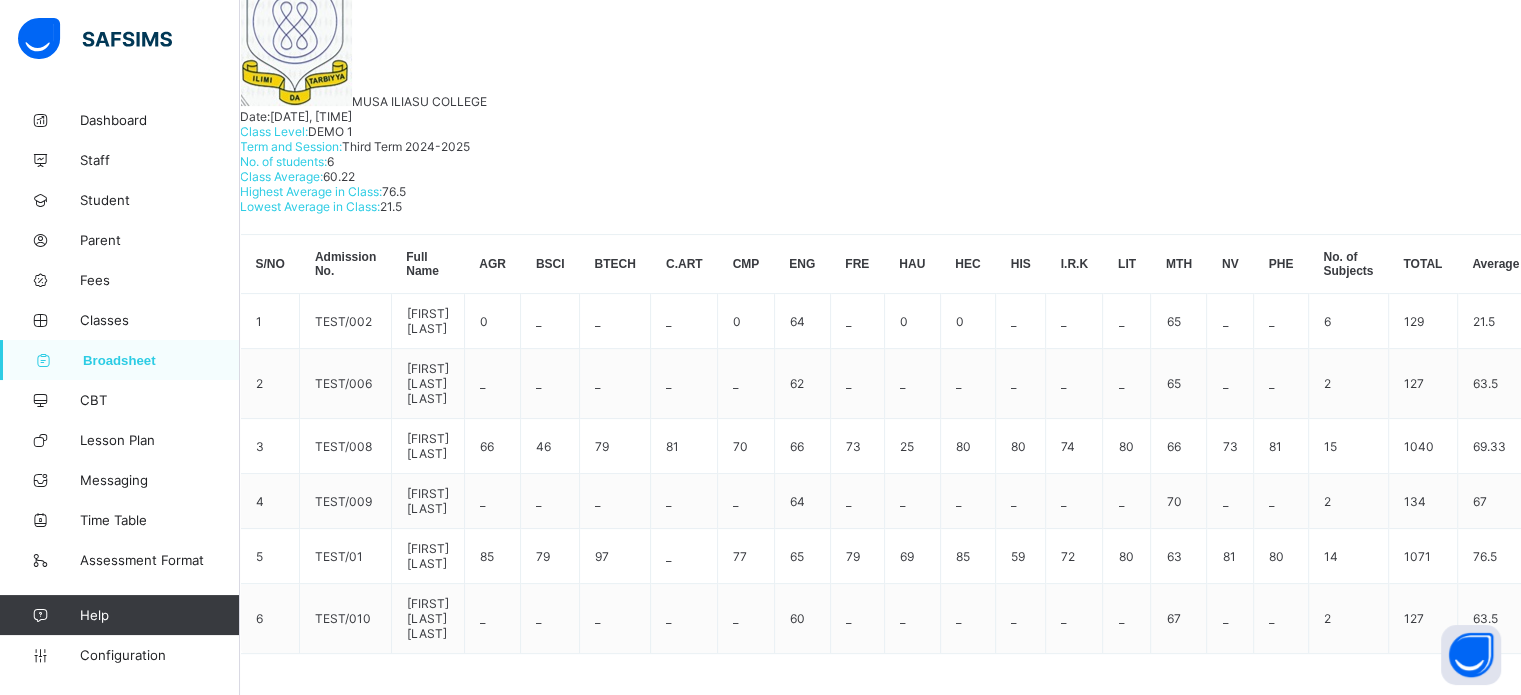 click on "[FIRST] [LAST] [ID]" at bounding box center (371, 988) 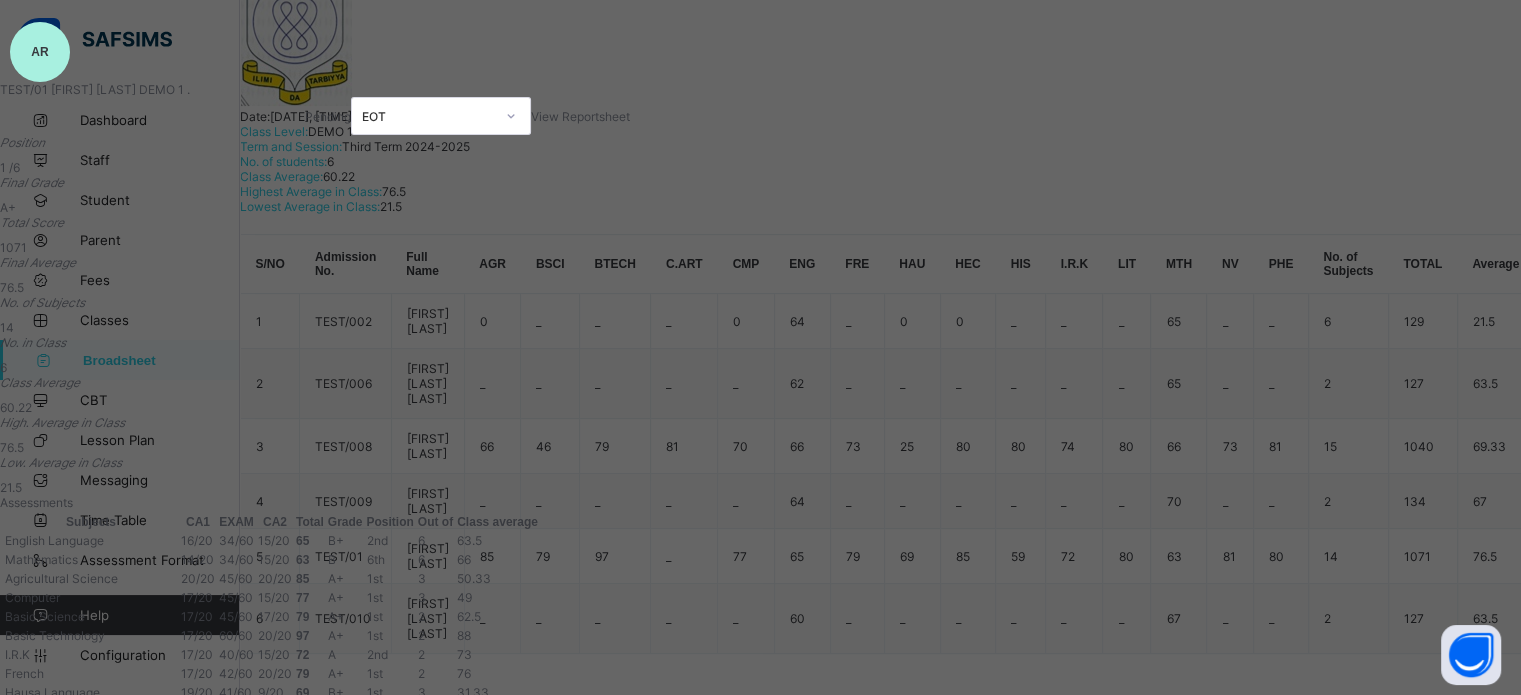 scroll, scrollTop: 0, scrollLeft: 0, axis: both 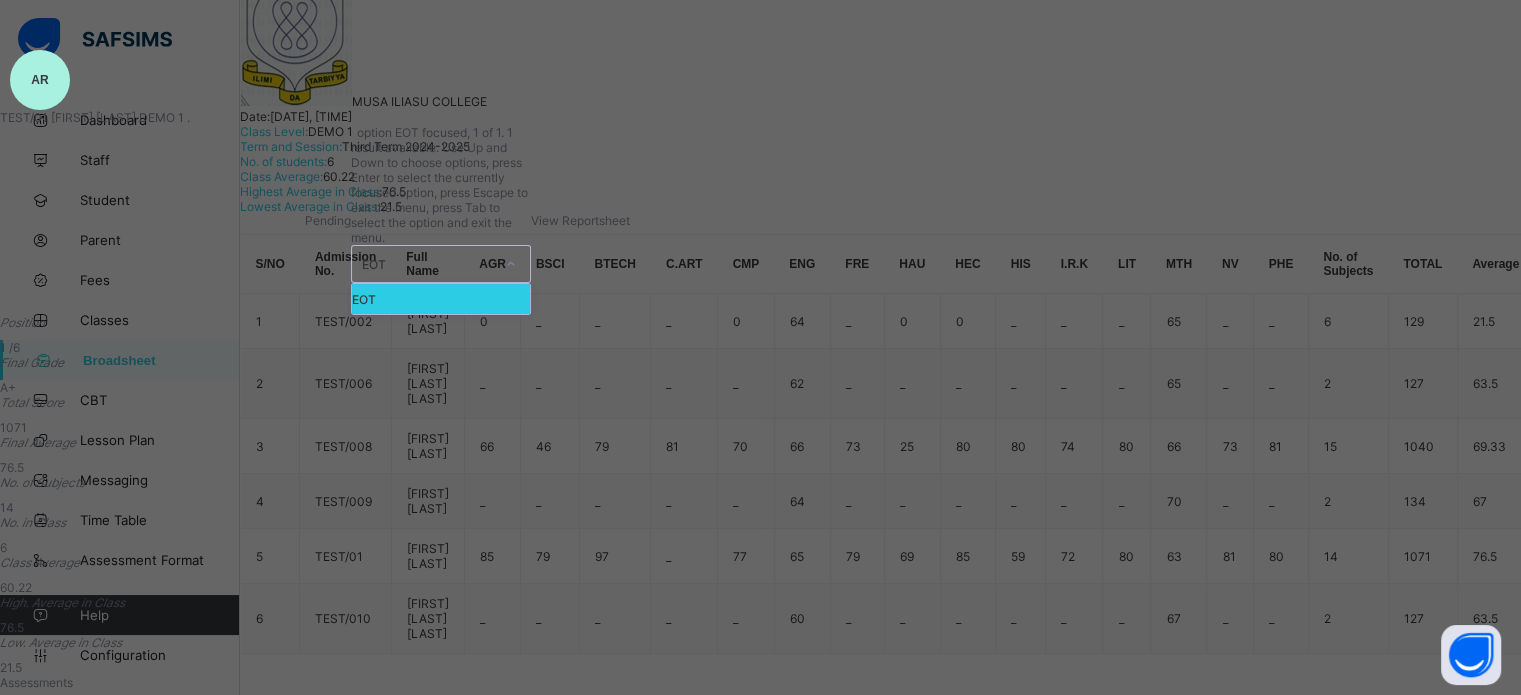 click at bounding box center (511, 264) 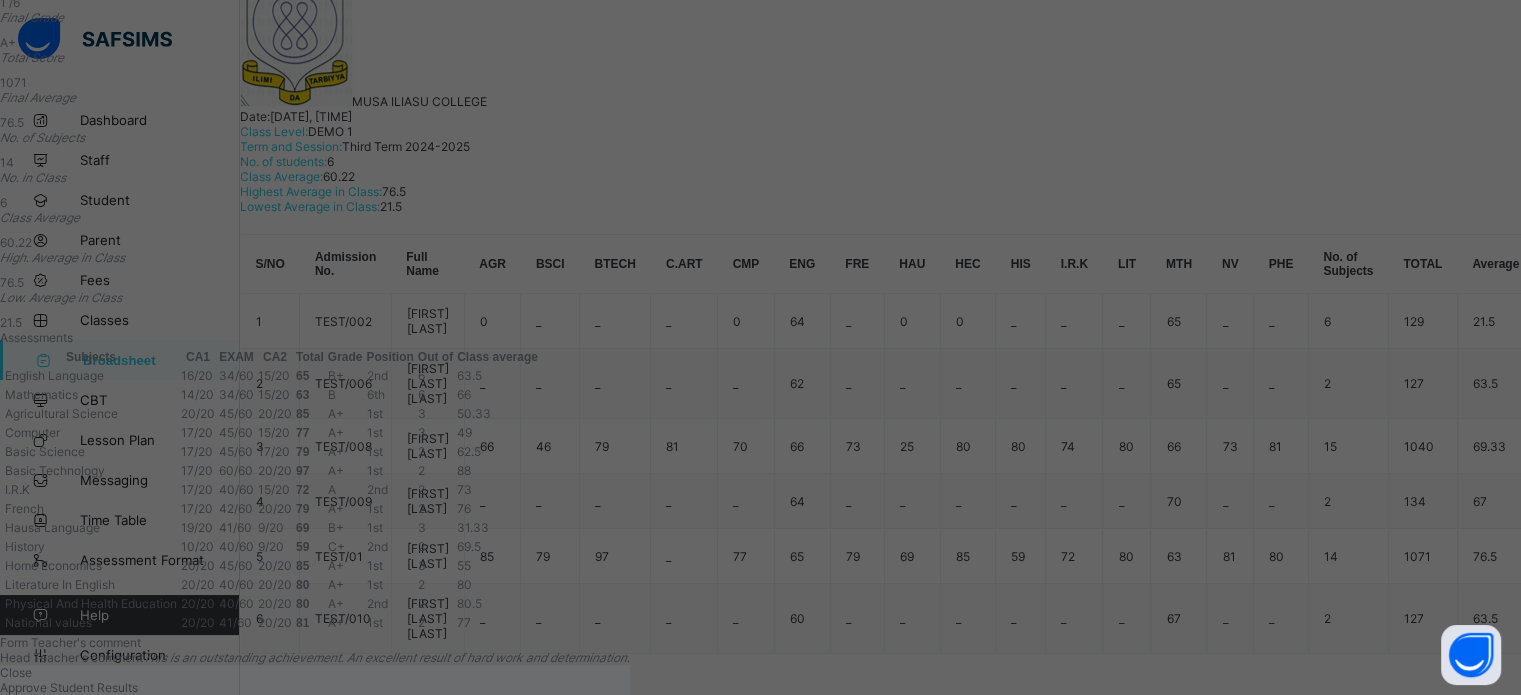 scroll, scrollTop: 625, scrollLeft: 0, axis: vertical 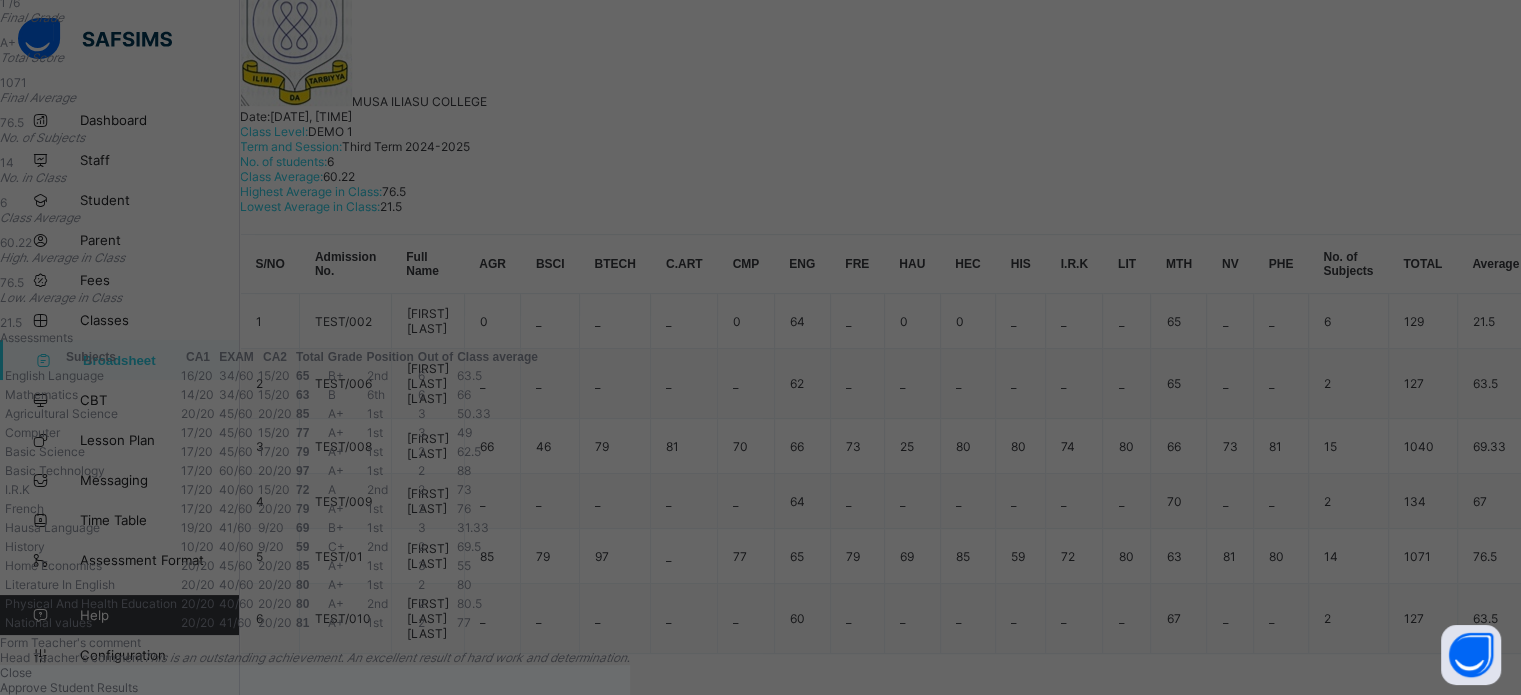 drag, startPoint x: 997, startPoint y: 600, endPoint x: 1018, endPoint y: 604, distance: 21.377558 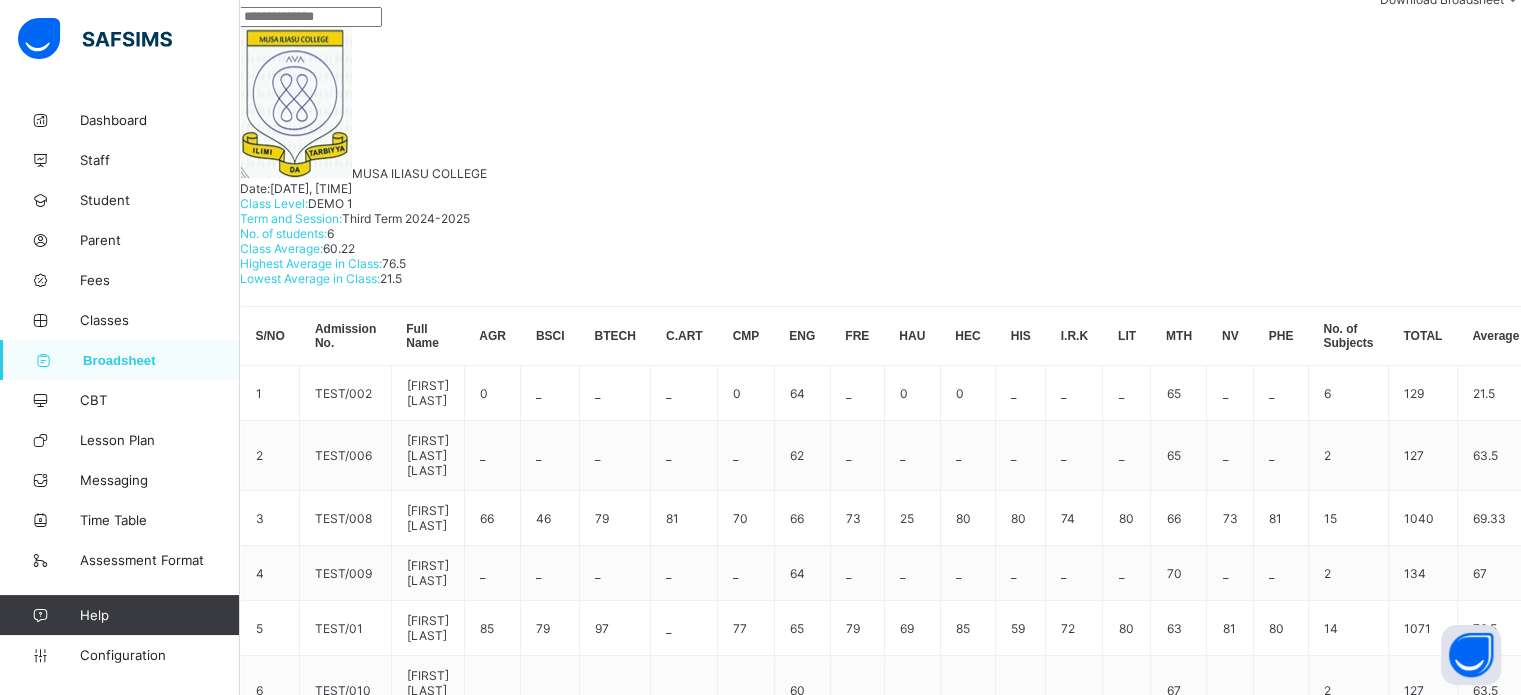 scroll, scrollTop: 86, scrollLeft: 0, axis: vertical 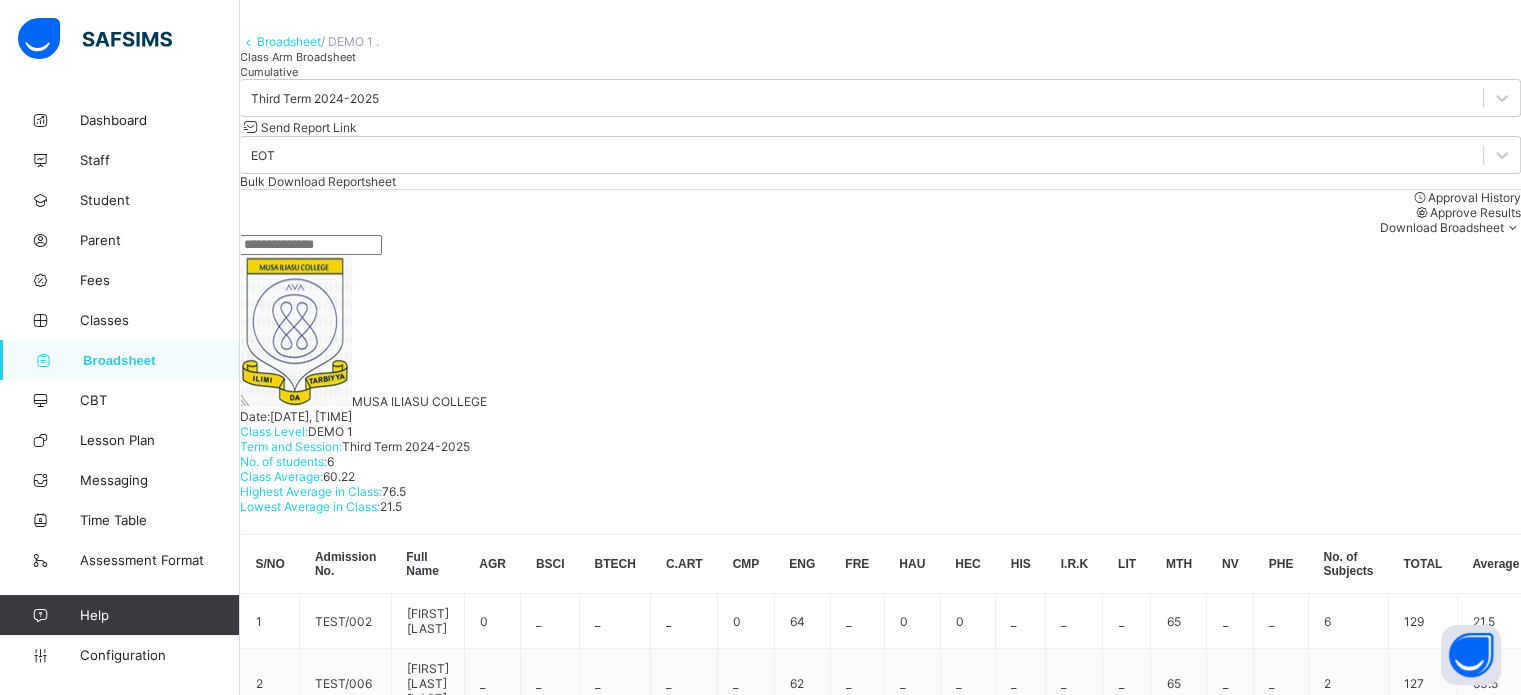 click on "Cumulative" at bounding box center [880, 71] 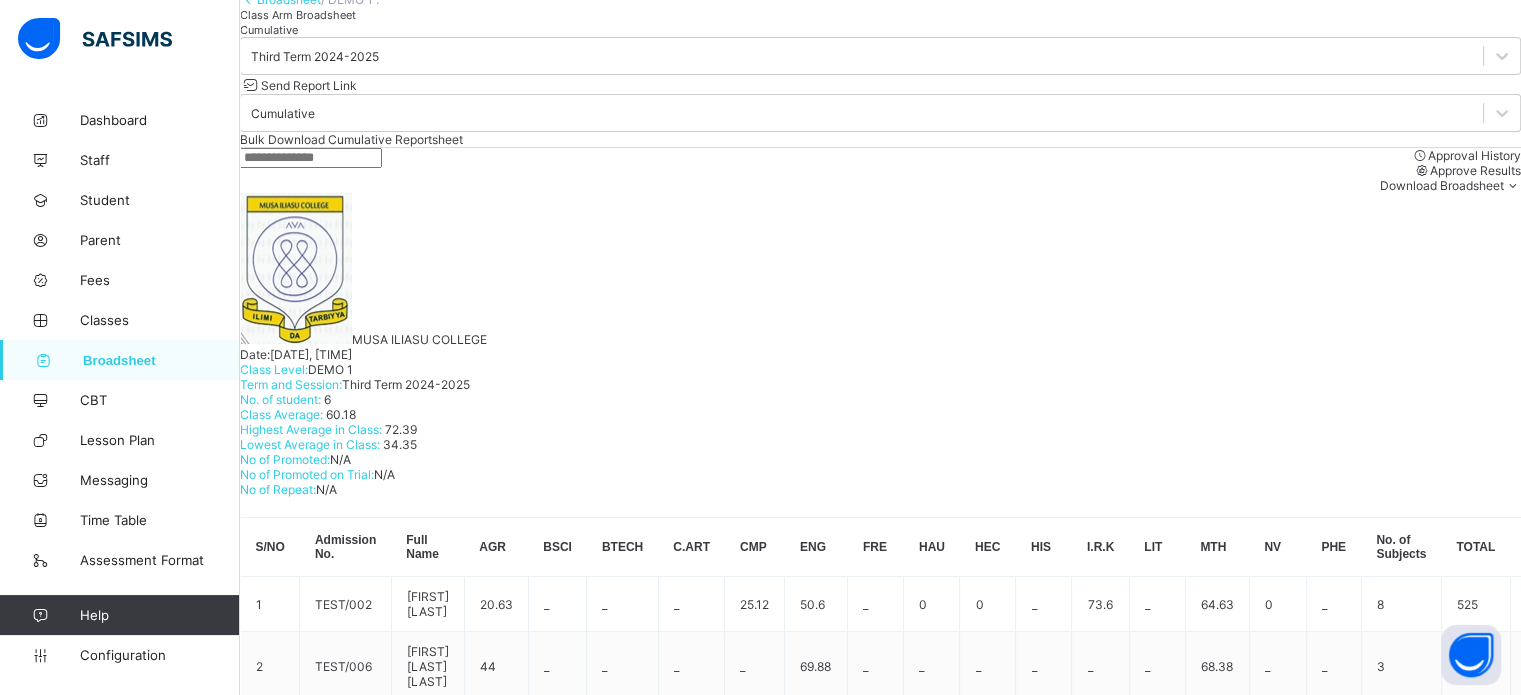scroll, scrollTop: 354, scrollLeft: 0, axis: vertical 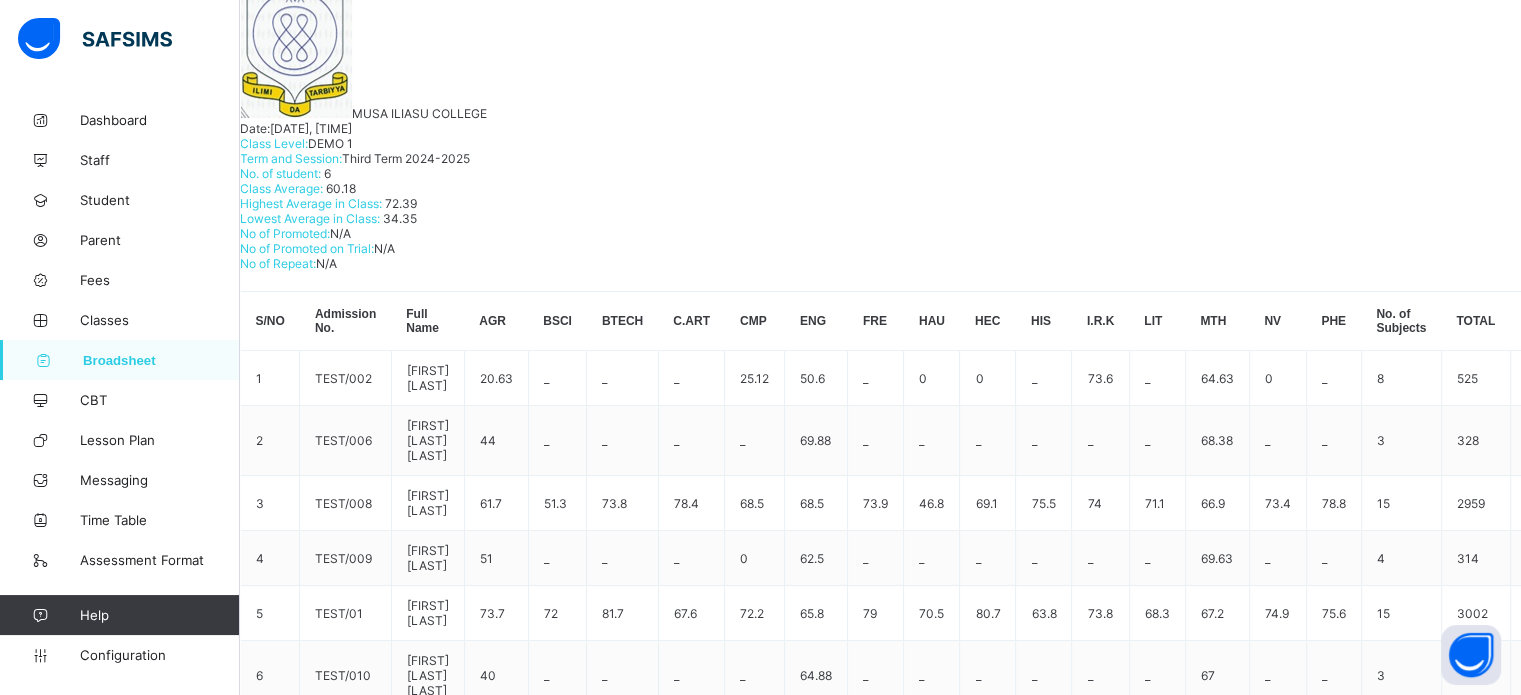 click on "[ID] [LAST] [ID]" at bounding box center [370, 988] 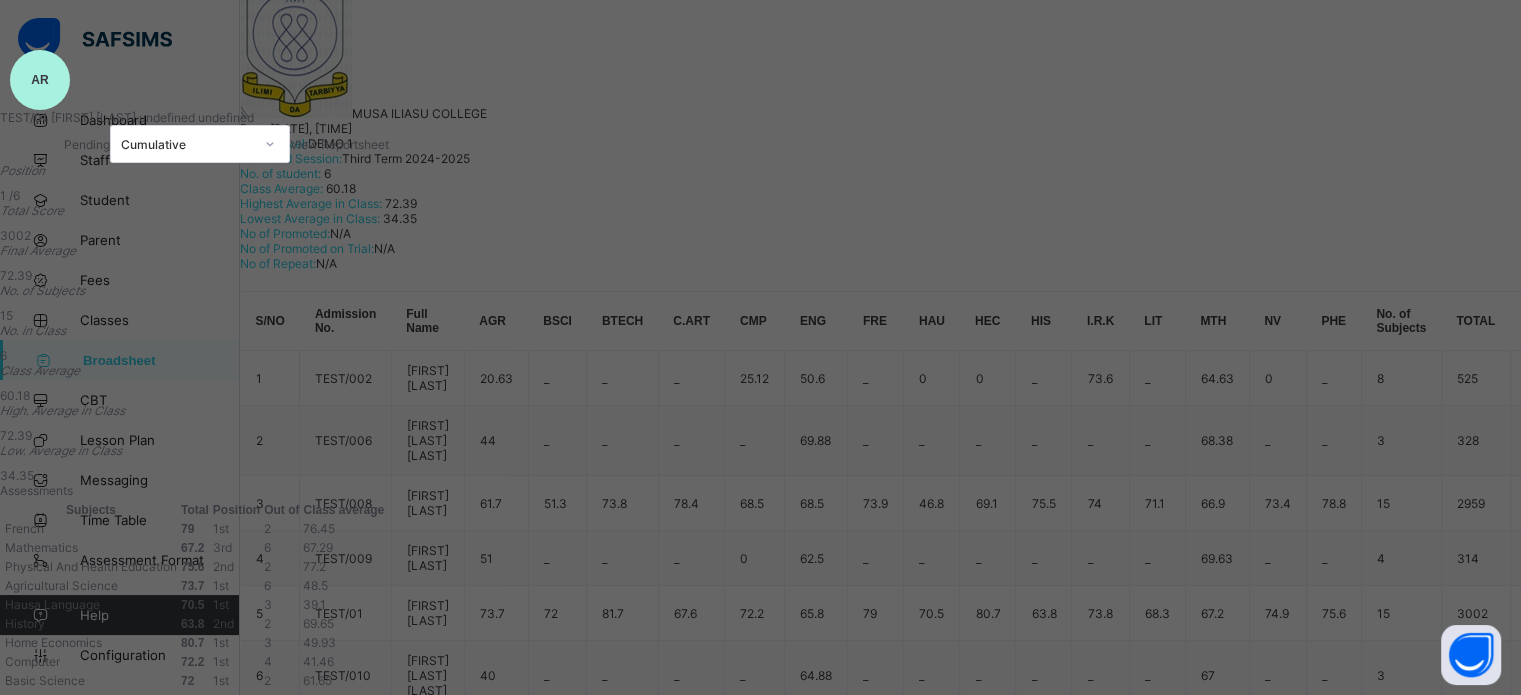 click on "View Reportsheet" at bounding box center (339, 144) 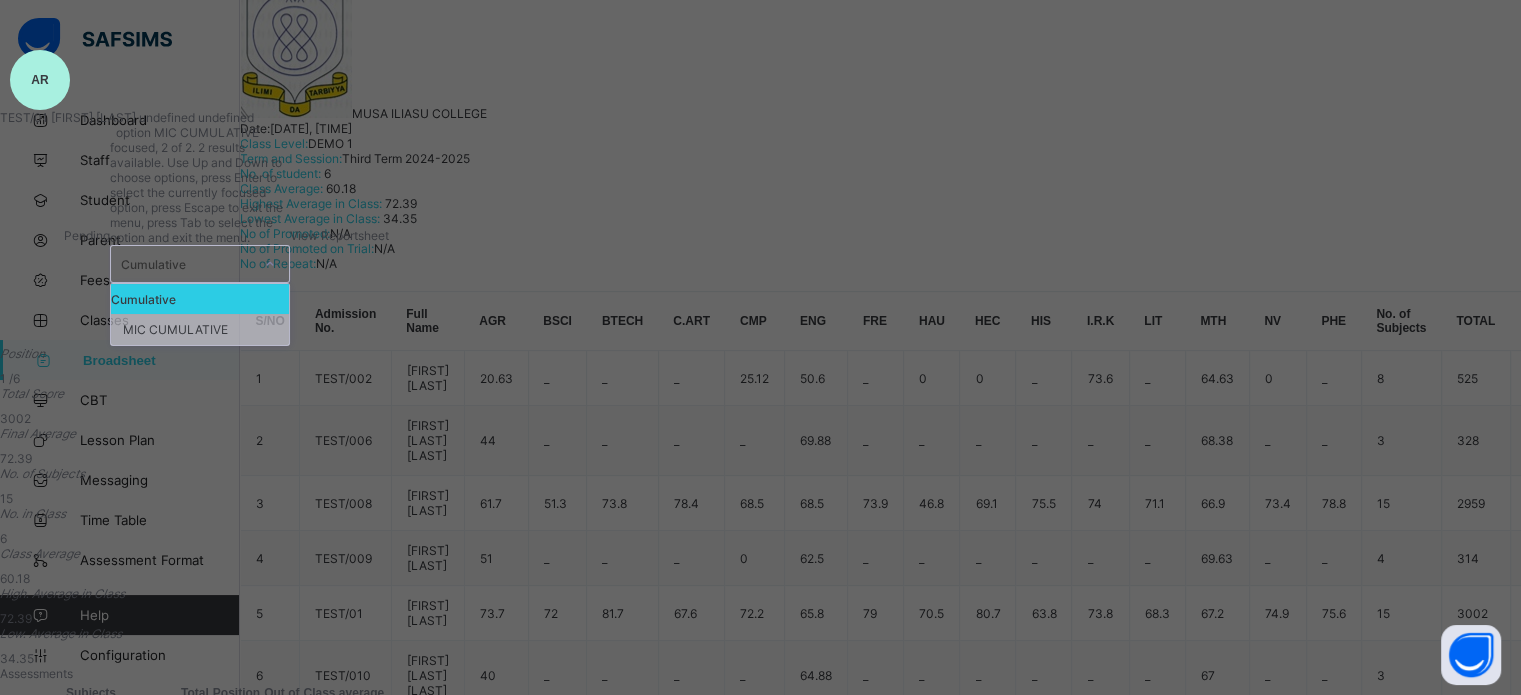 click on "MIC CUMULATIVE" at bounding box center [200, 329] 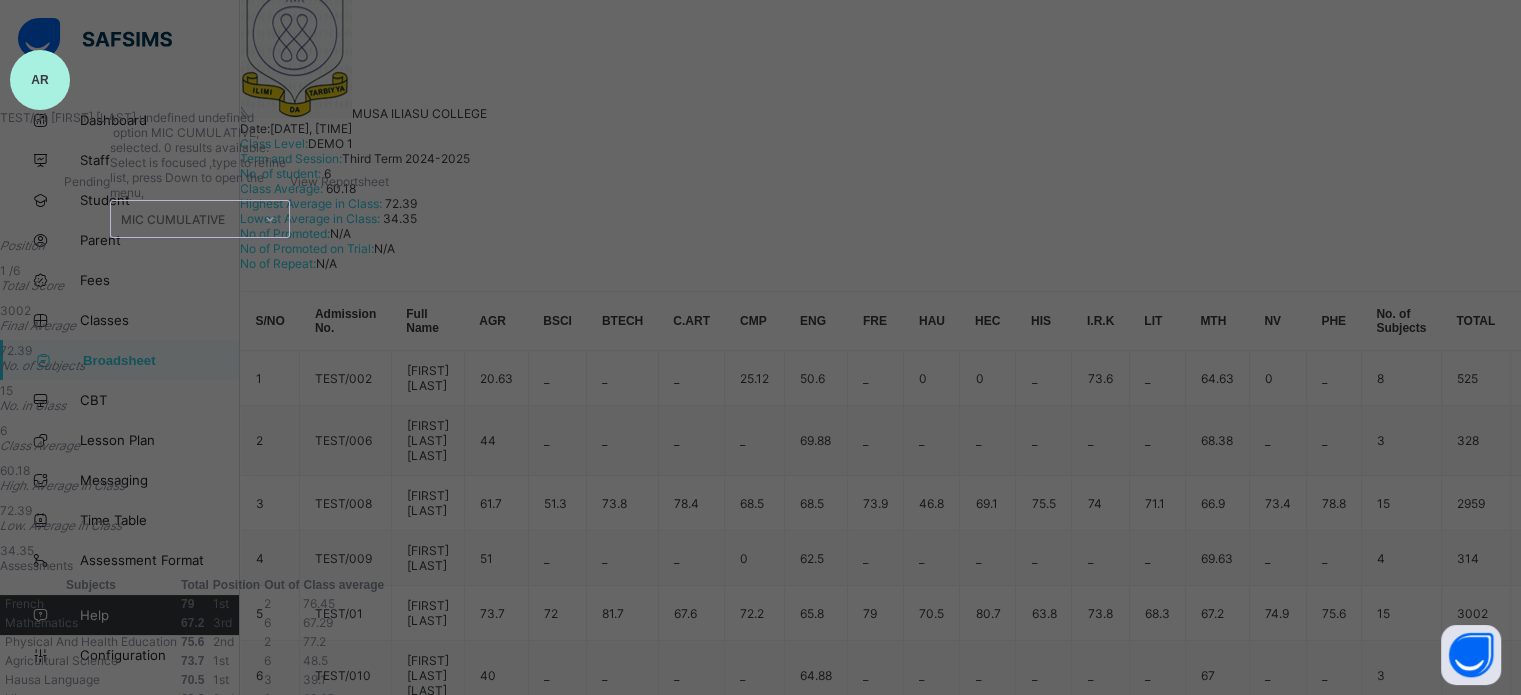 click on "View Reportsheet" at bounding box center (339, 181) 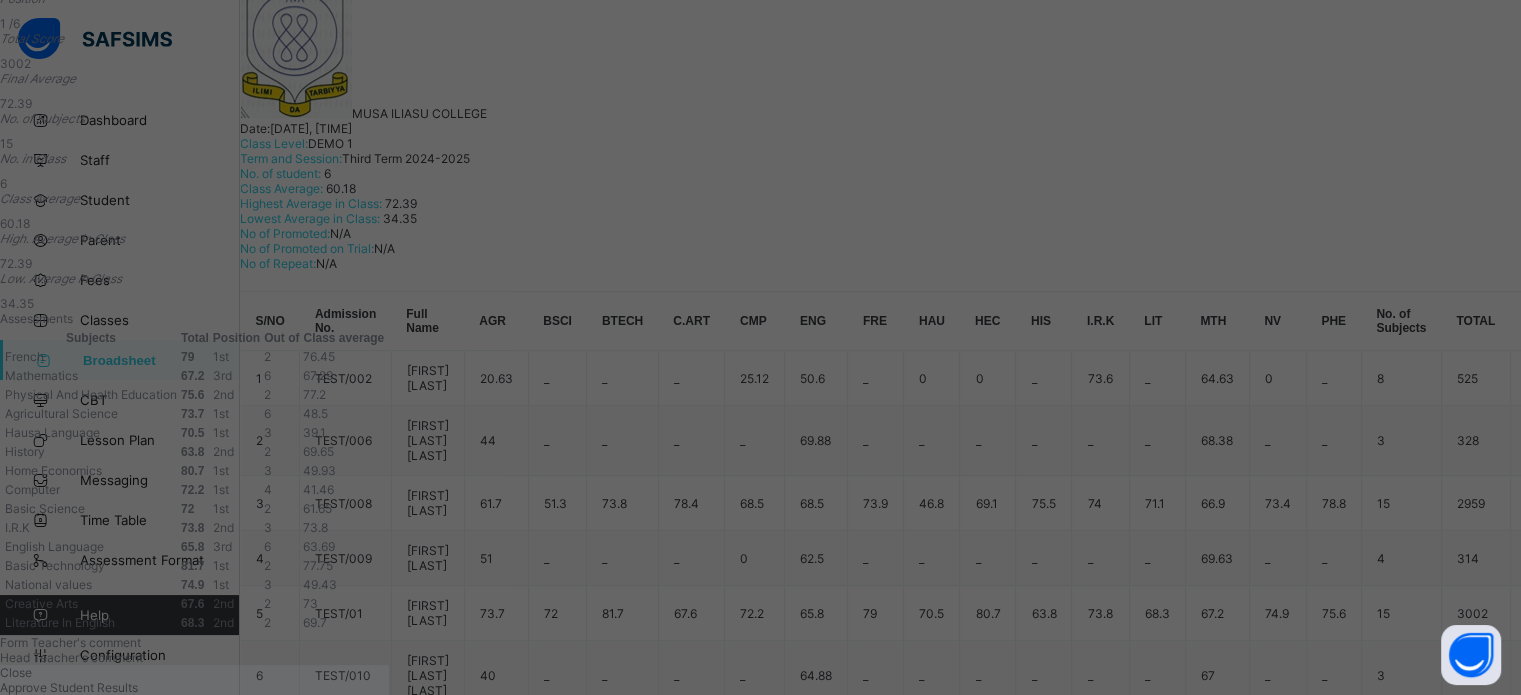 scroll, scrollTop: 658, scrollLeft: 0, axis: vertical 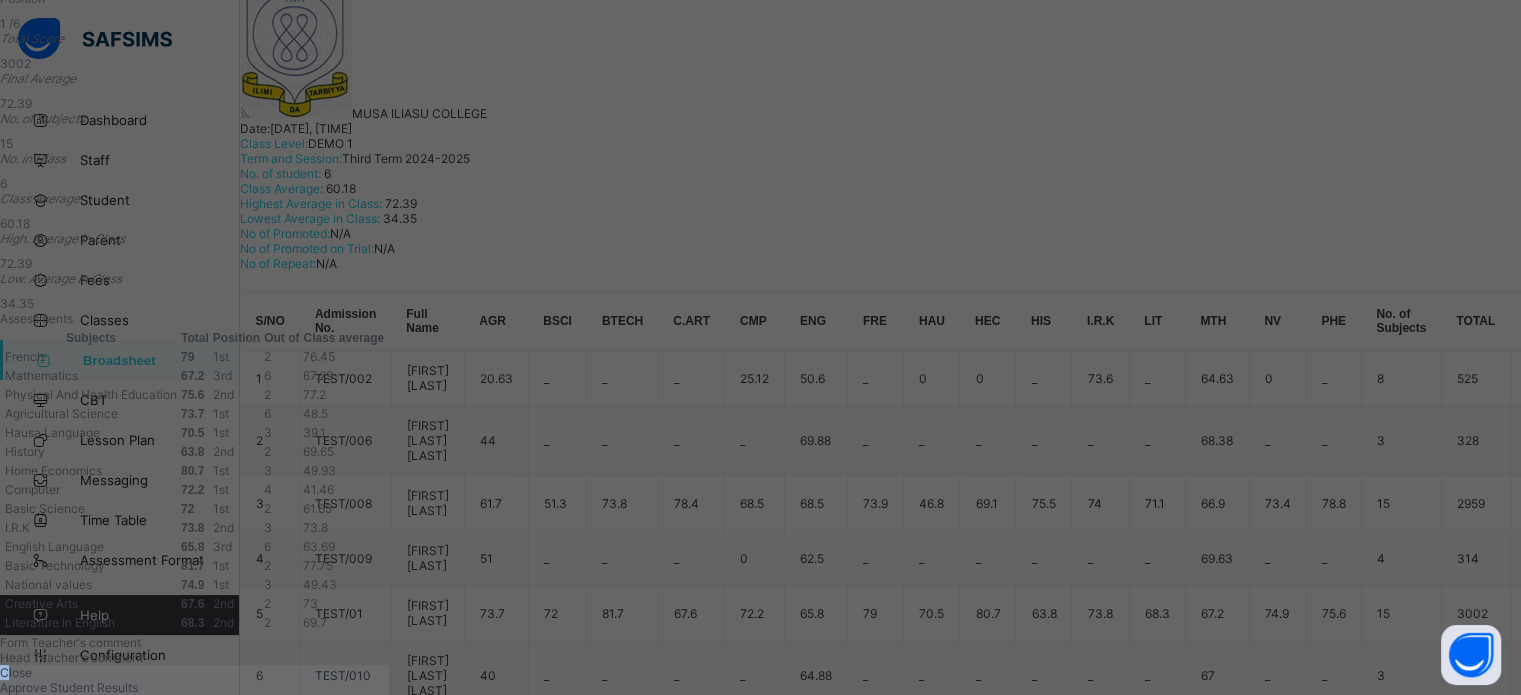 click on "Close" at bounding box center [16, 672] 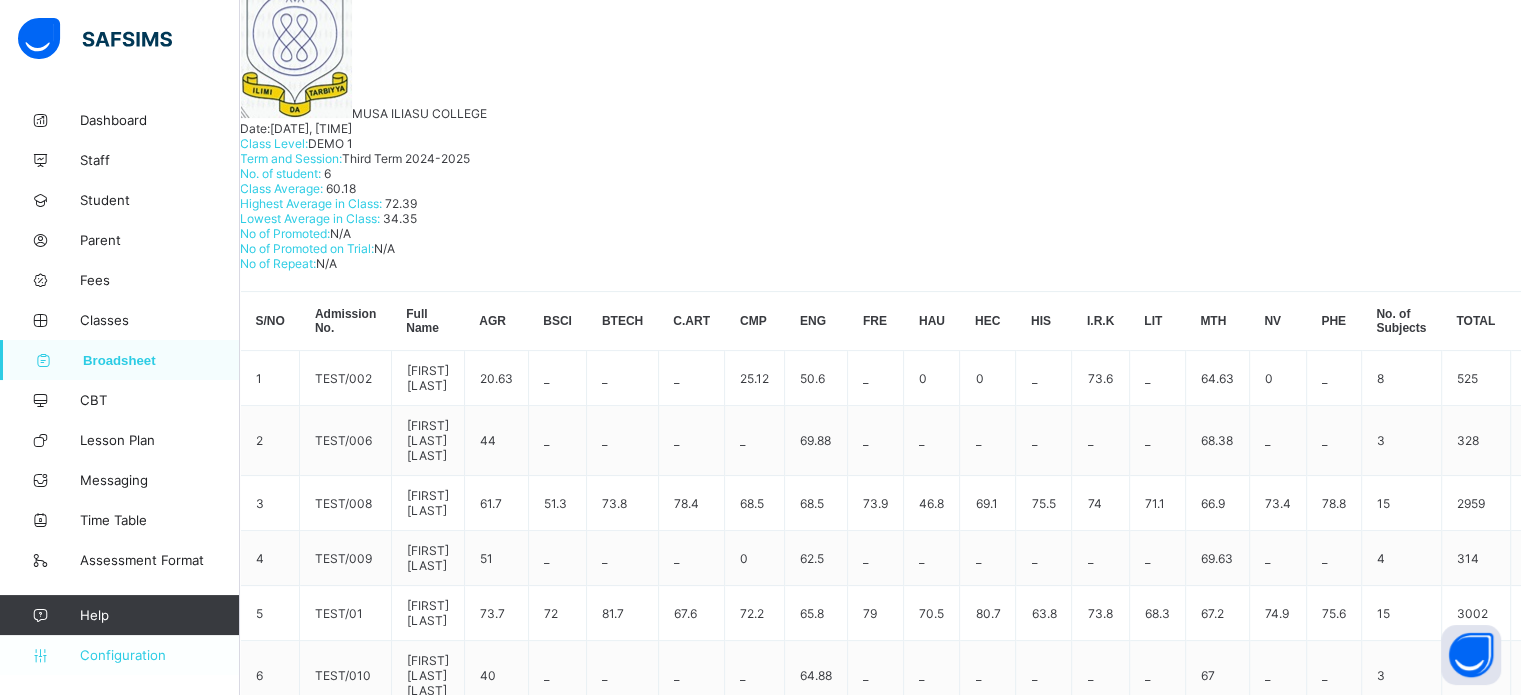 click on "Configuration" at bounding box center (159, 655) 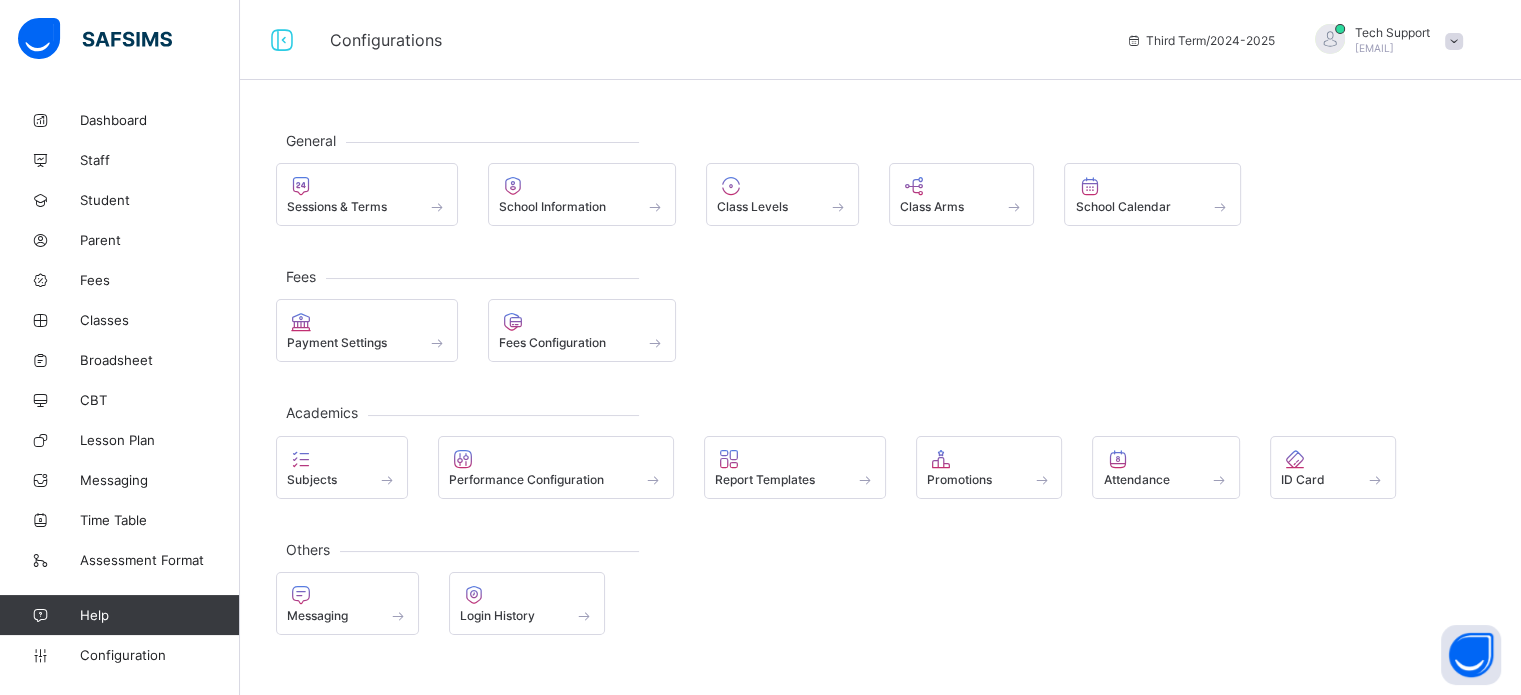 scroll, scrollTop: 0, scrollLeft: 0, axis: both 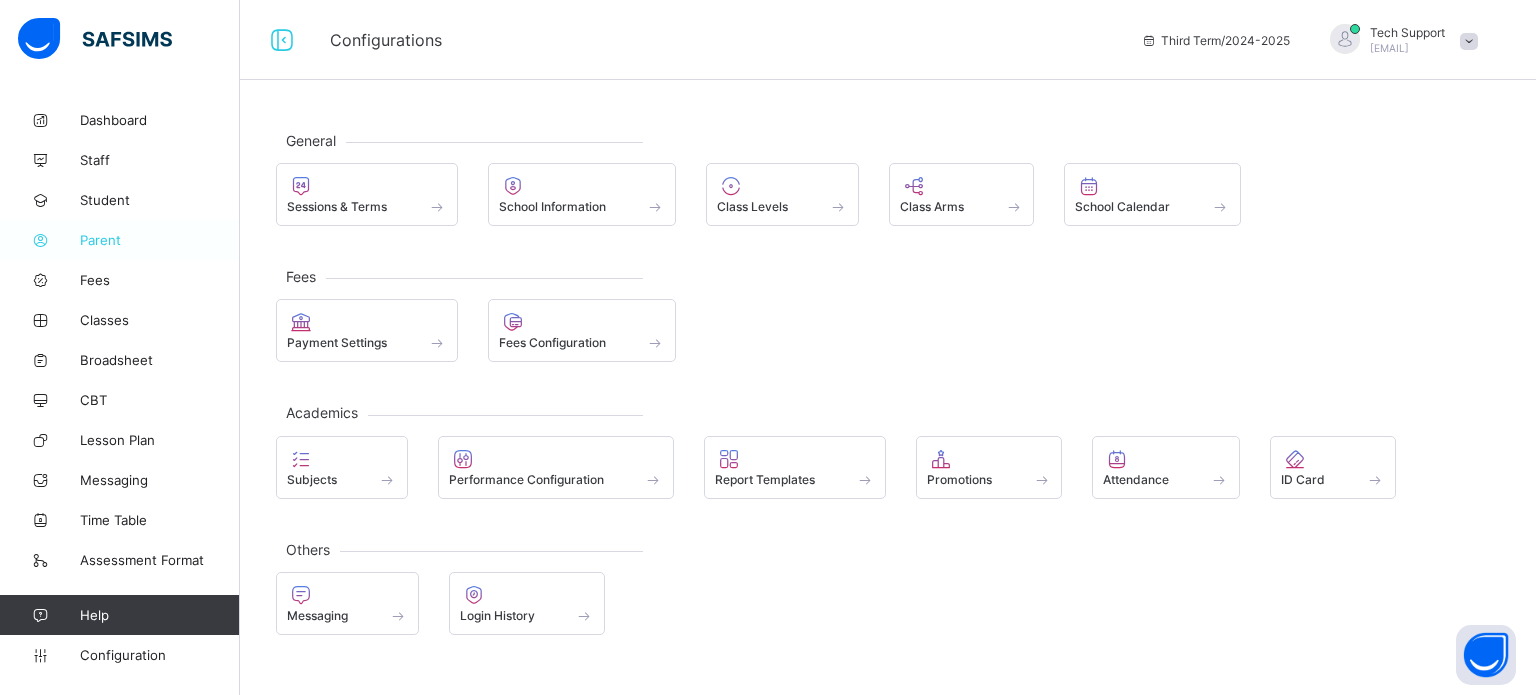 click on "Parent" at bounding box center (160, 240) 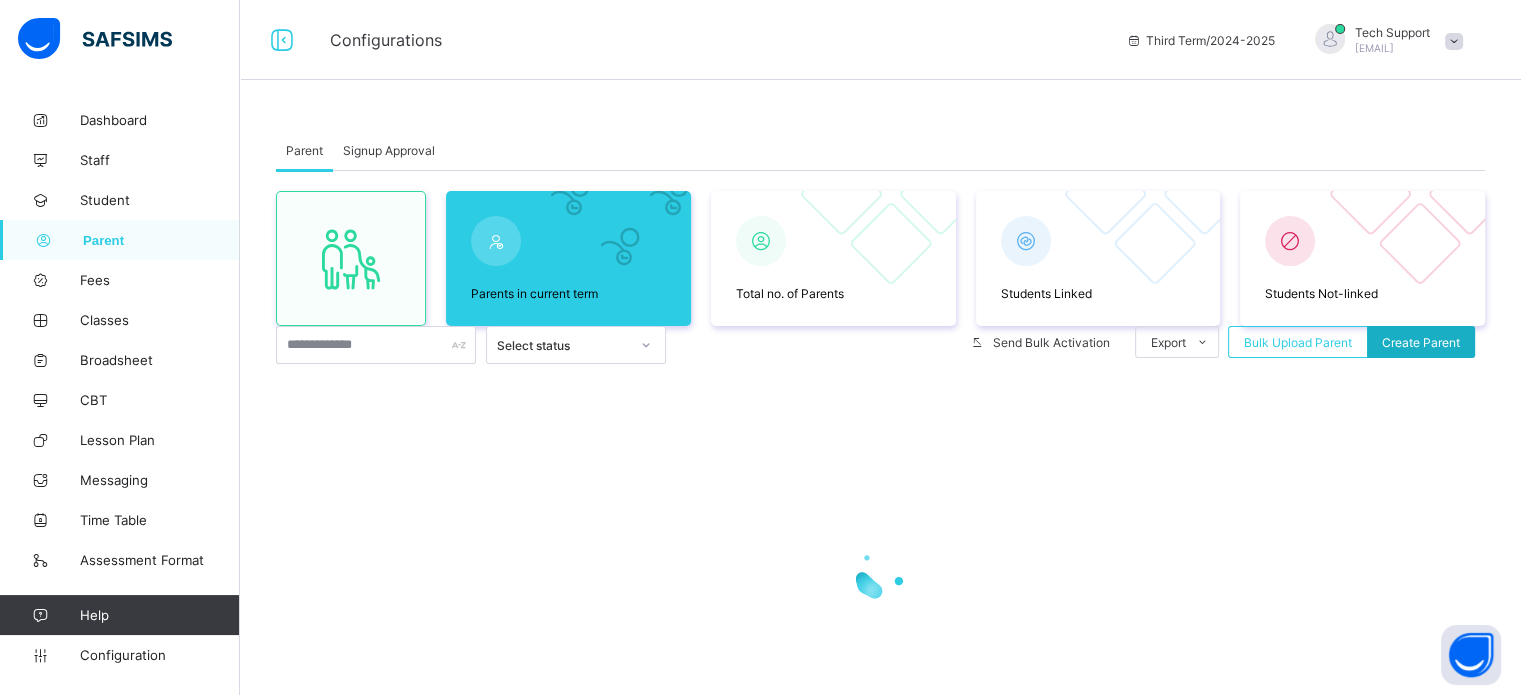 click on "Create Parent" at bounding box center (1421, 342) 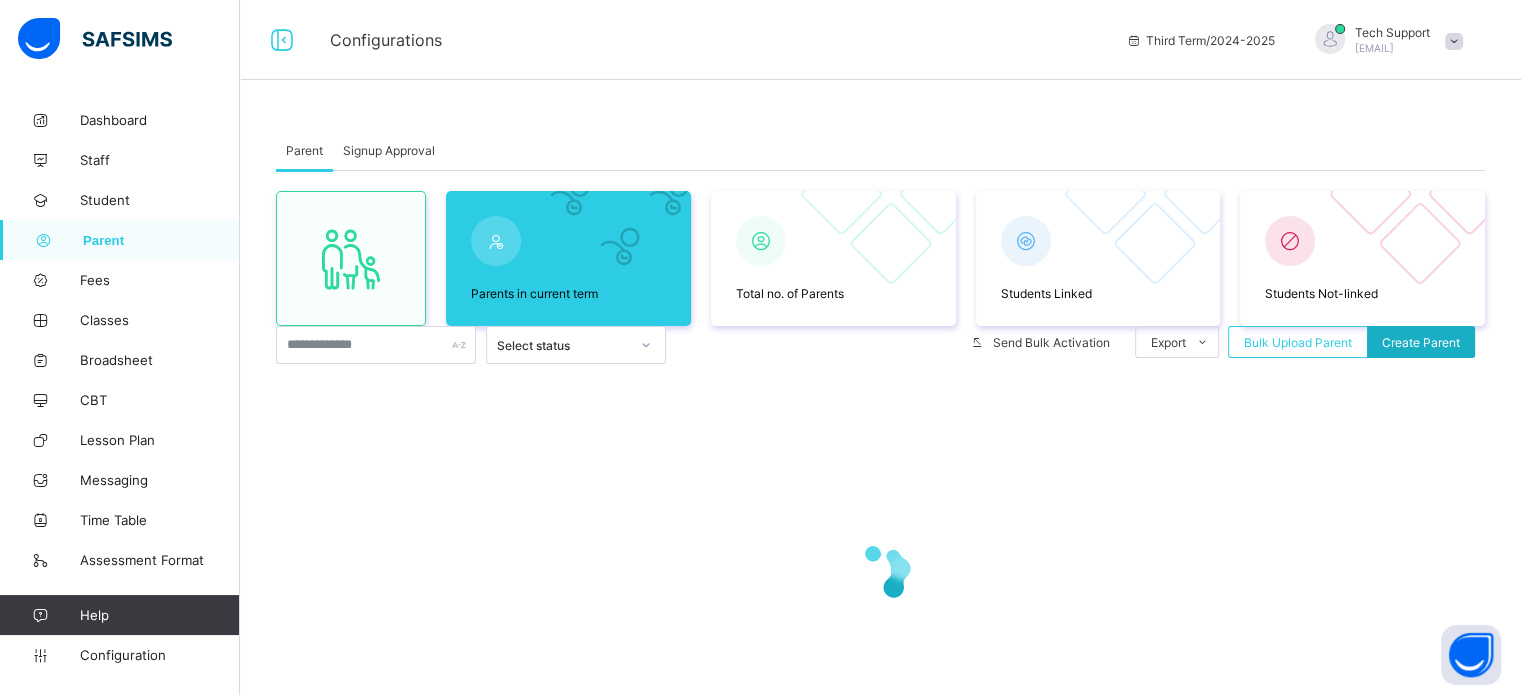 select on "**" 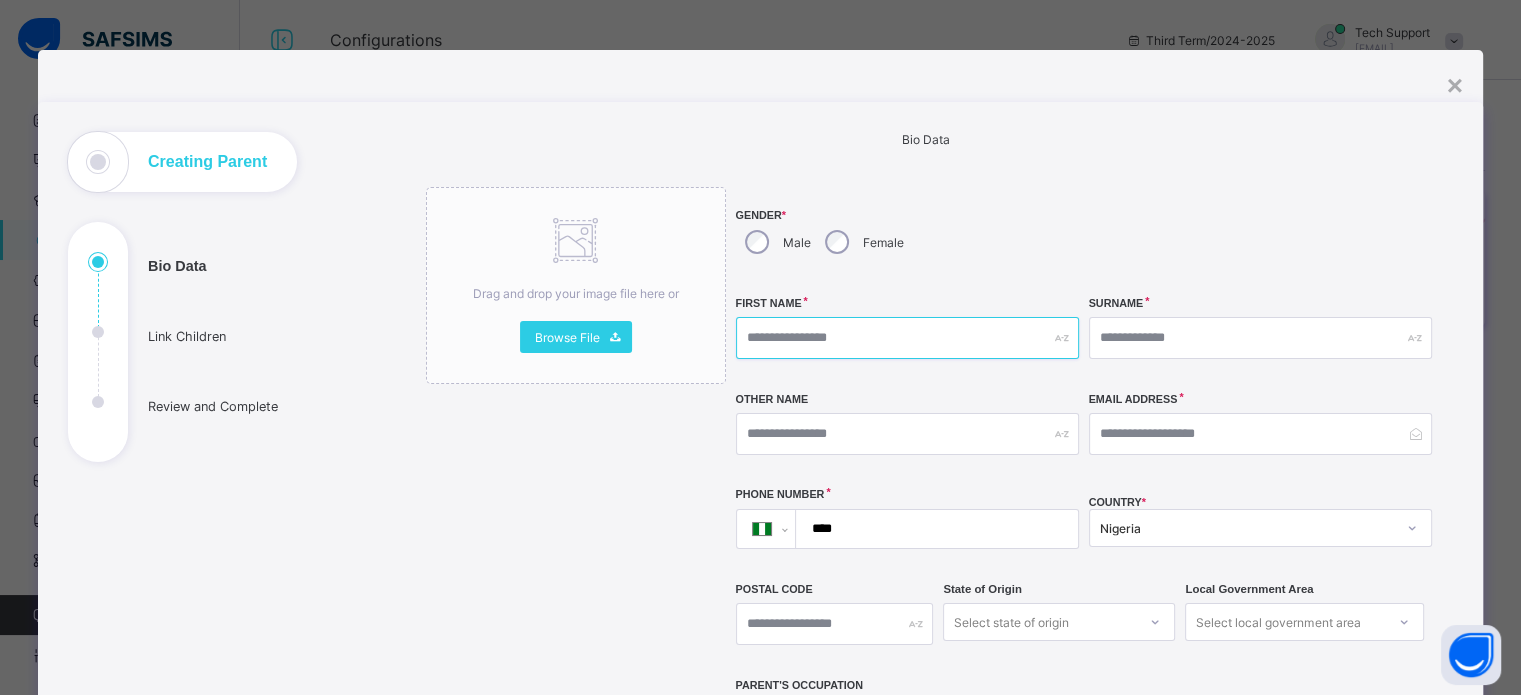 click at bounding box center (907, 338) 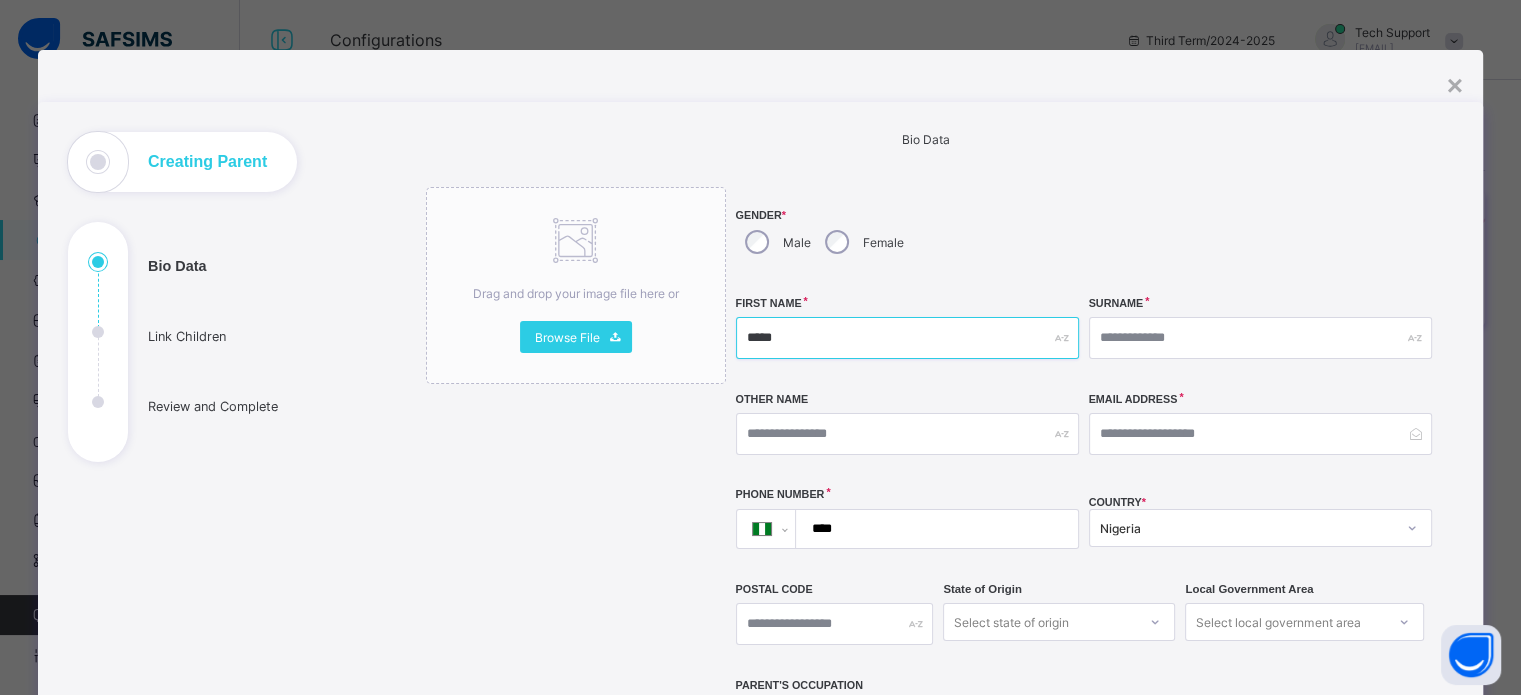 type on "****" 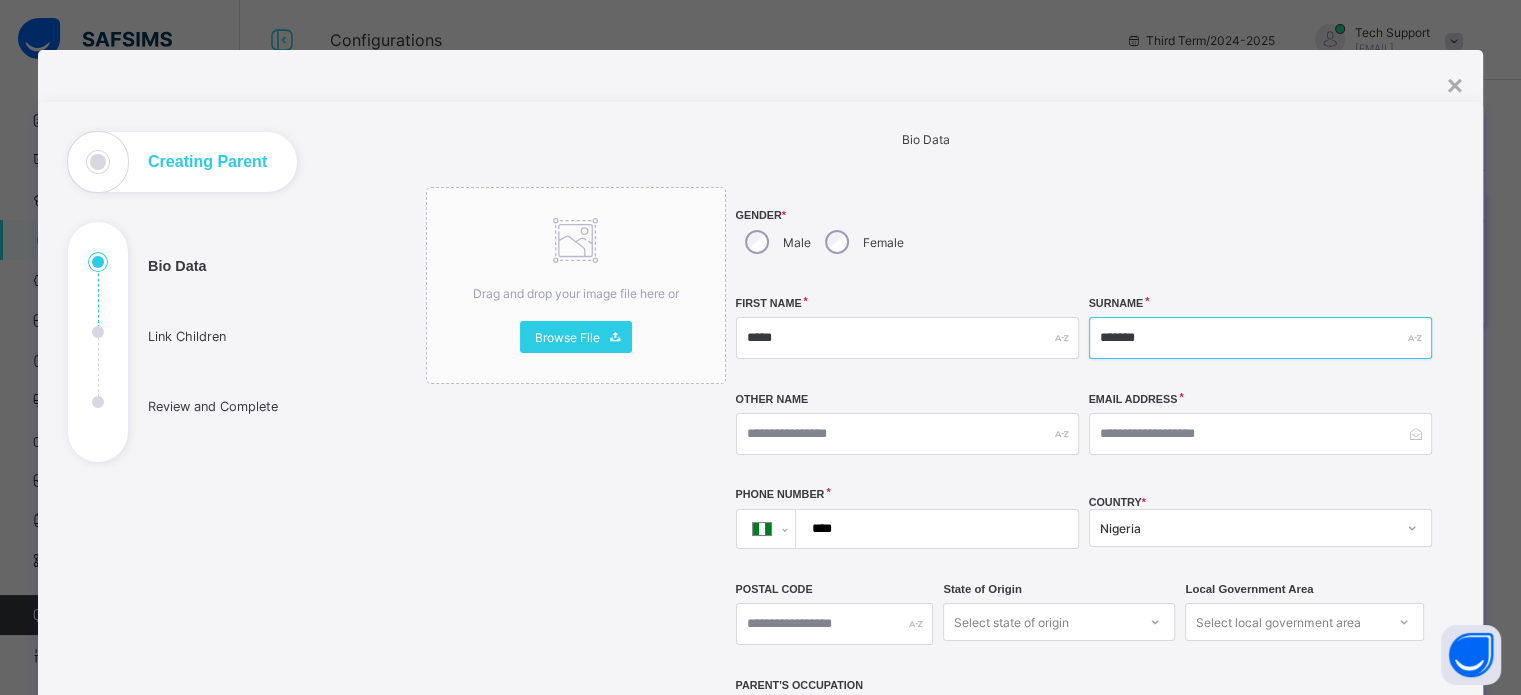 type on "******" 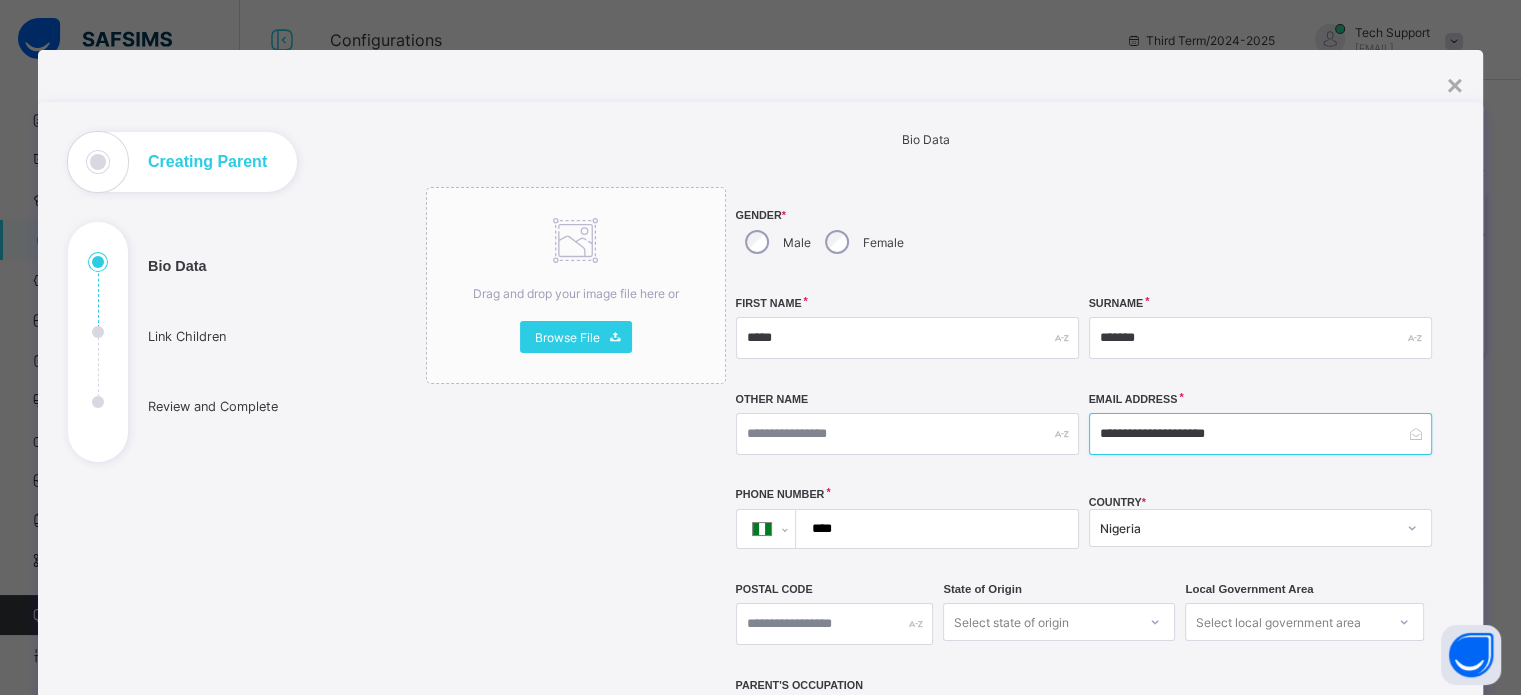 type on "**********" 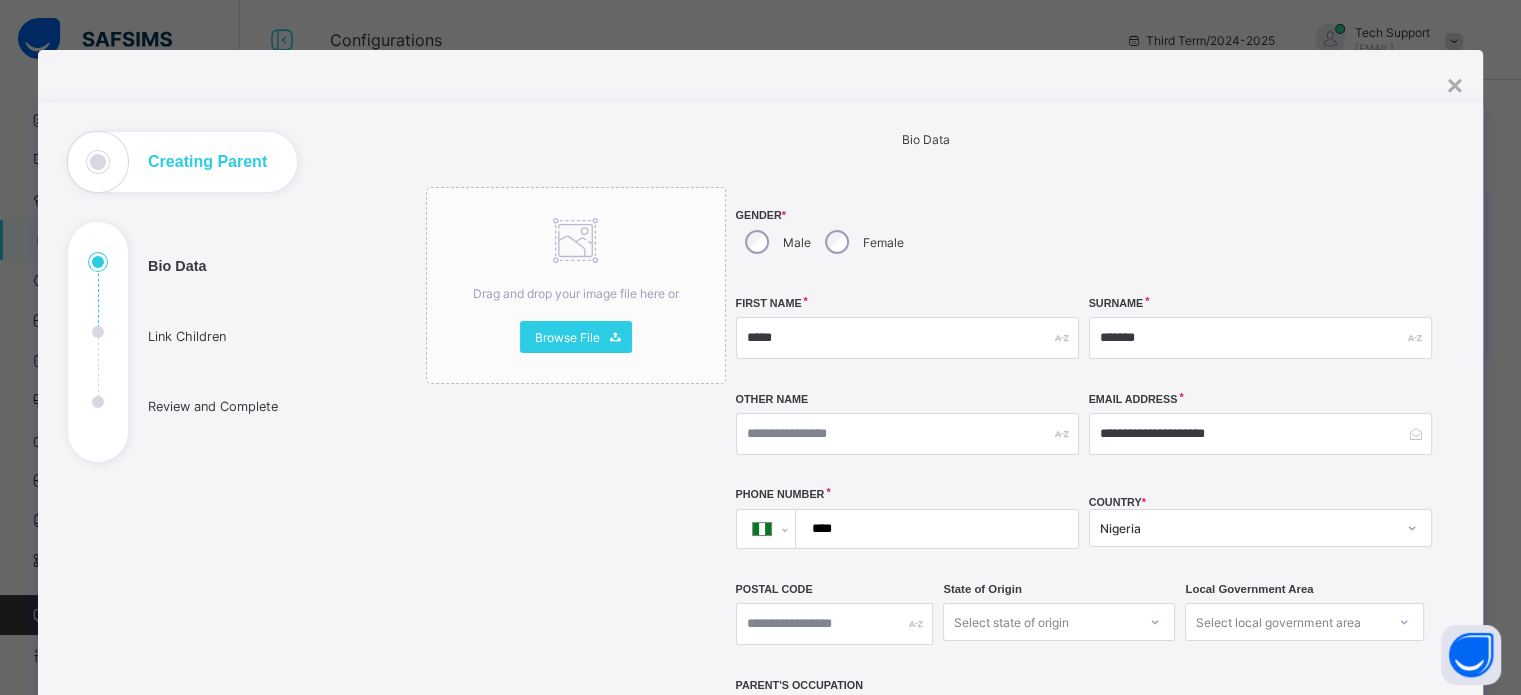 click on "****" at bounding box center (932, 529) 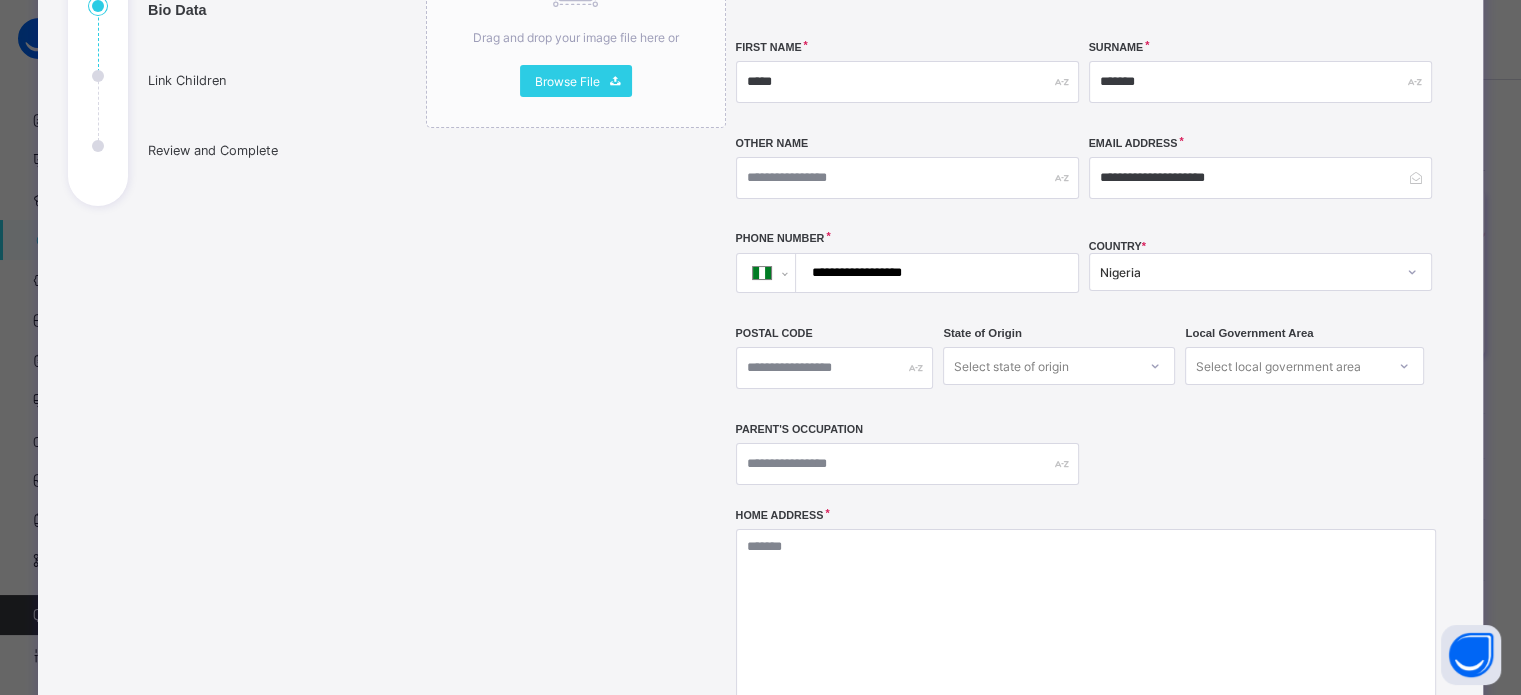 scroll, scrollTop: 300, scrollLeft: 0, axis: vertical 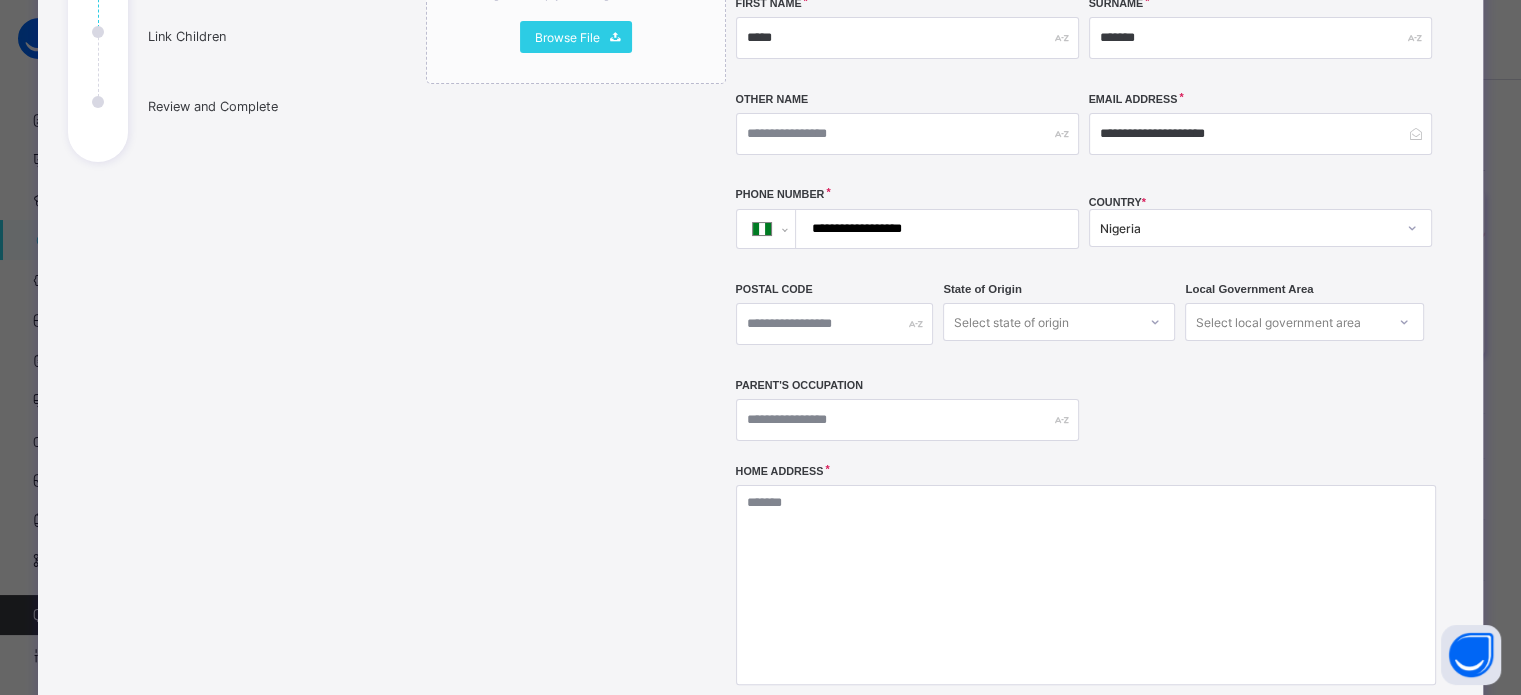 type on "**********" 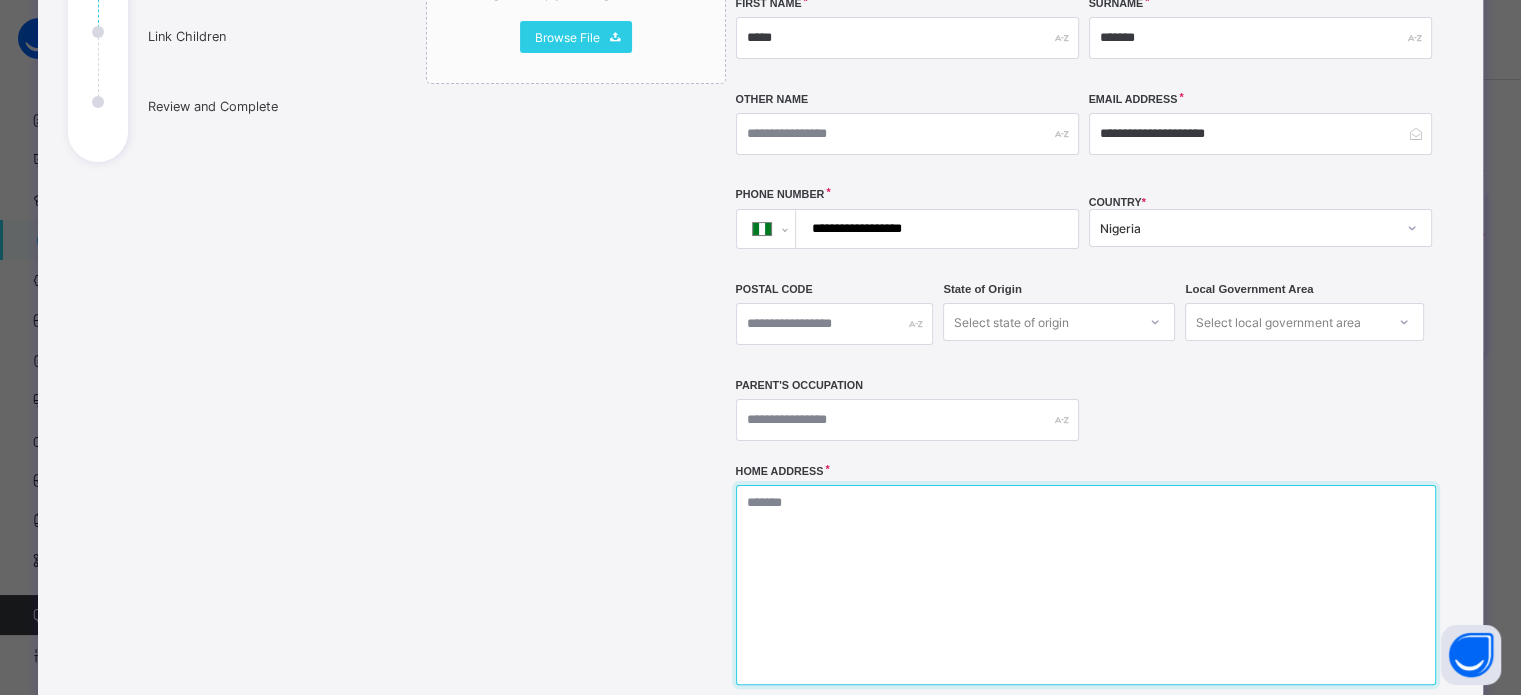 click at bounding box center [1086, 585] 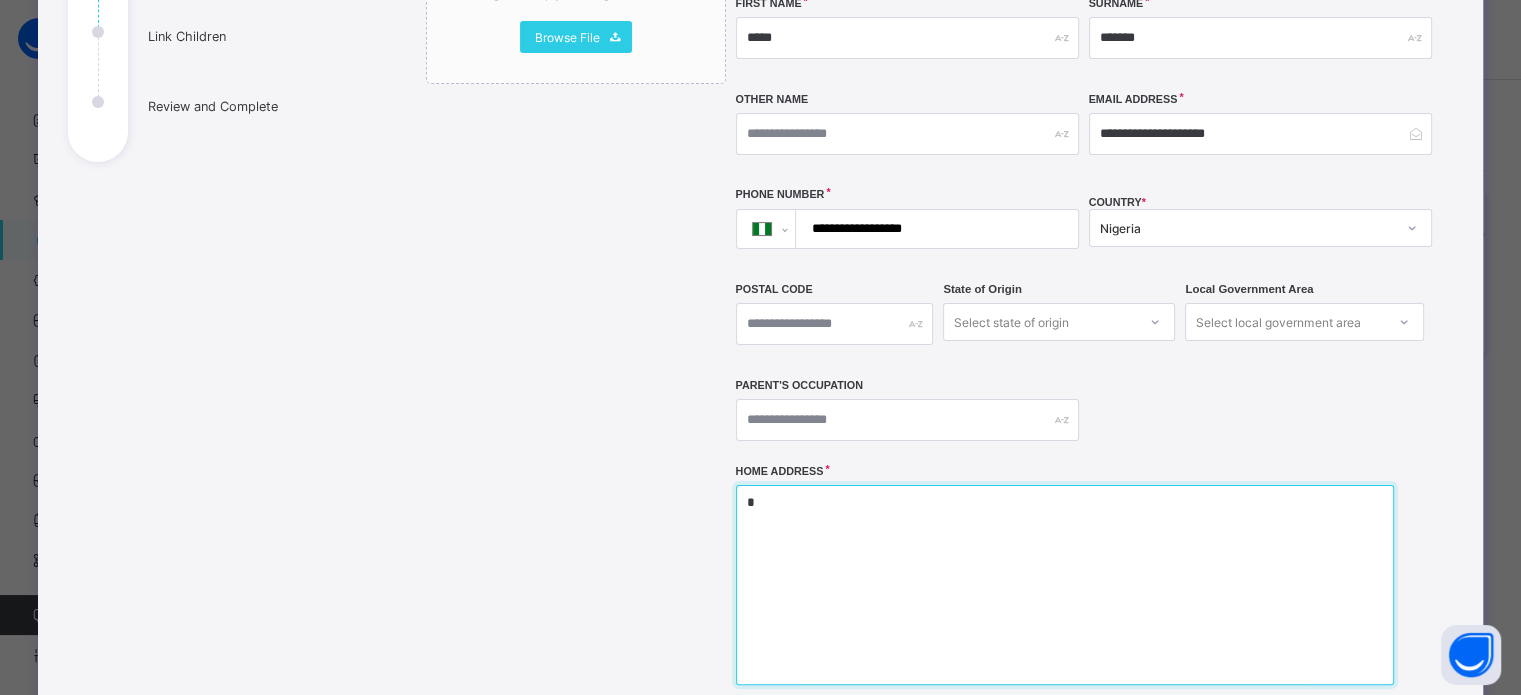 scroll, scrollTop: 100, scrollLeft: 0, axis: vertical 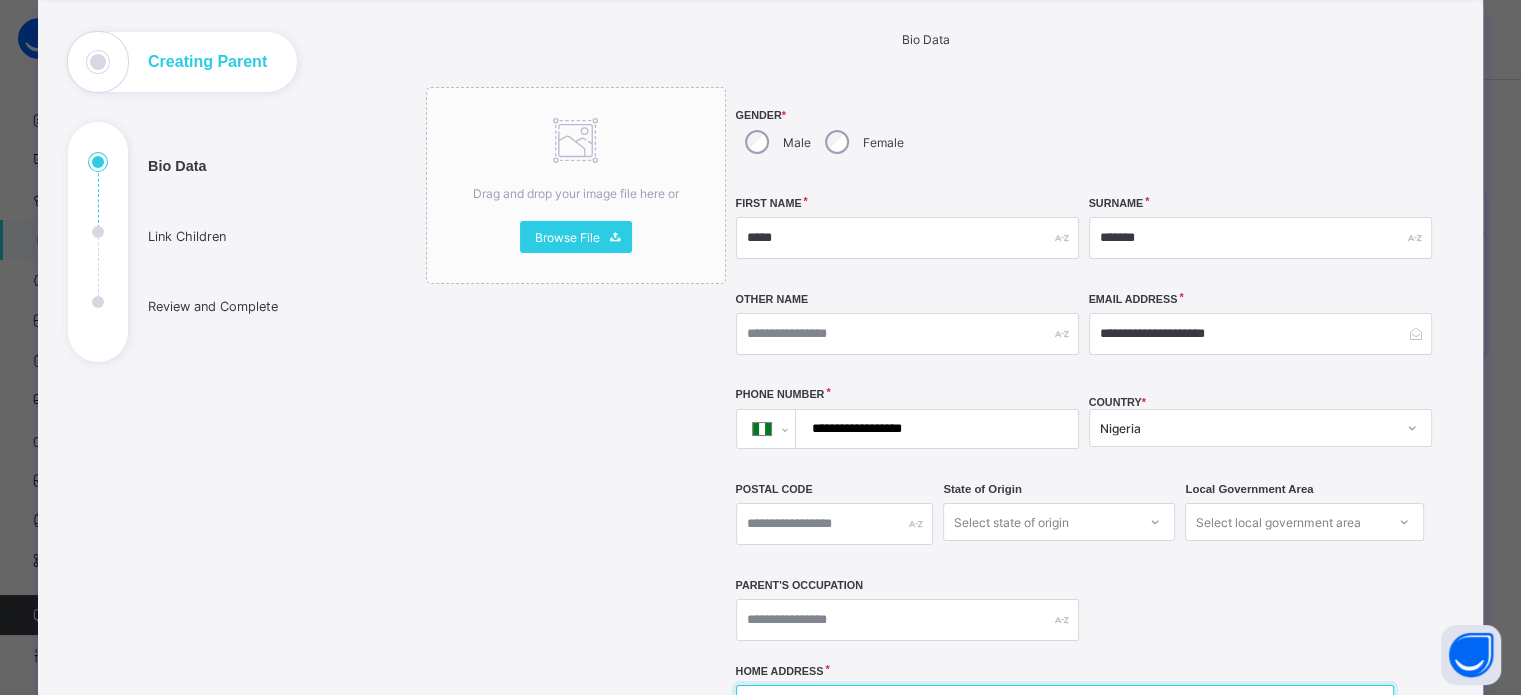 type on "*" 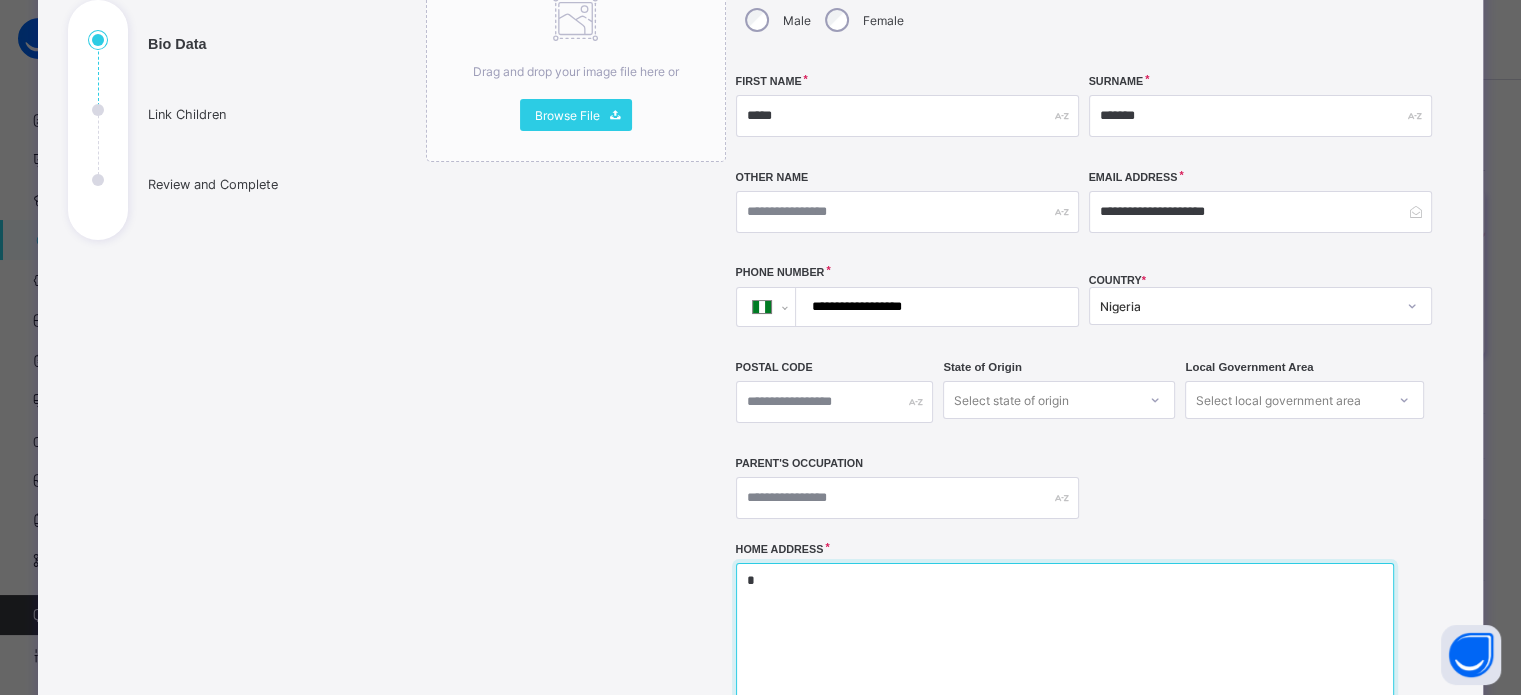 scroll, scrollTop: 500, scrollLeft: 0, axis: vertical 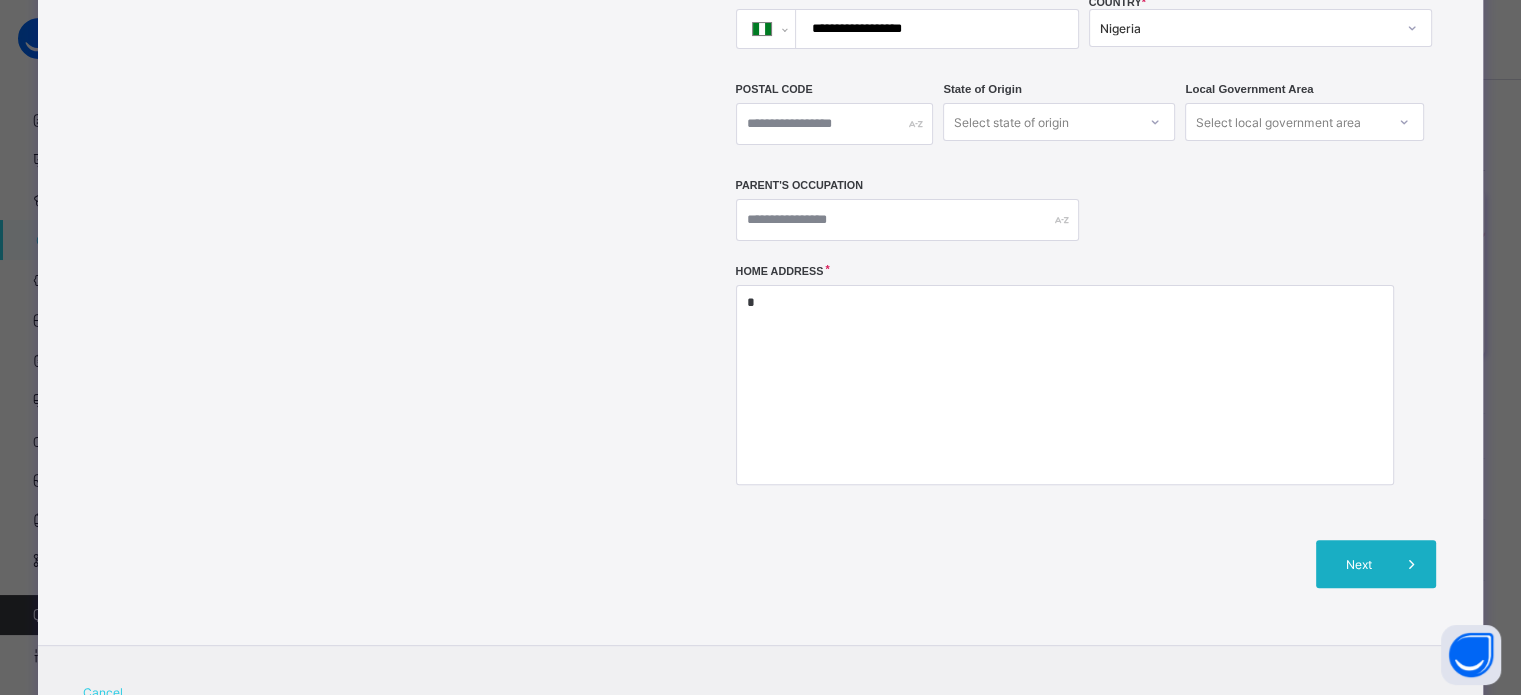 click on "Next" at bounding box center (1376, 564) 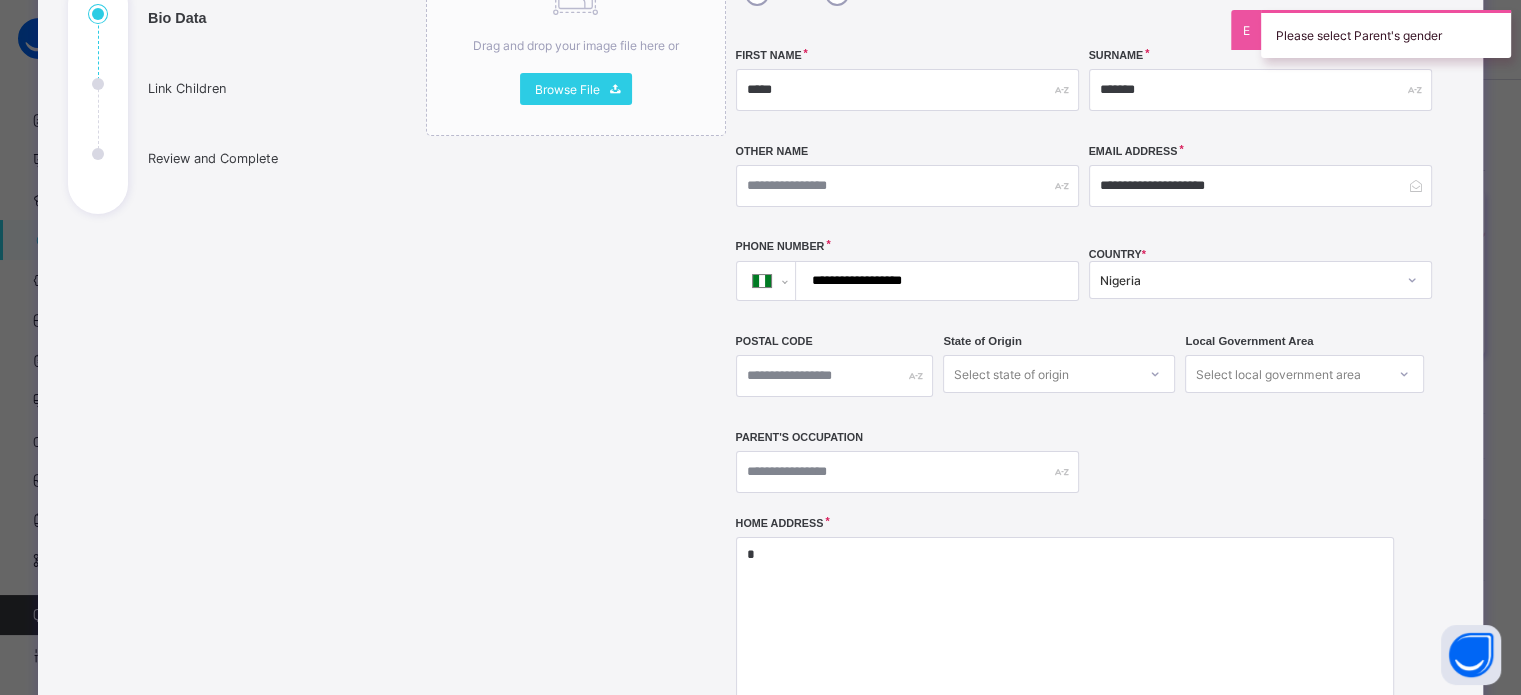 scroll, scrollTop: 100, scrollLeft: 0, axis: vertical 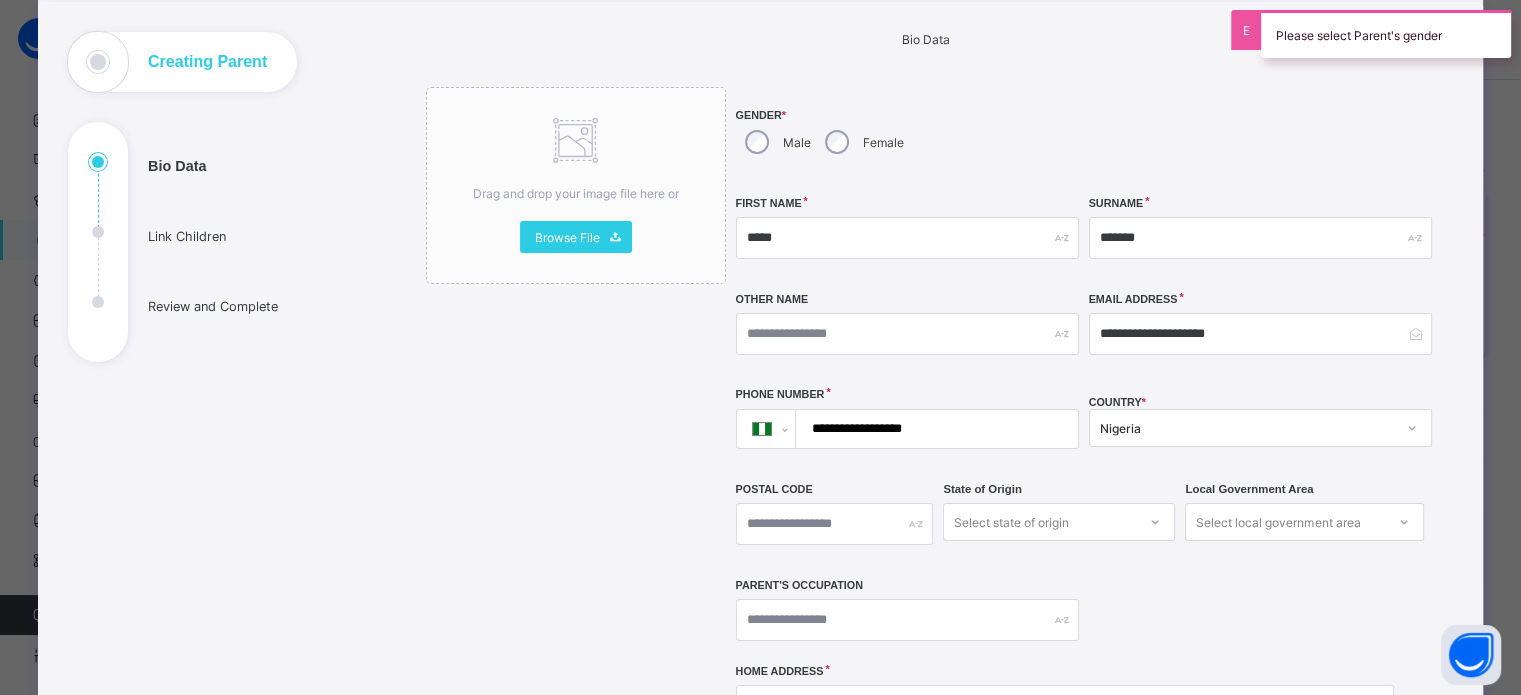 click on "Male" at bounding box center (797, 142) 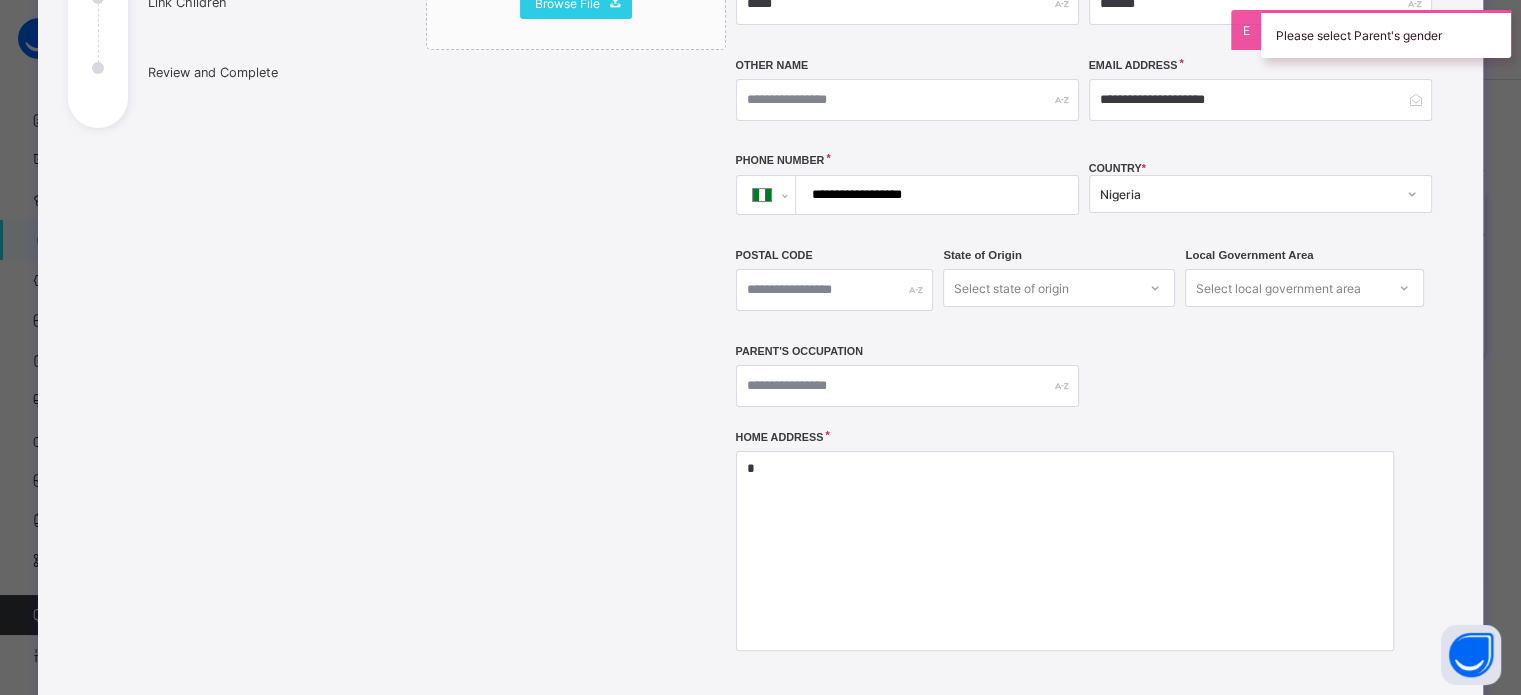 scroll, scrollTop: 300, scrollLeft: 0, axis: vertical 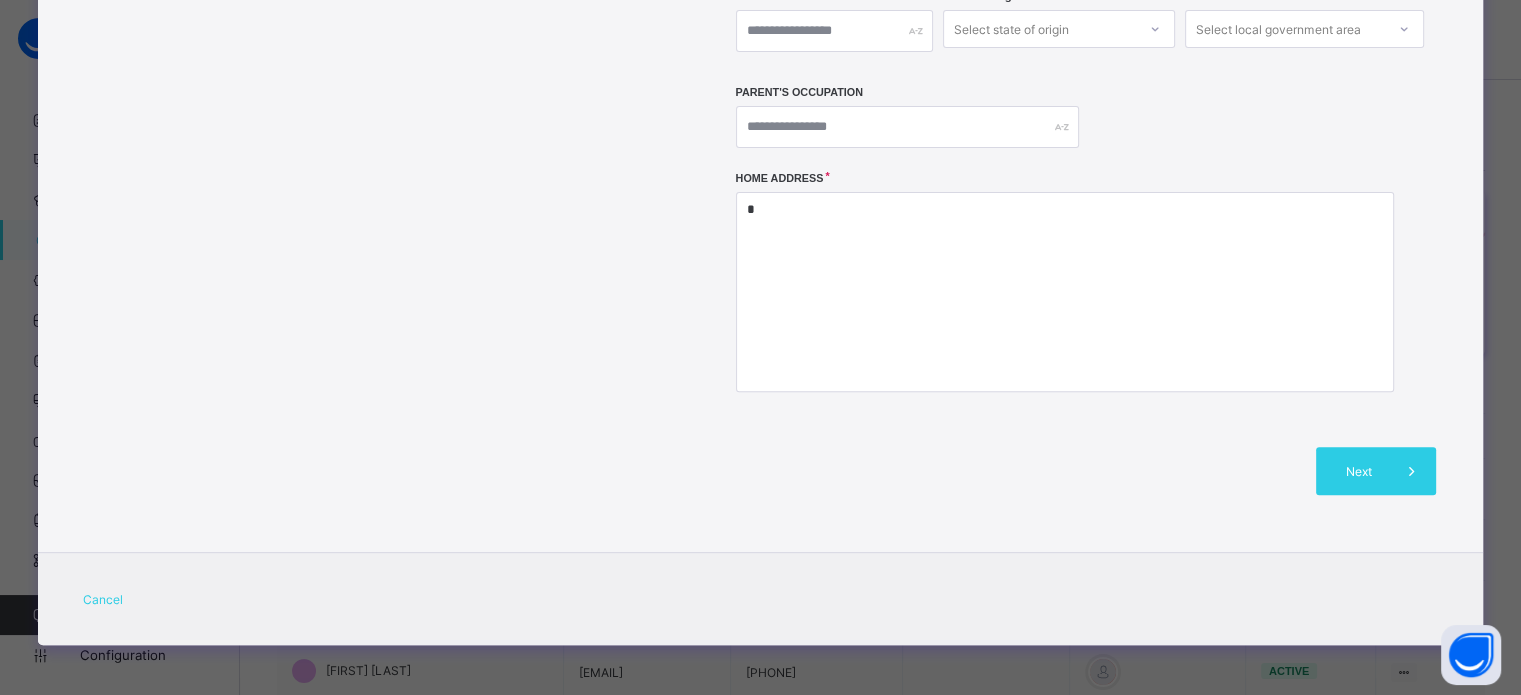 click on "Next" at bounding box center (1376, 471) 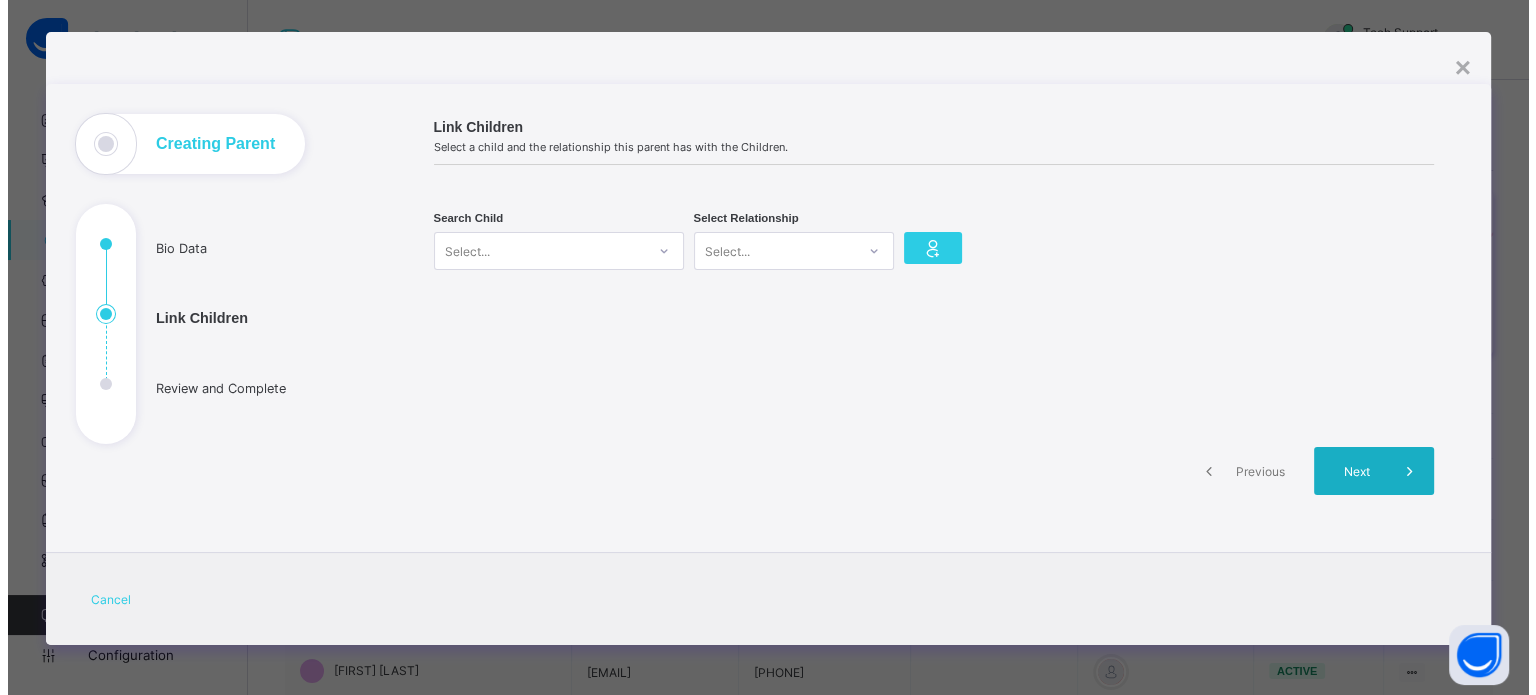 scroll, scrollTop: 52, scrollLeft: 0, axis: vertical 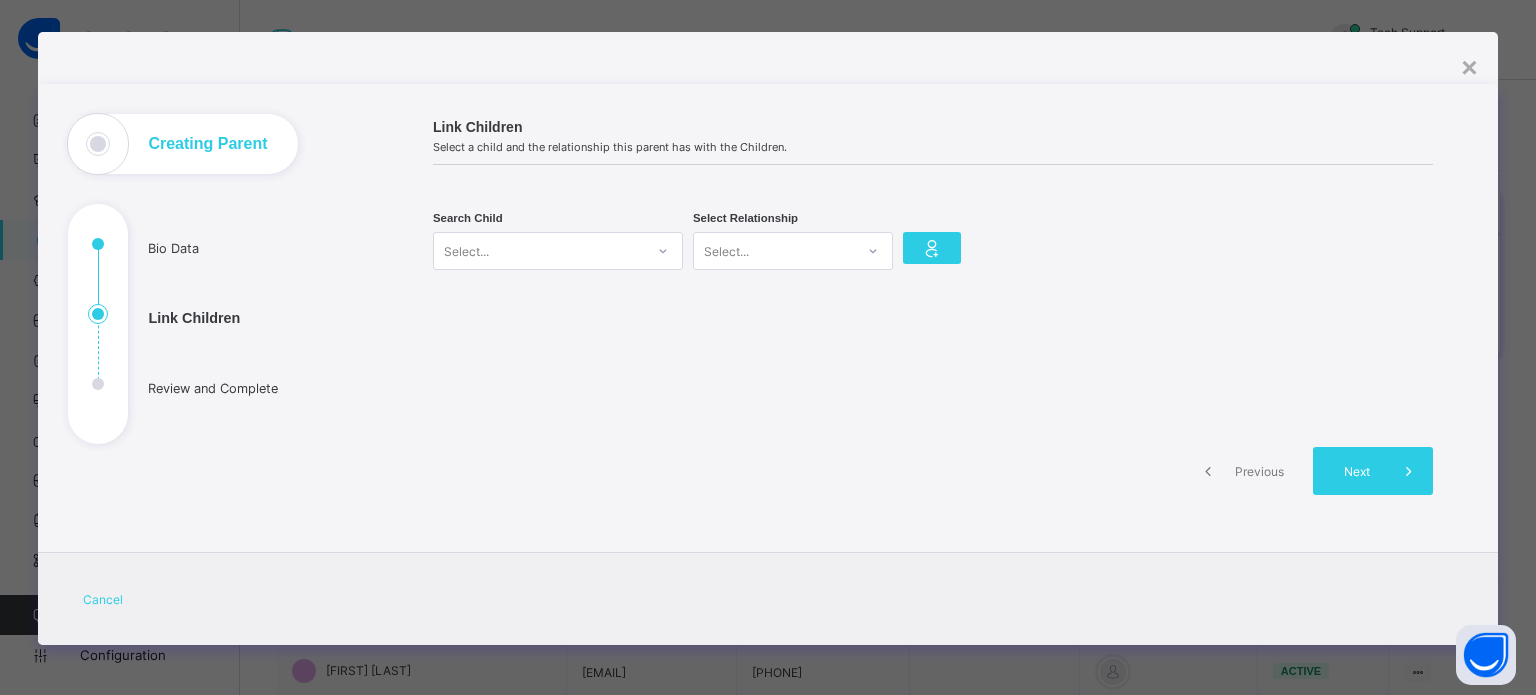 click on "Select..." at bounding box center (539, 251) 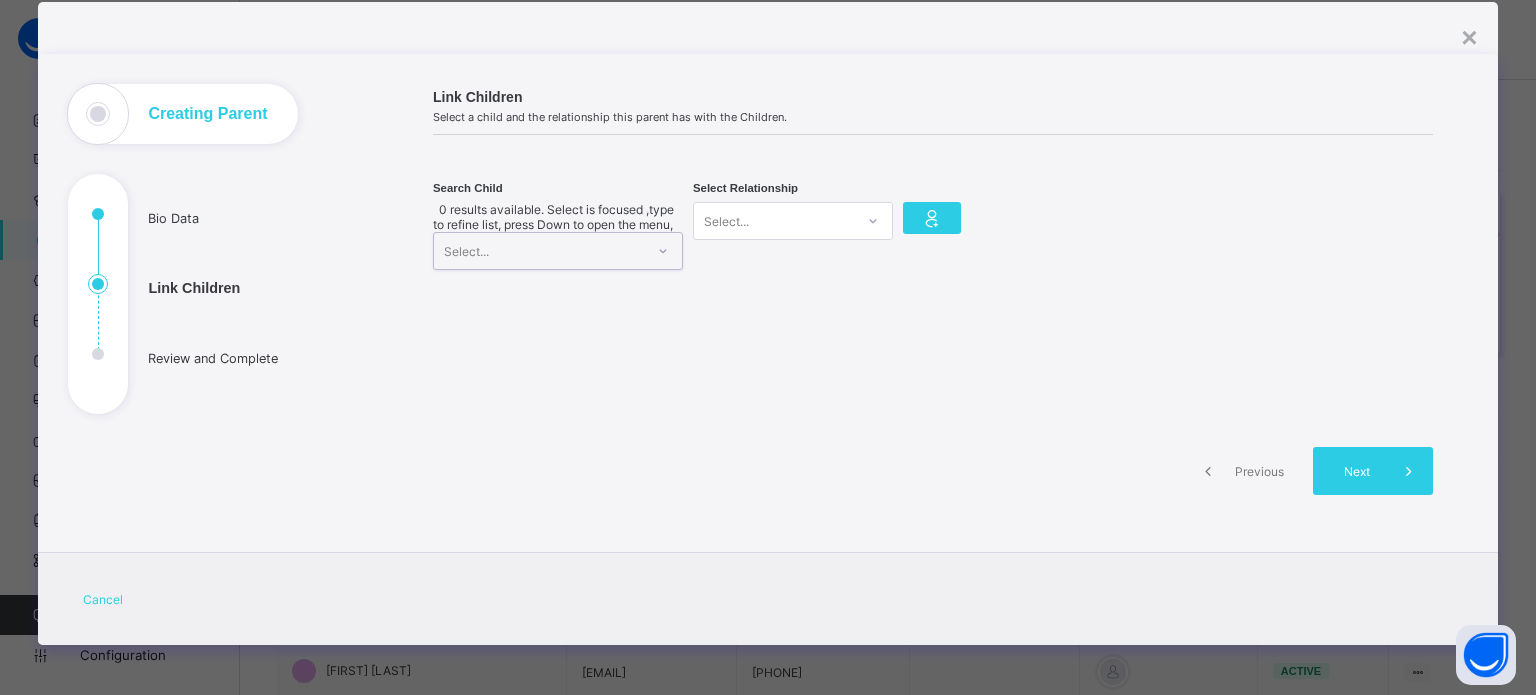 click on "Select..." at bounding box center [539, 251] 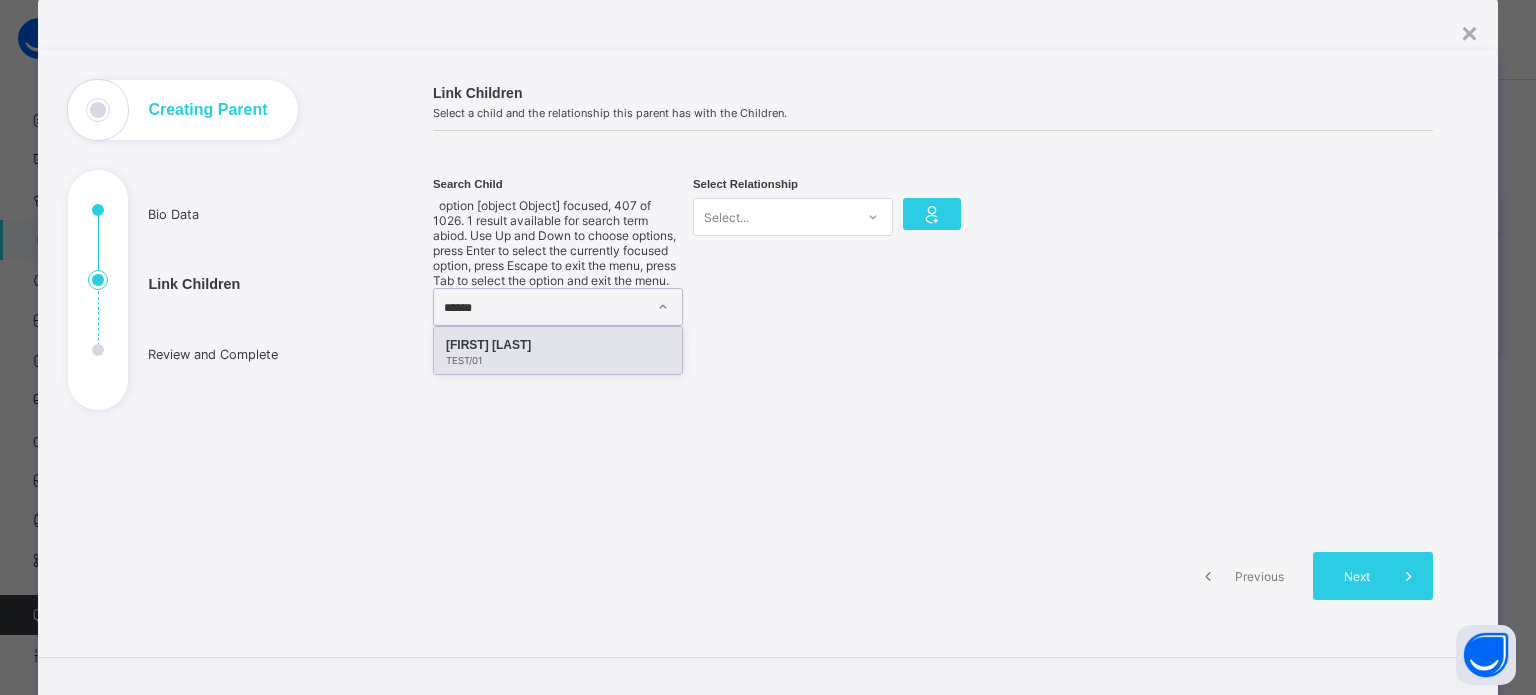 type on "*******" 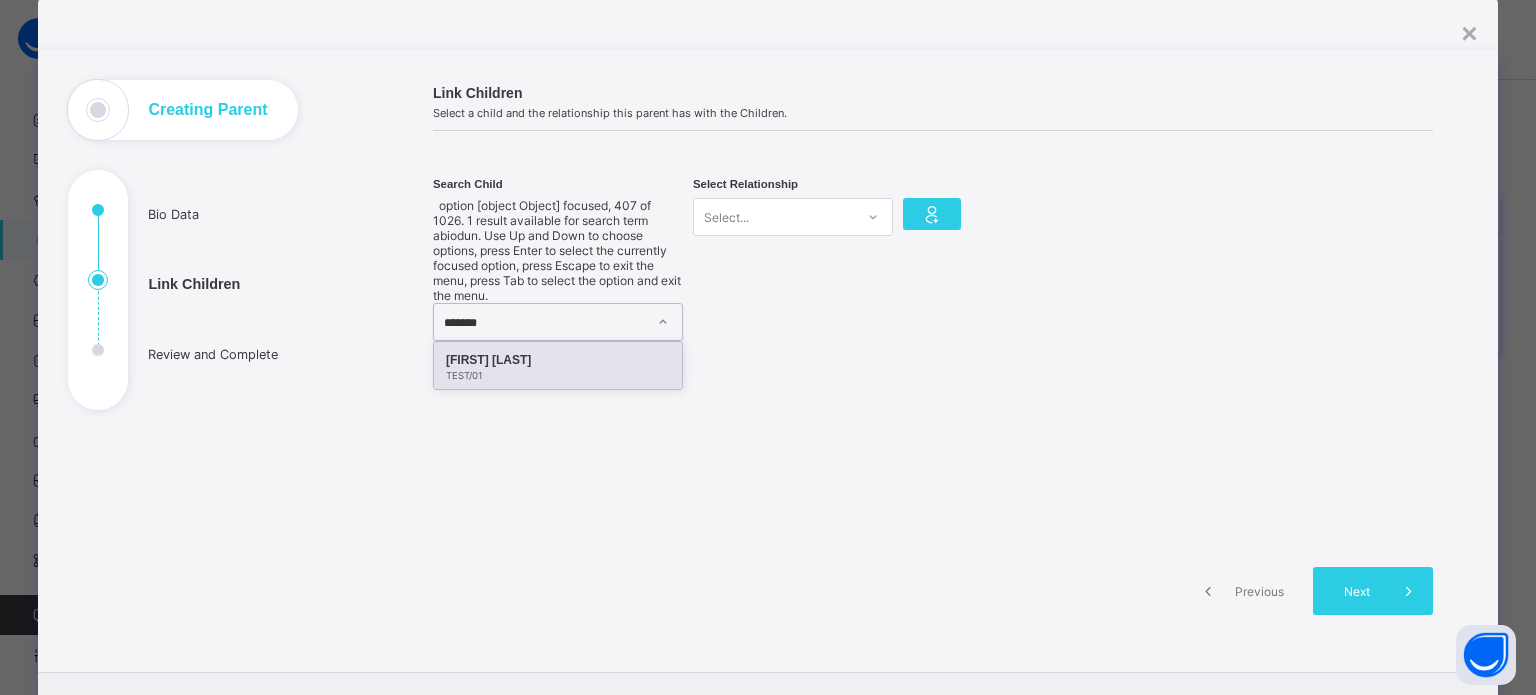 click on "[FIRST] [LAST]" at bounding box center (558, 360) 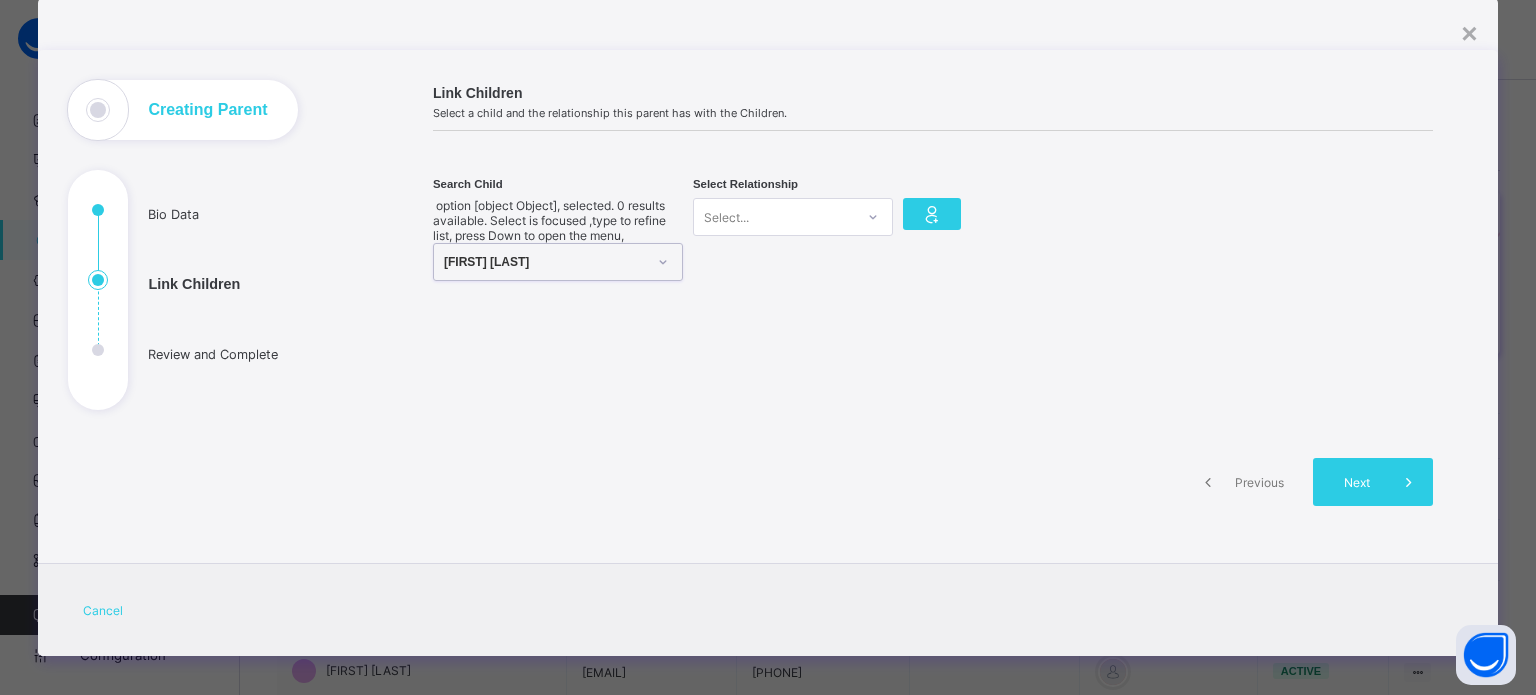 click on "Select..." at bounding box center (774, 217) 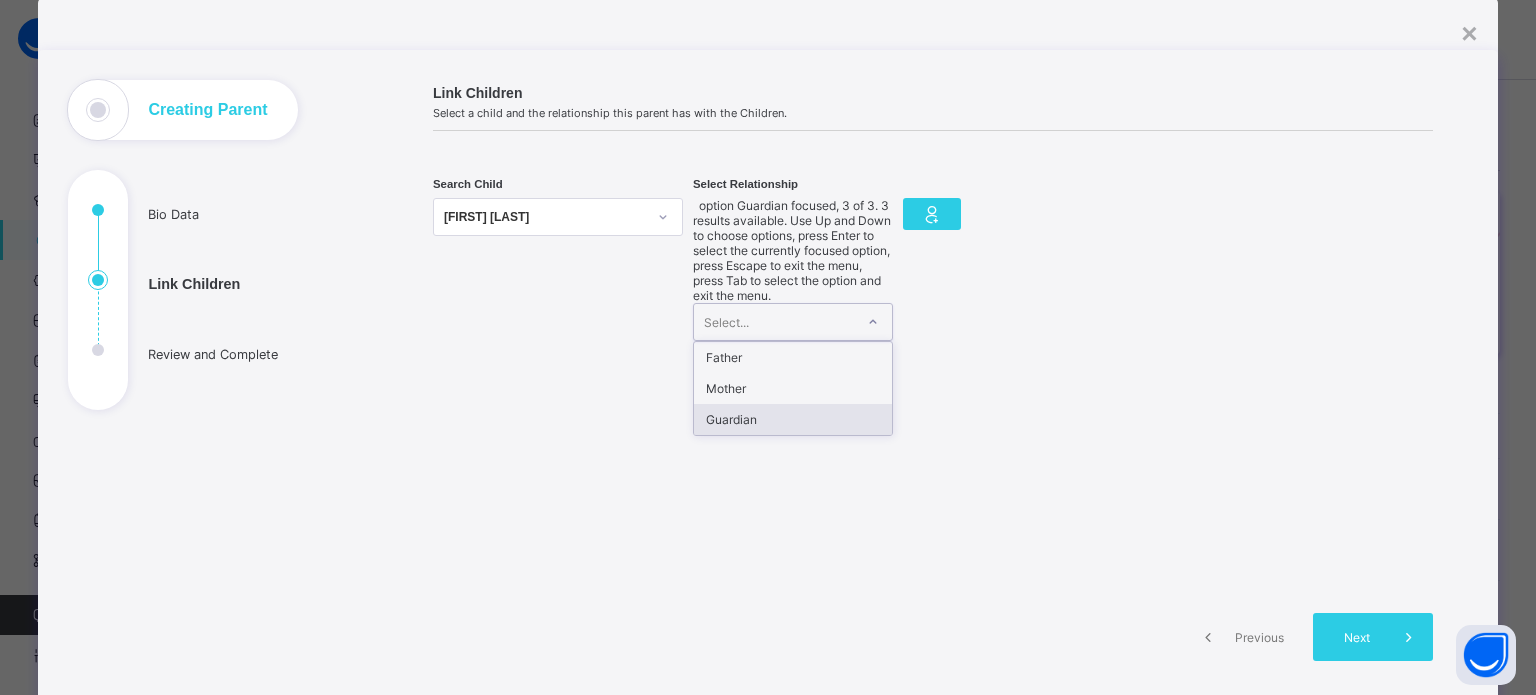 click on "Guardian" at bounding box center [793, 419] 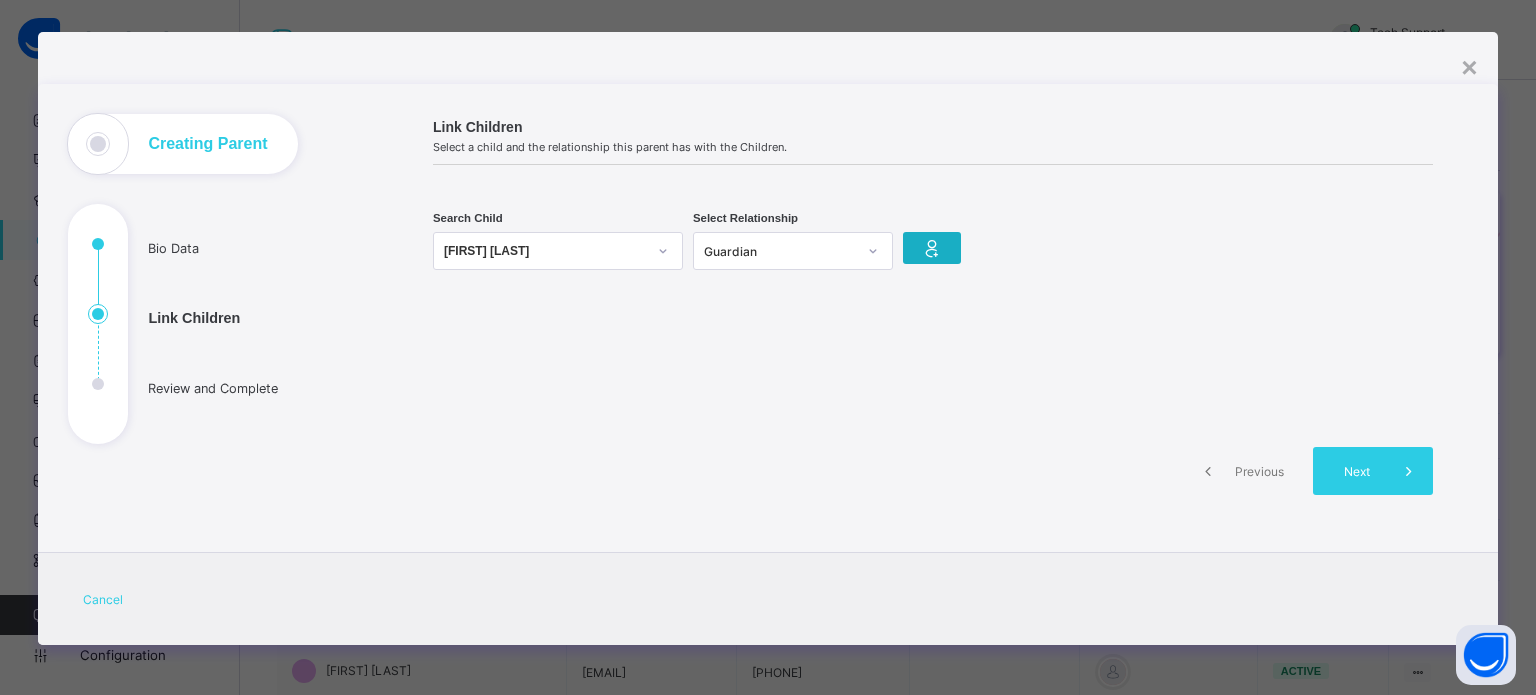 click at bounding box center [932, 248] 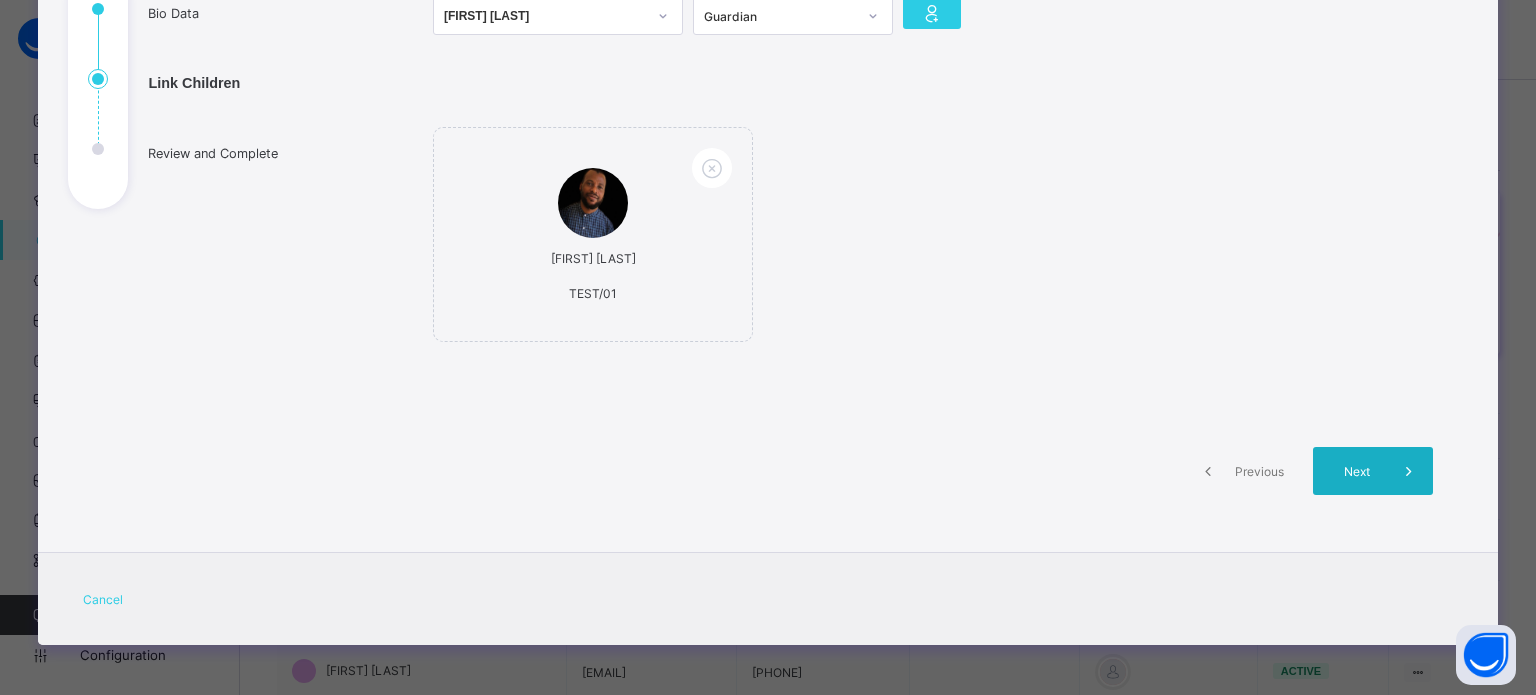 scroll, scrollTop: 292, scrollLeft: 0, axis: vertical 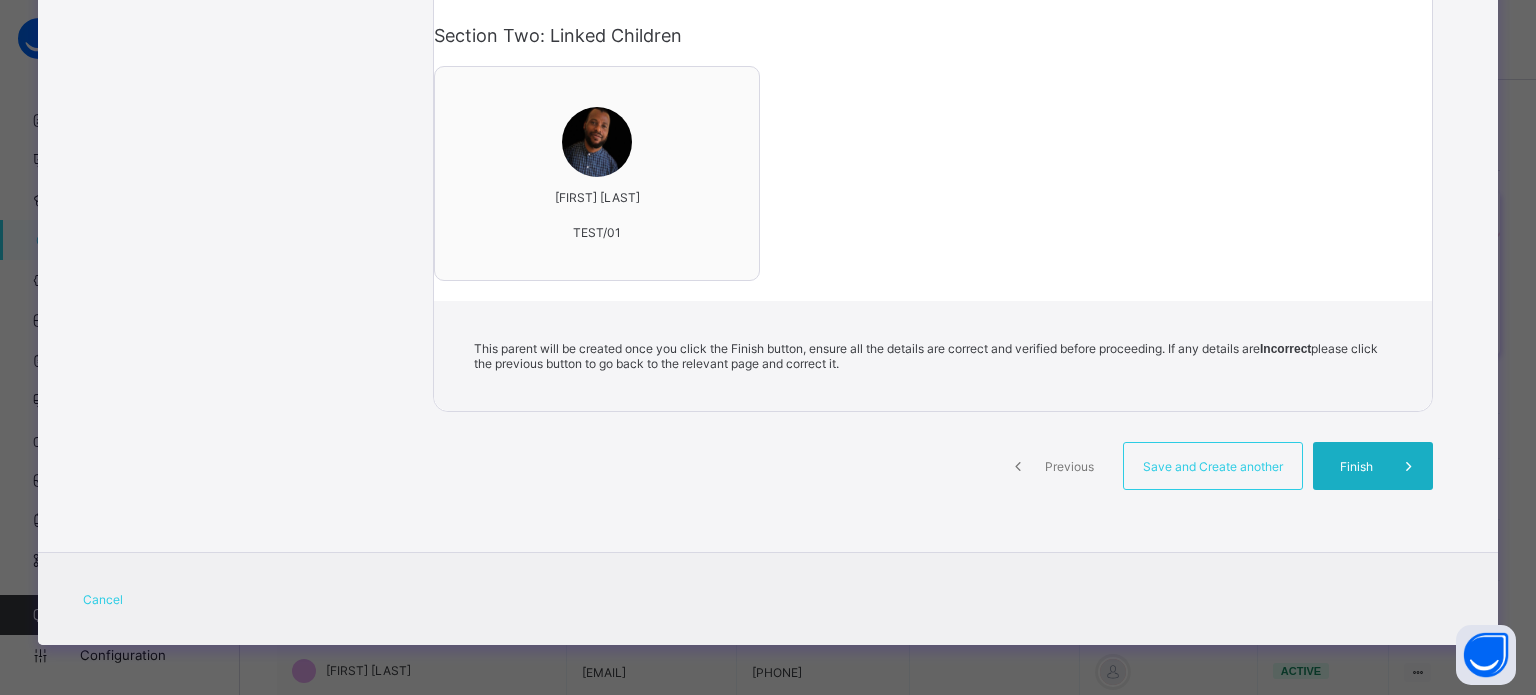 click on "Finish" at bounding box center [1356, 466] 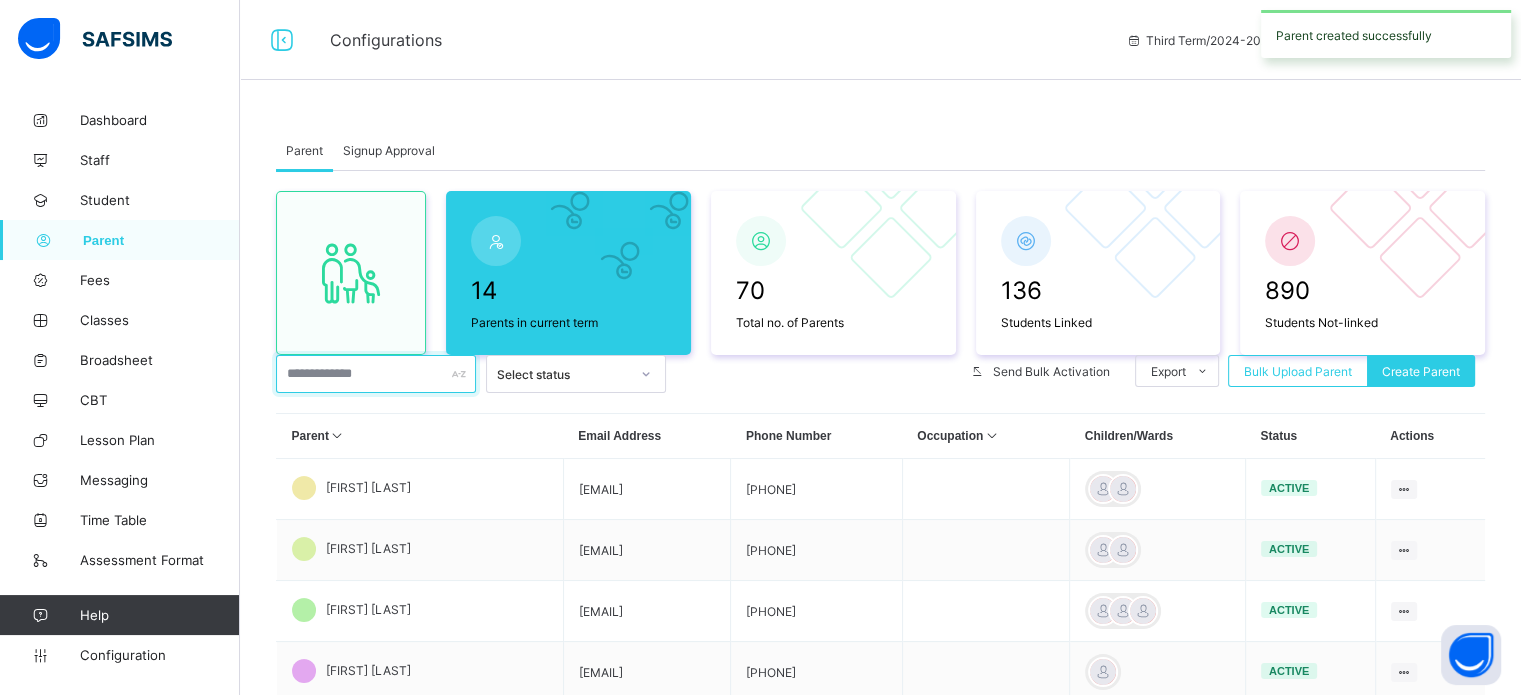 click at bounding box center (376, 374) 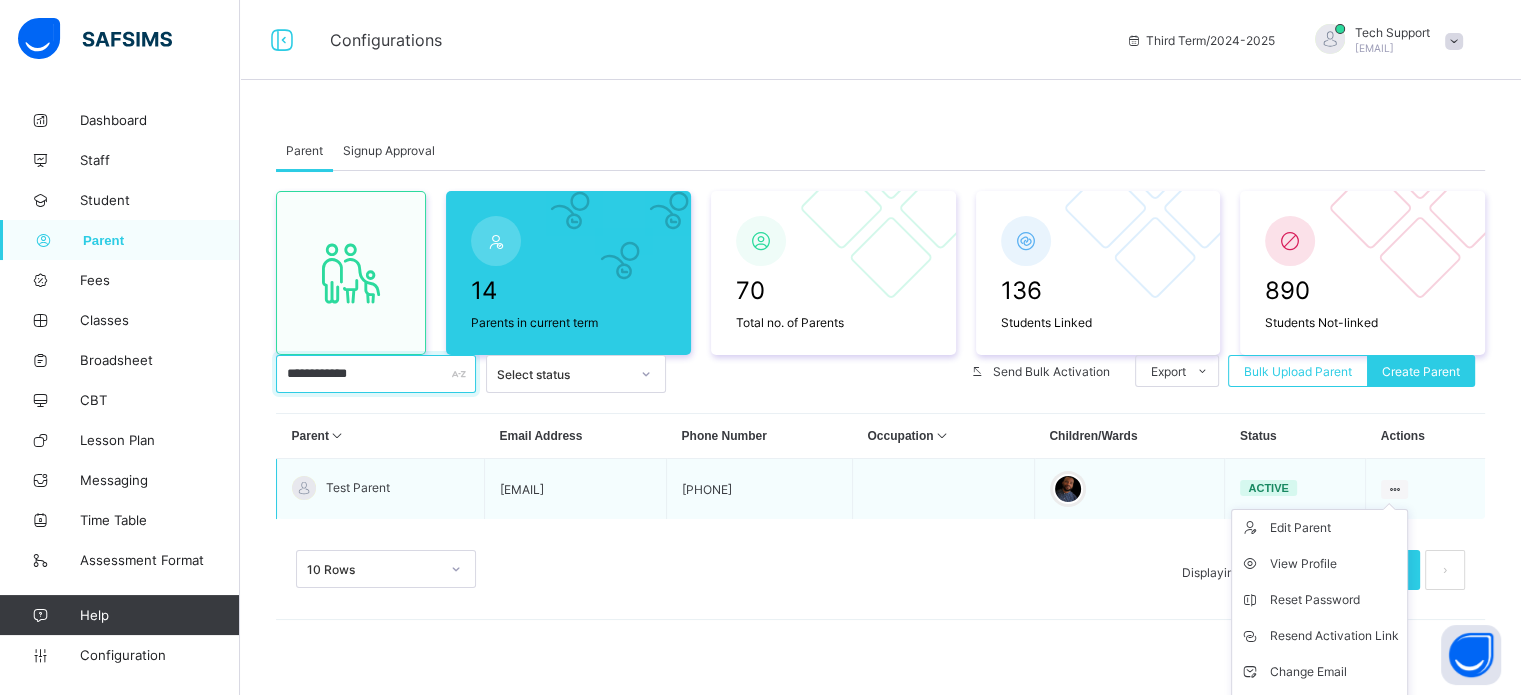 scroll, scrollTop: 108, scrollLeft: 0, axis: vertical 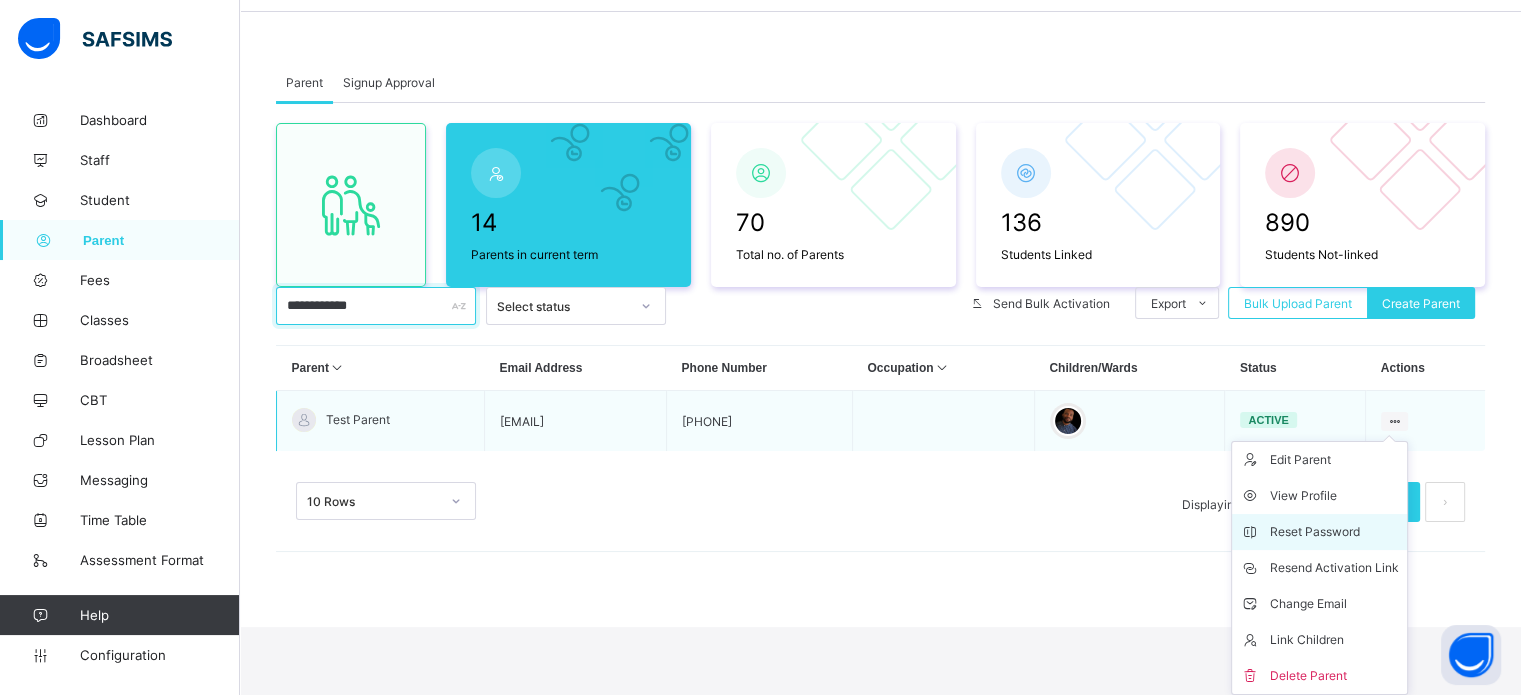 type on "**********" 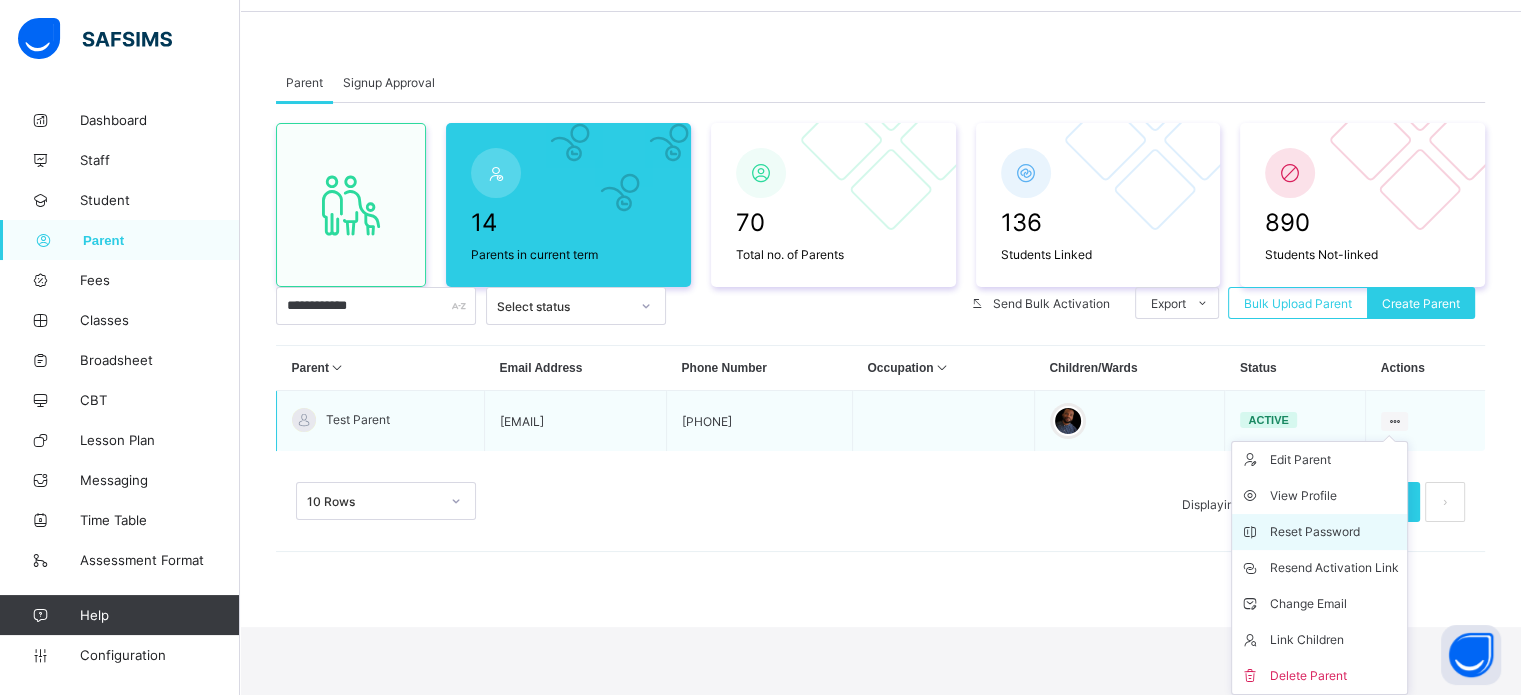 click on "Reset Password" at bounding box center [1334, 532] 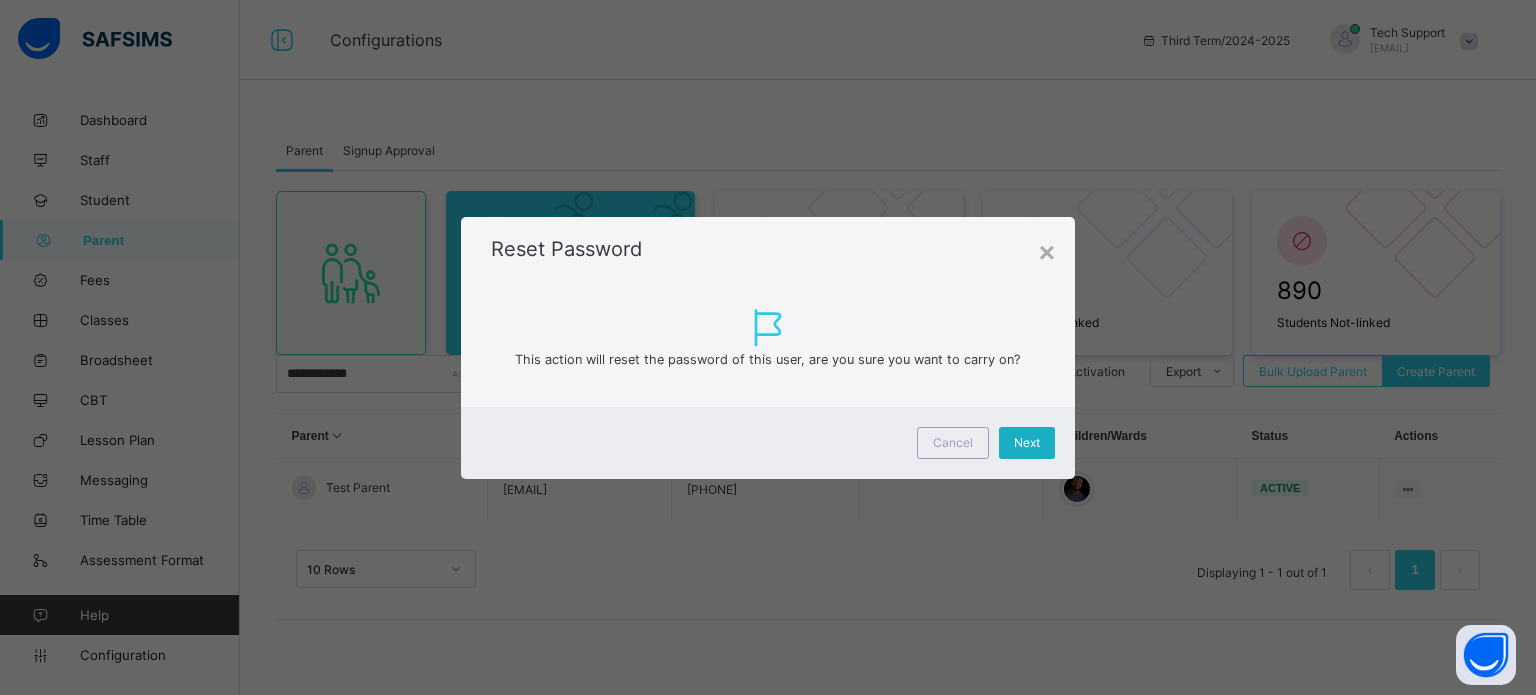 click on "Next" at bounding box center (1027, 443) 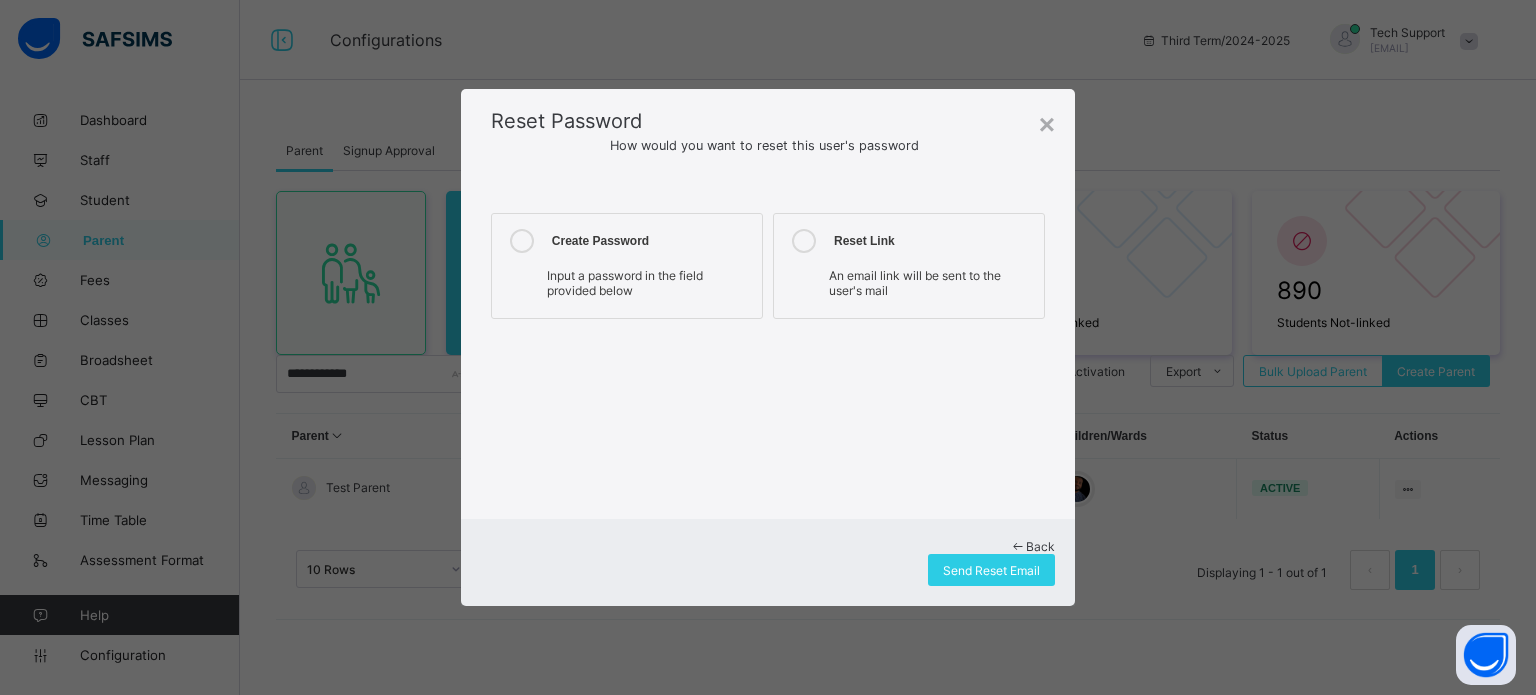 click on "Create Password Input a password in the field provided below" at bounding box center (627, 266) 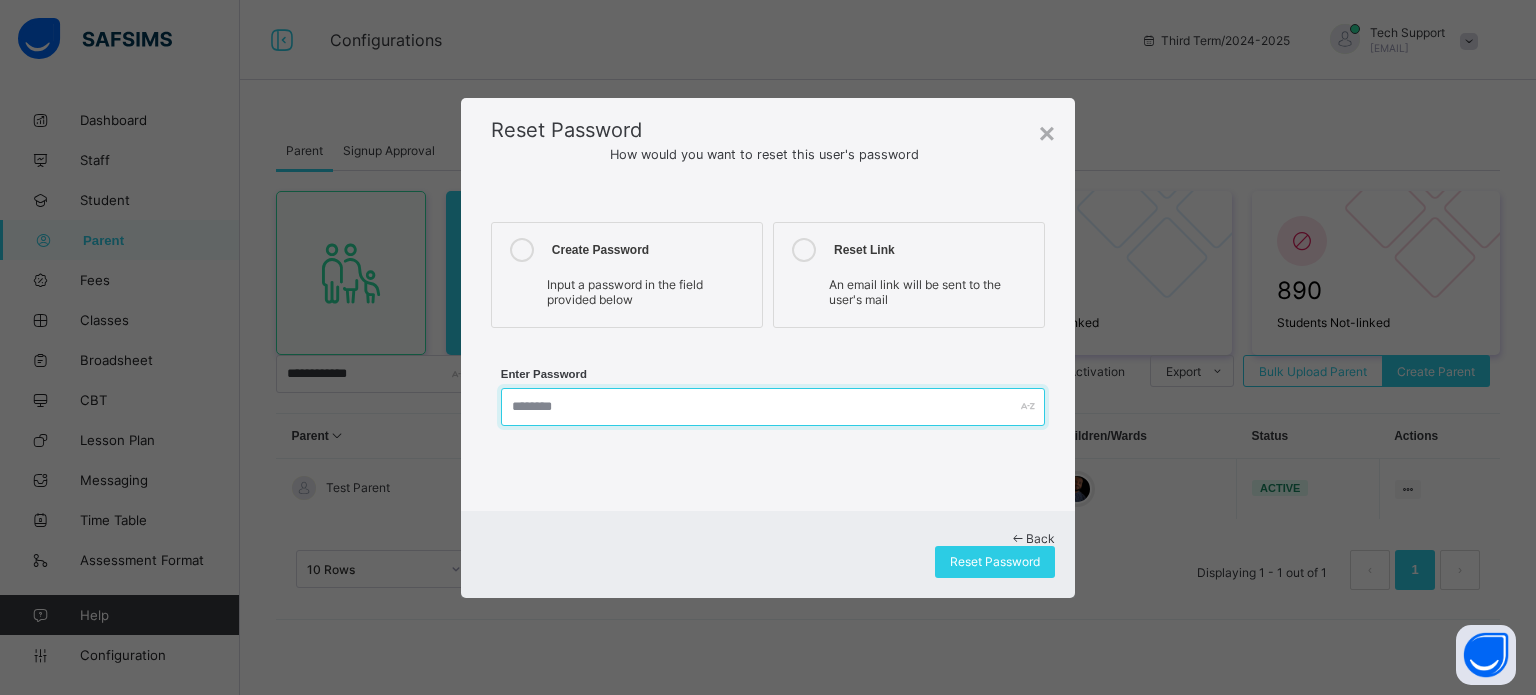 click at bounding box center [773, 407] 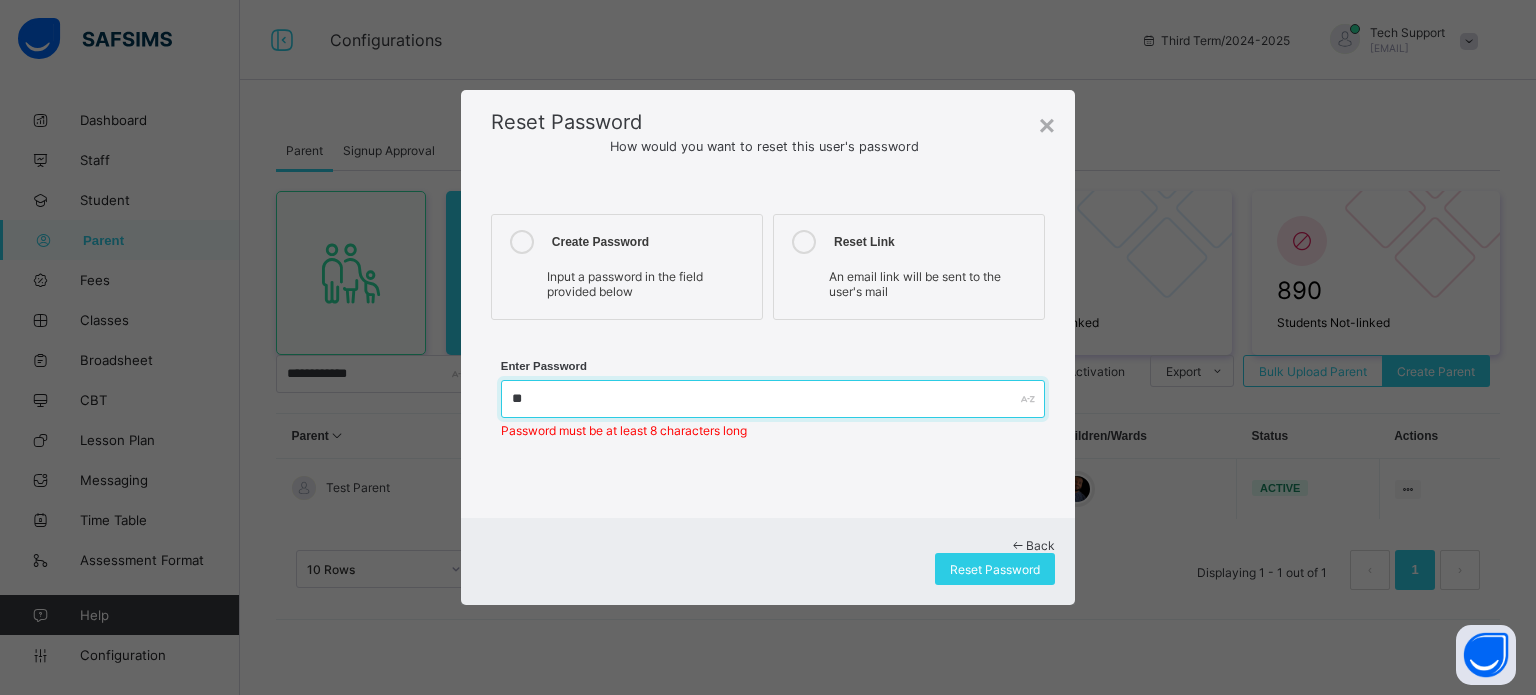type on "*" 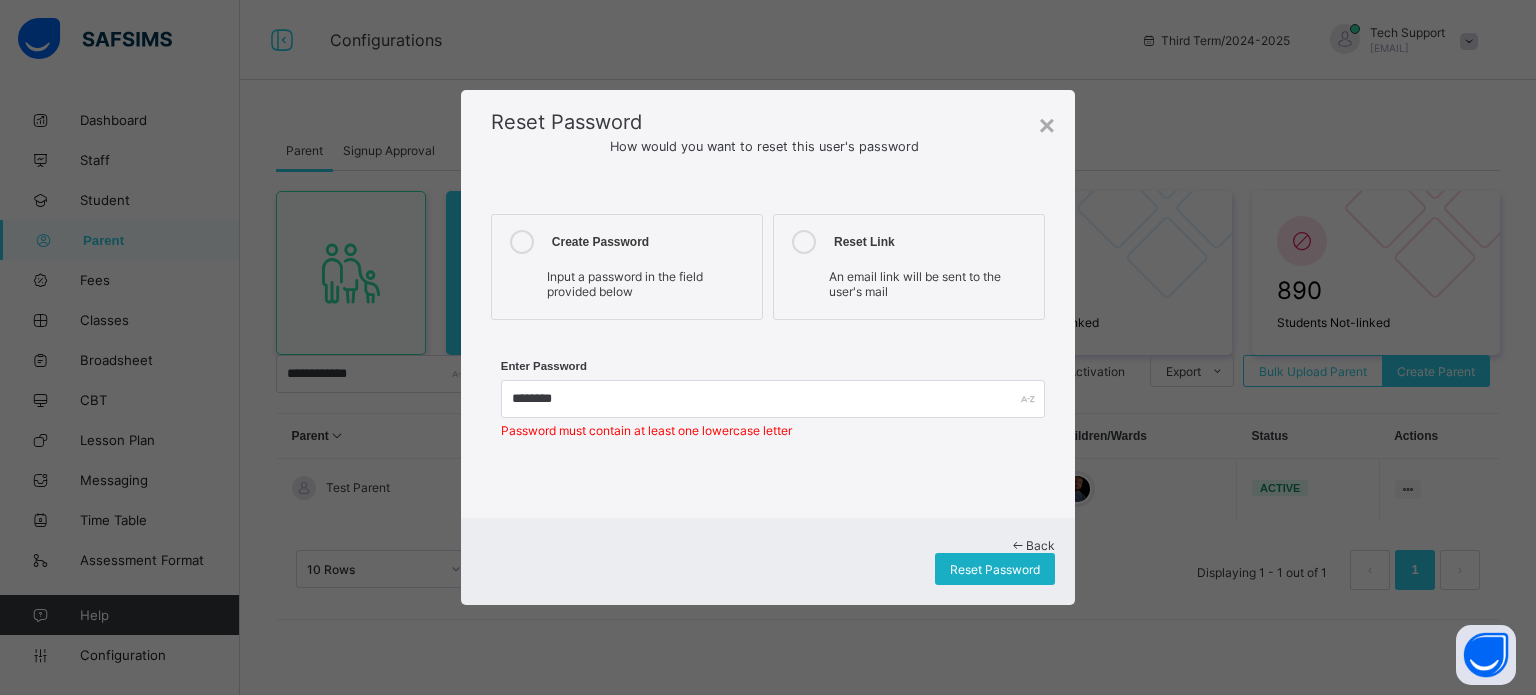 click on "Reset Password" at bounding box center [995, 569] 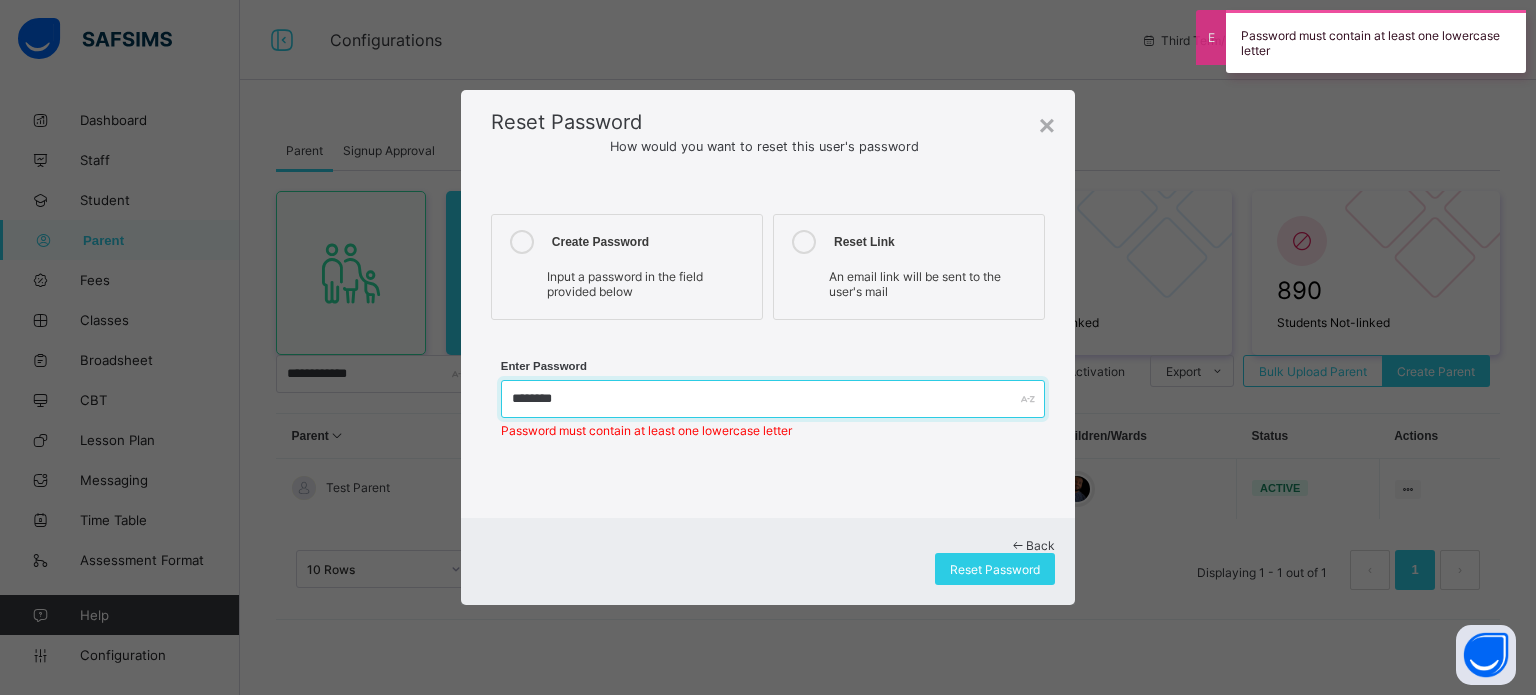 click on "********" at bounding box center (773, 399) 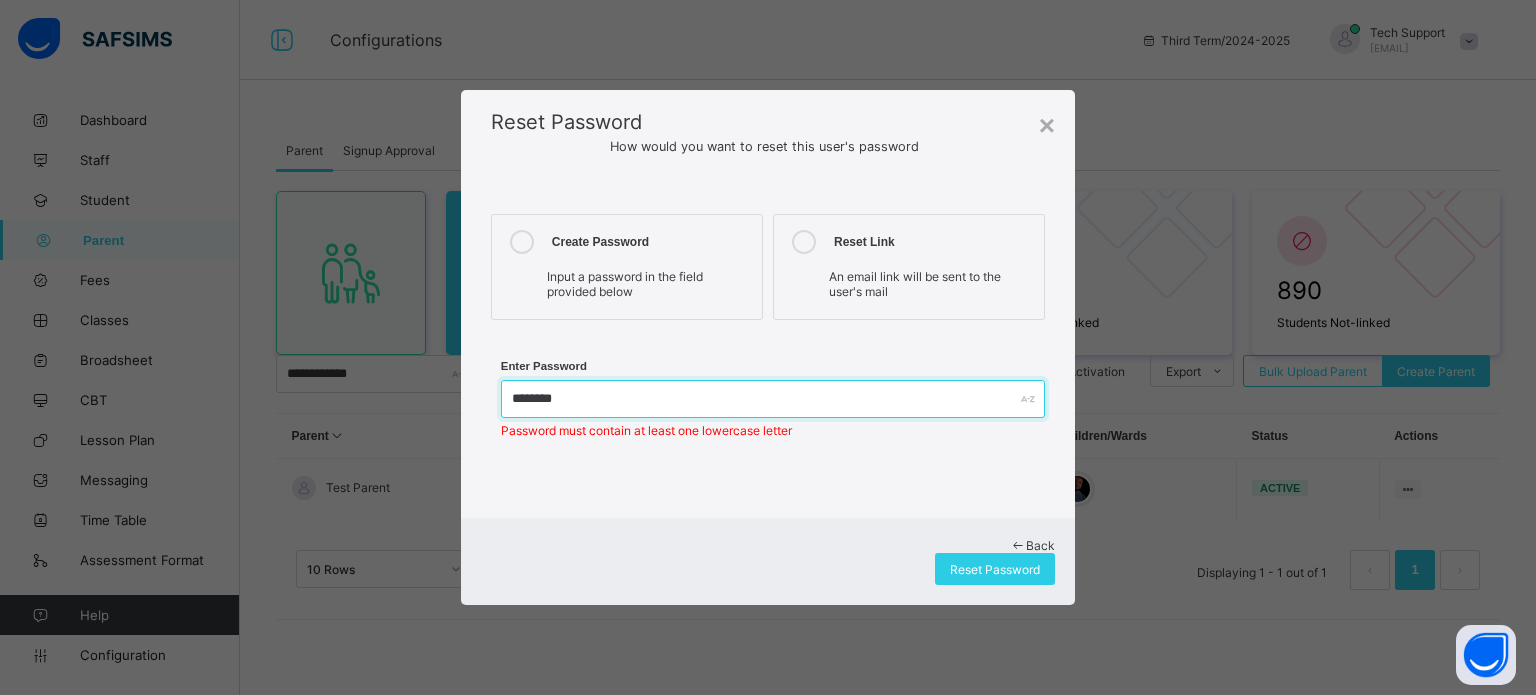 type on "*" 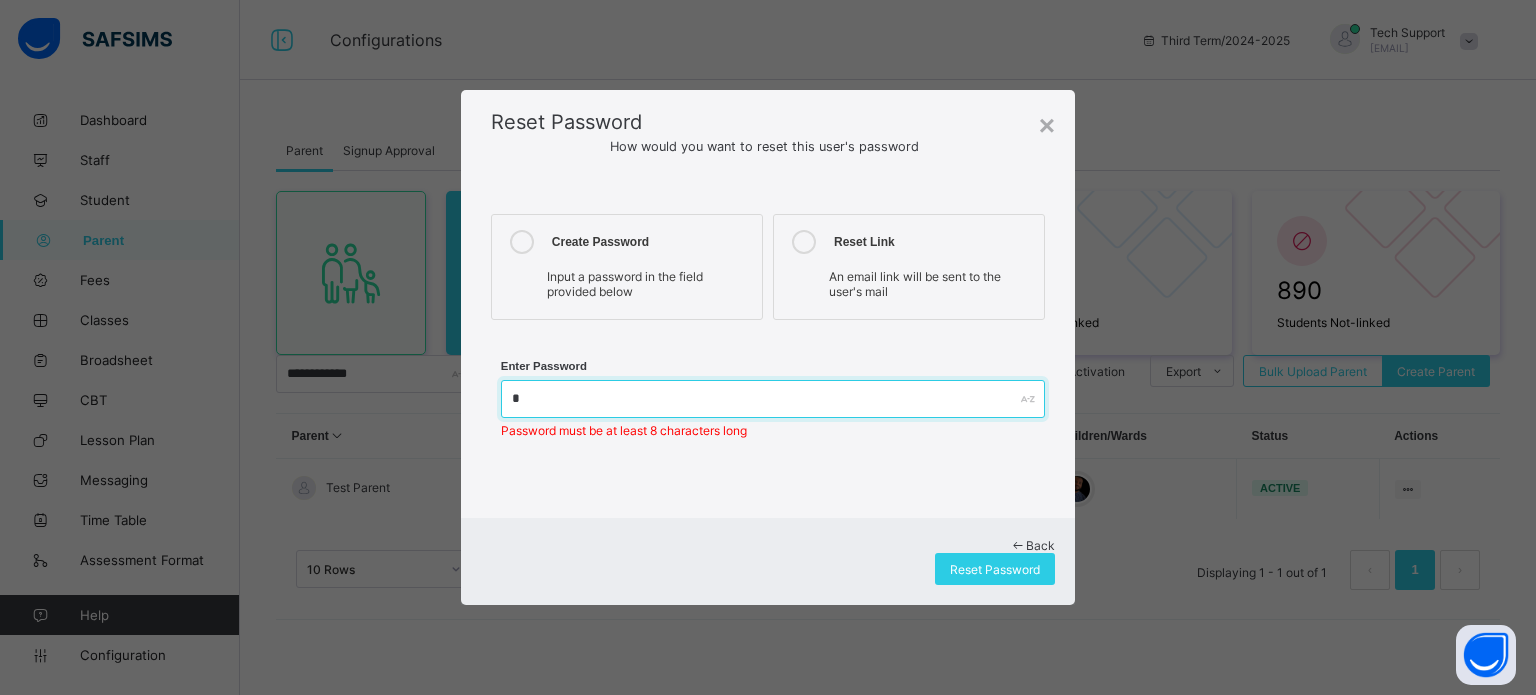 type on "**********" 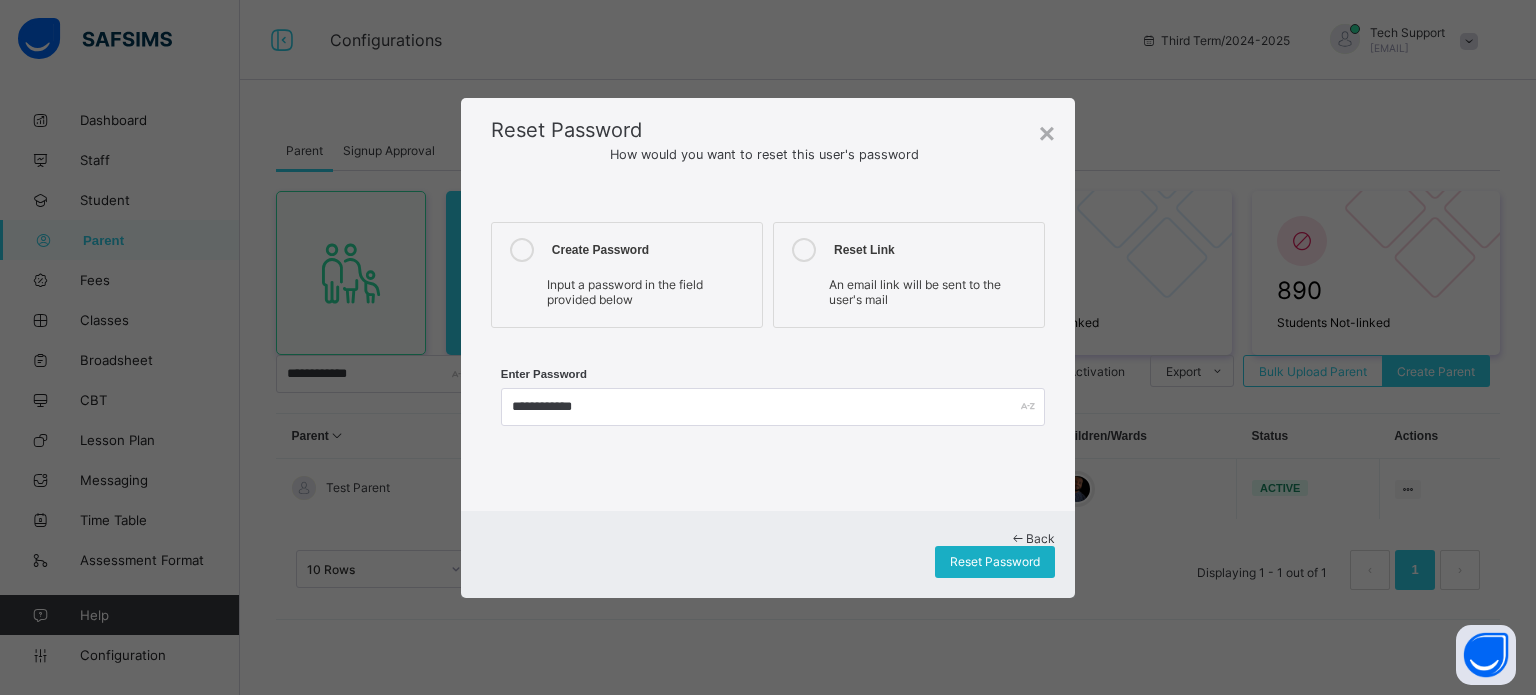 click on "Reset Password" at bounding box center (995, 561) 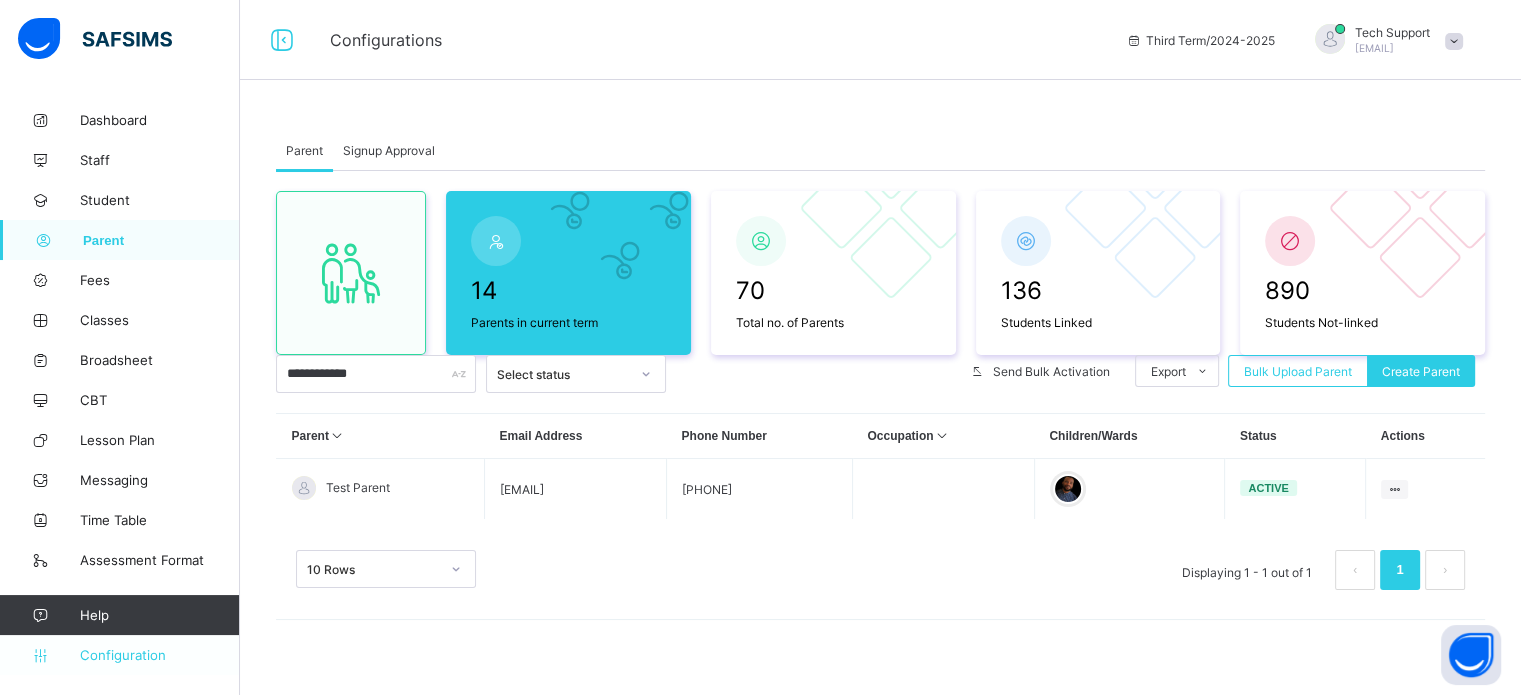 drag, startPoint x: 1527, startPoint y: 3, endPoint x: 127, endPoint y: 655, distance: 1544.3782 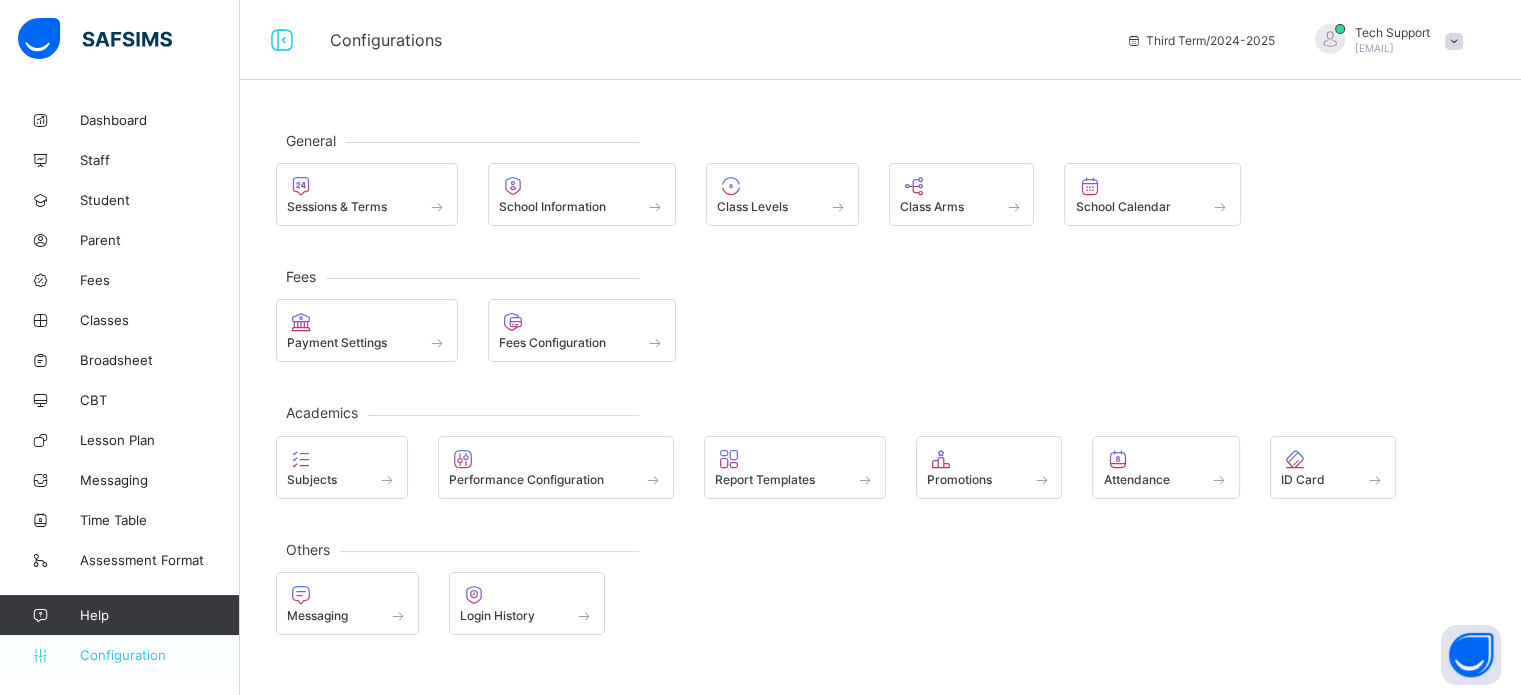 scroll, scrollTop: 0, scrollLeft: 0, axis: both 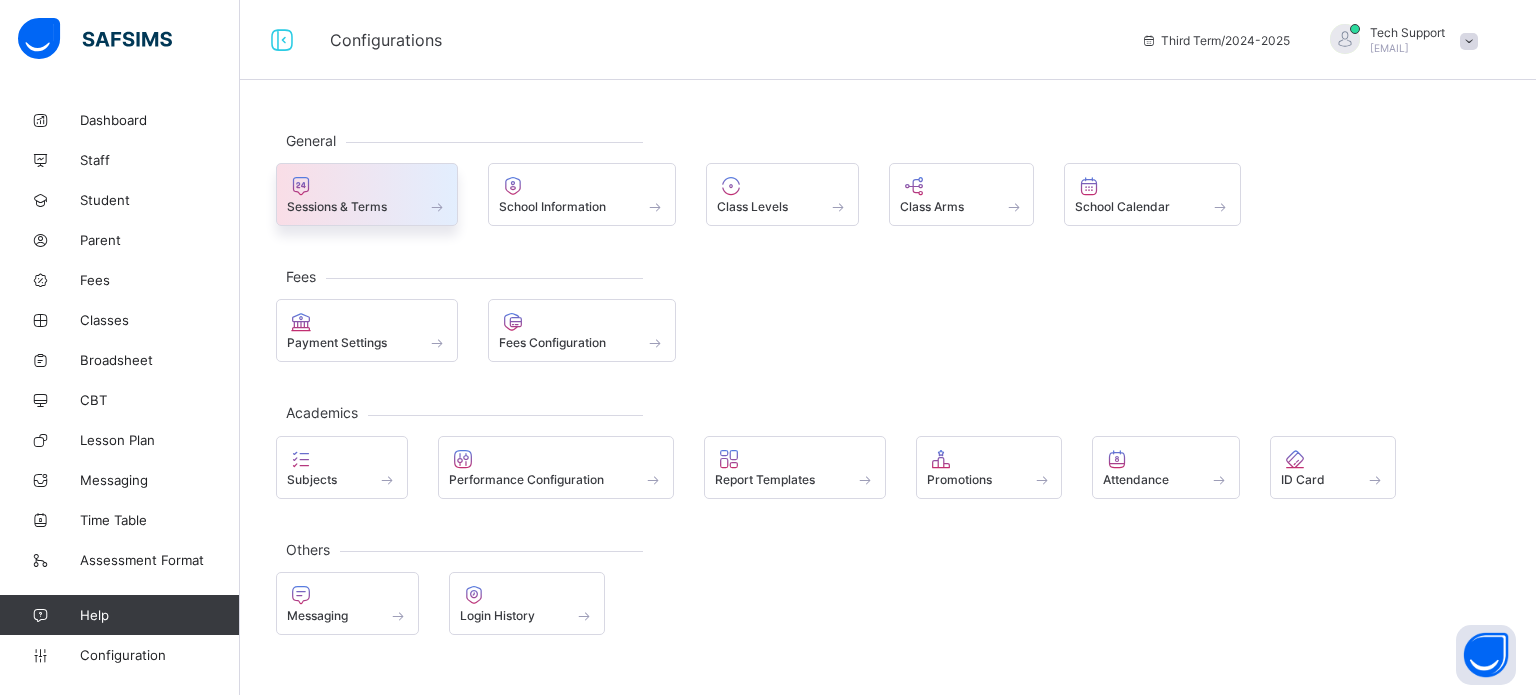 click at bounding box center [367, 186] 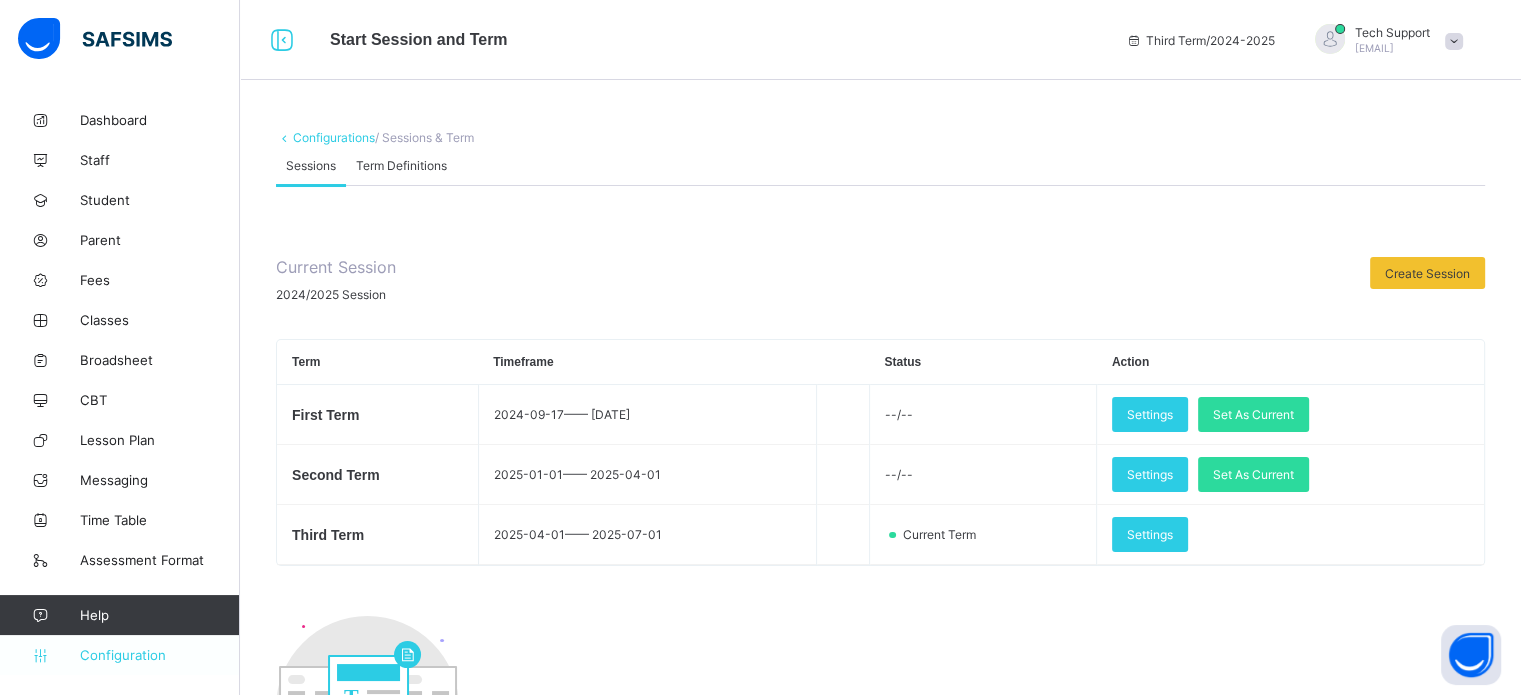 click on "Configuration" at bounding box center (159, 655) 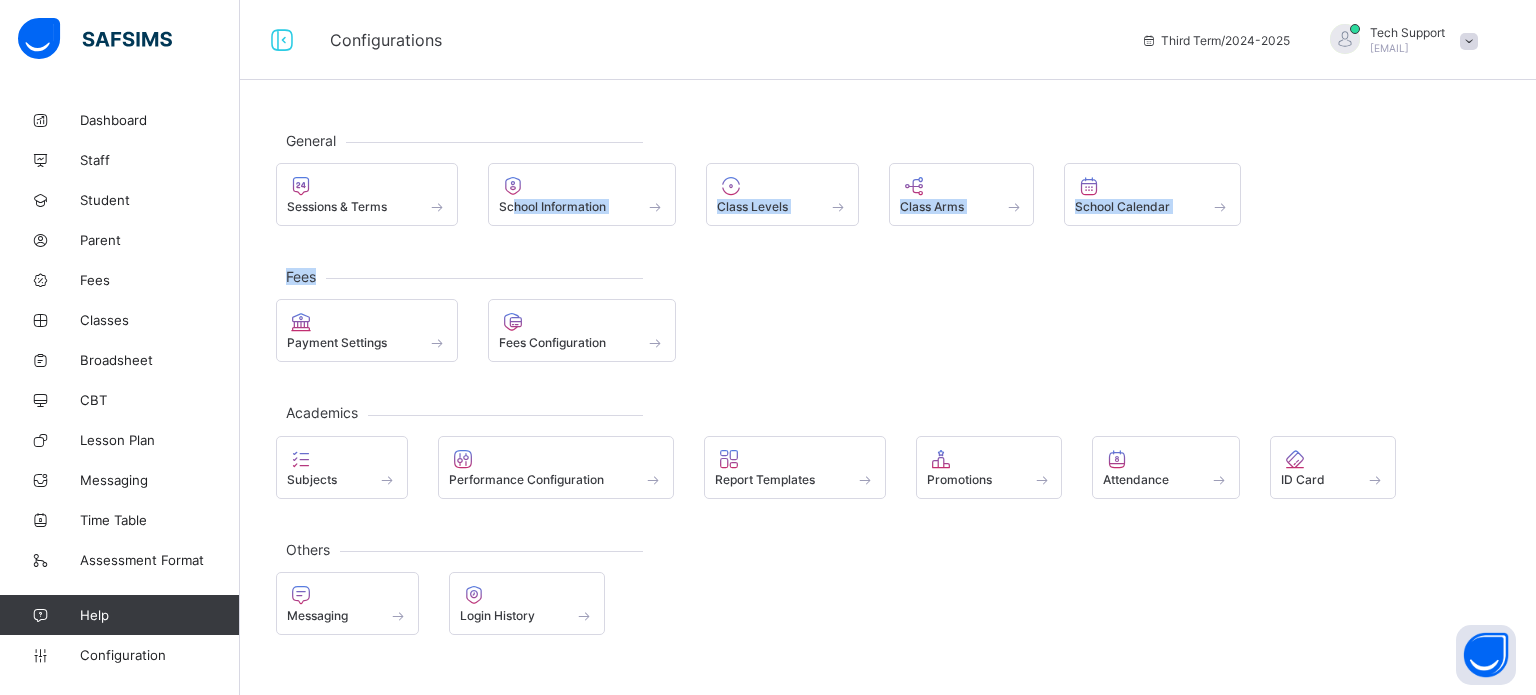 click on "General   Sessions & Terms   School Information   Class Levels   Class Arms   School Calendar Fees   Payment Settings   Fees Configuration Academics   Subjects   Performance Configuration   Report Templates   Promotions   Attendance   ID Card Others   Messaging   Login History" at bounding box center (888, 382) 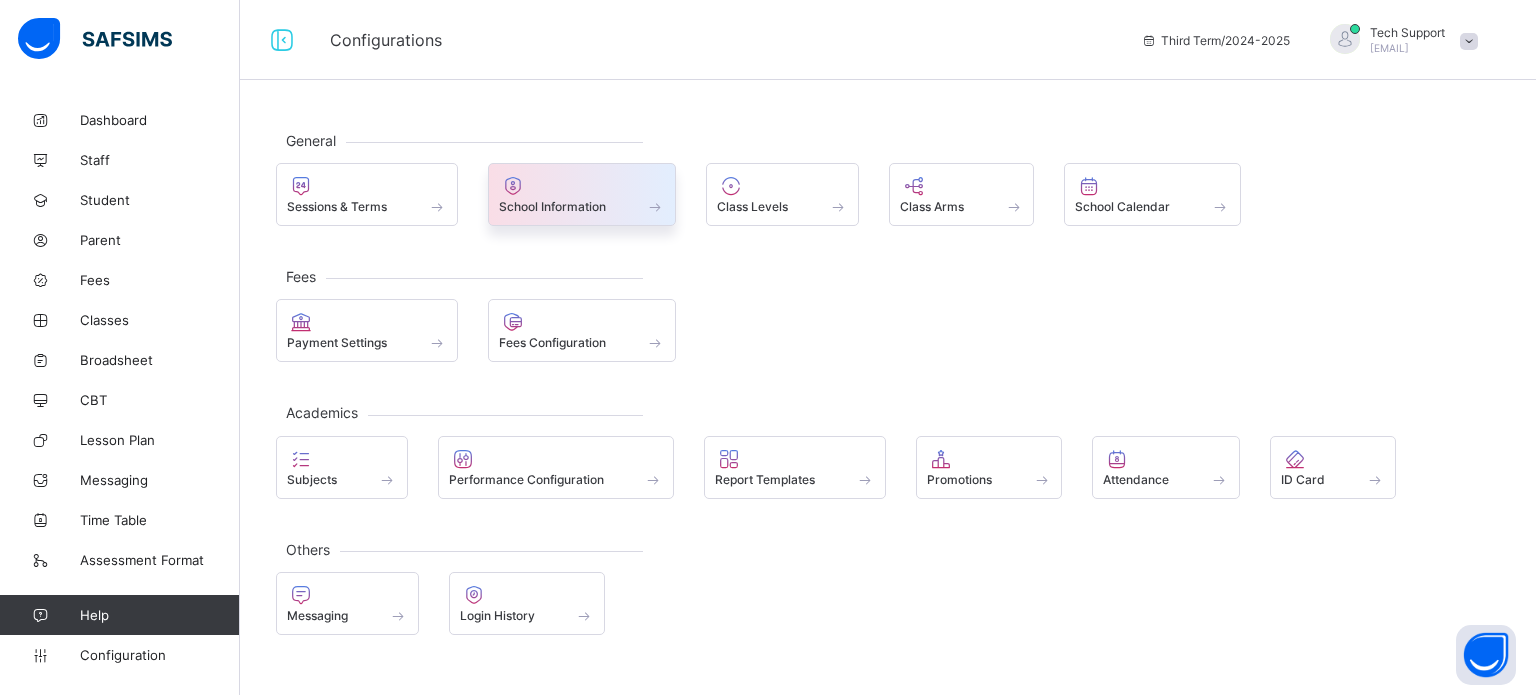 click at bounding box center [582, 186] 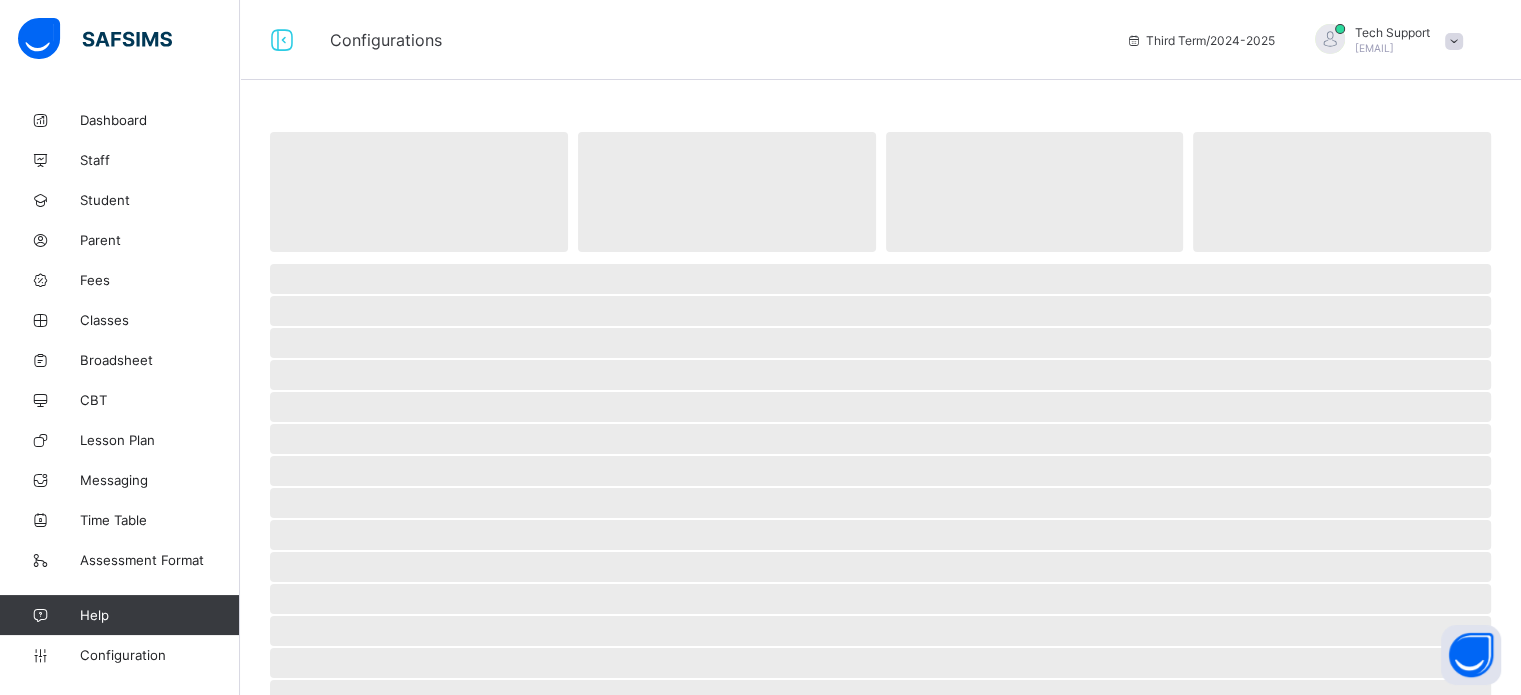select on "**" 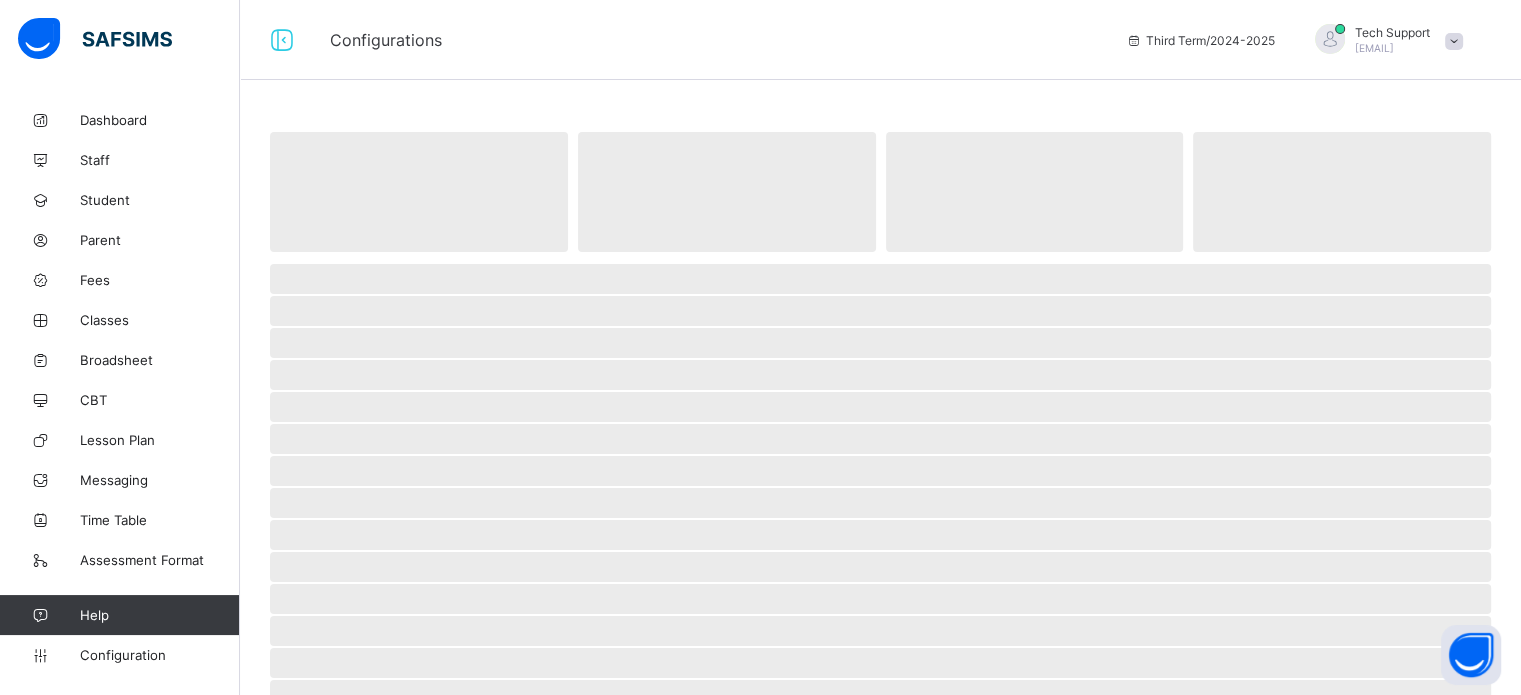select on "**" 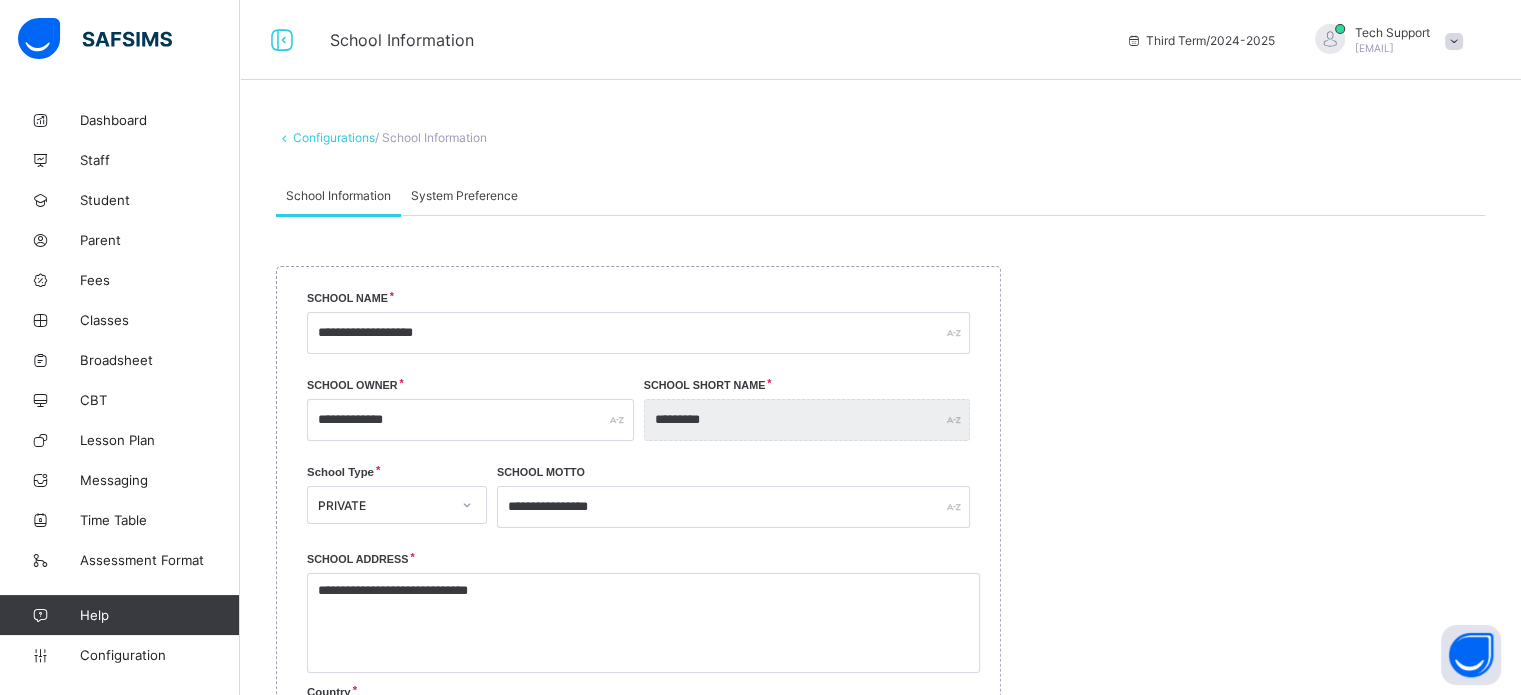 click on "System Preference" at bounding box center (464, 195) 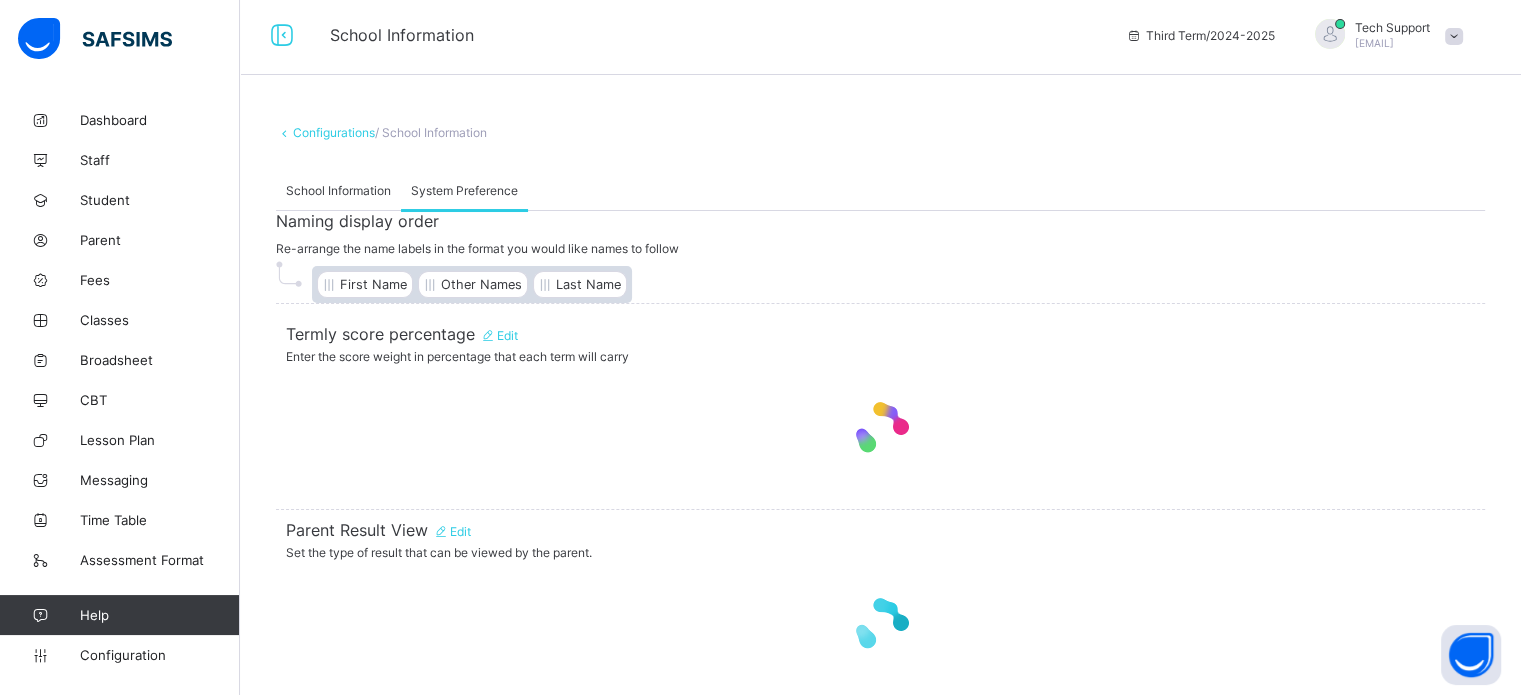 scroll, scrollTop: 0, scrollLeft: 0, axis: both 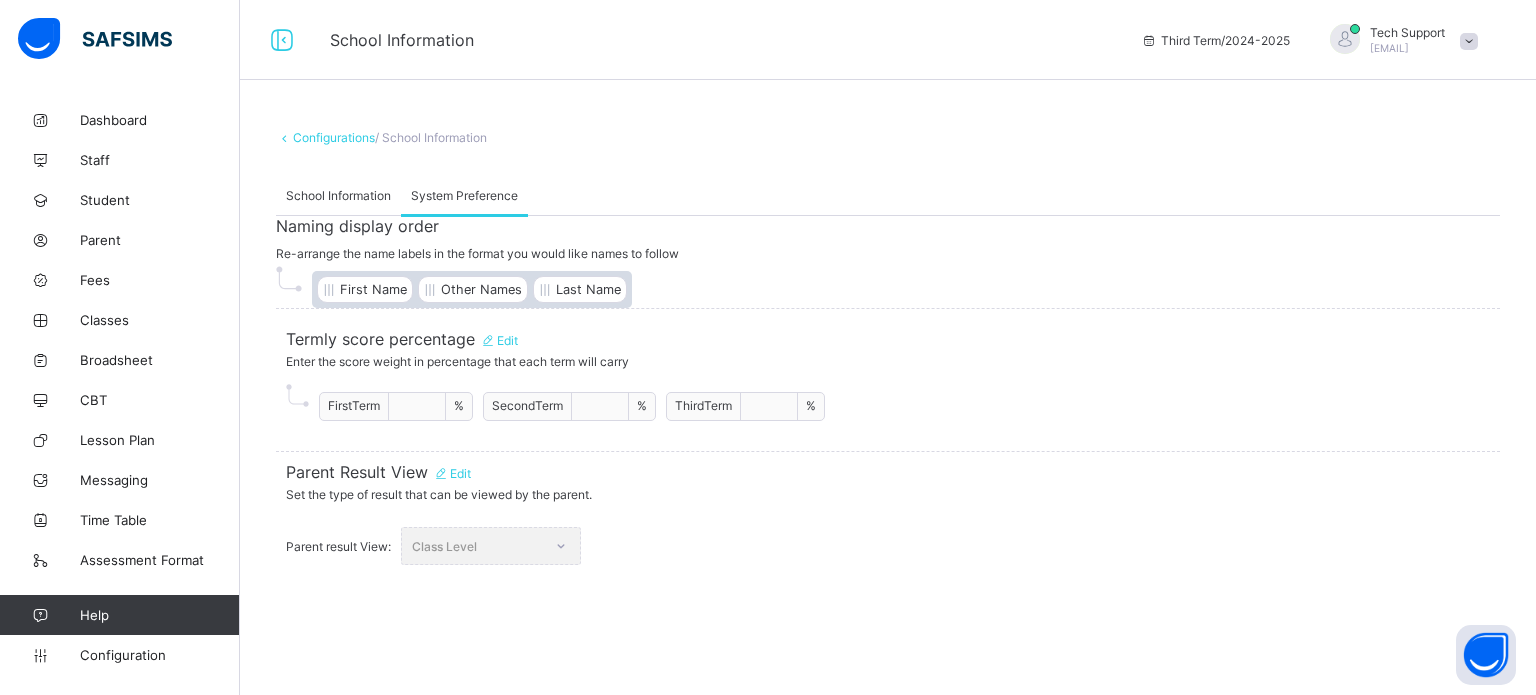 click on "Class Level" at bounding box center (491, 546) 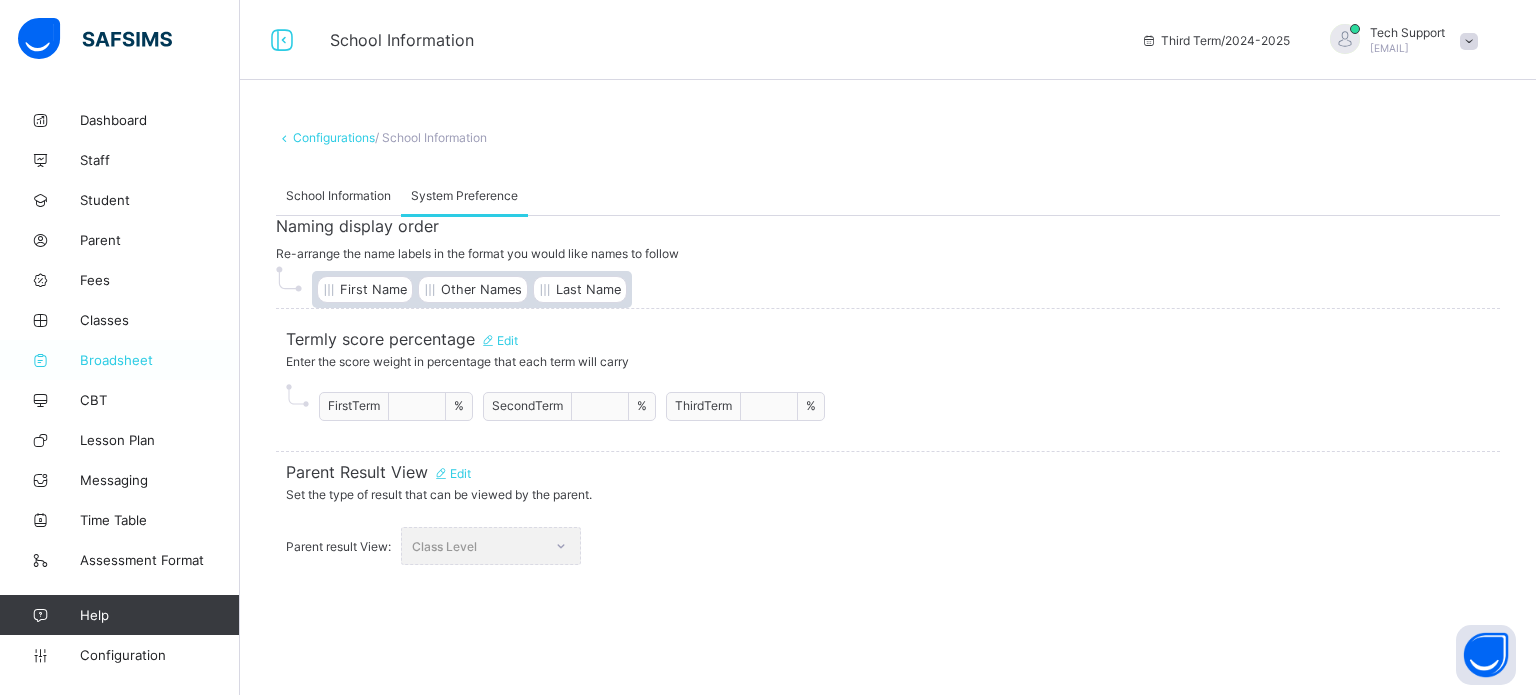 click on "Broadsheet" at bounding box center [160, 360] 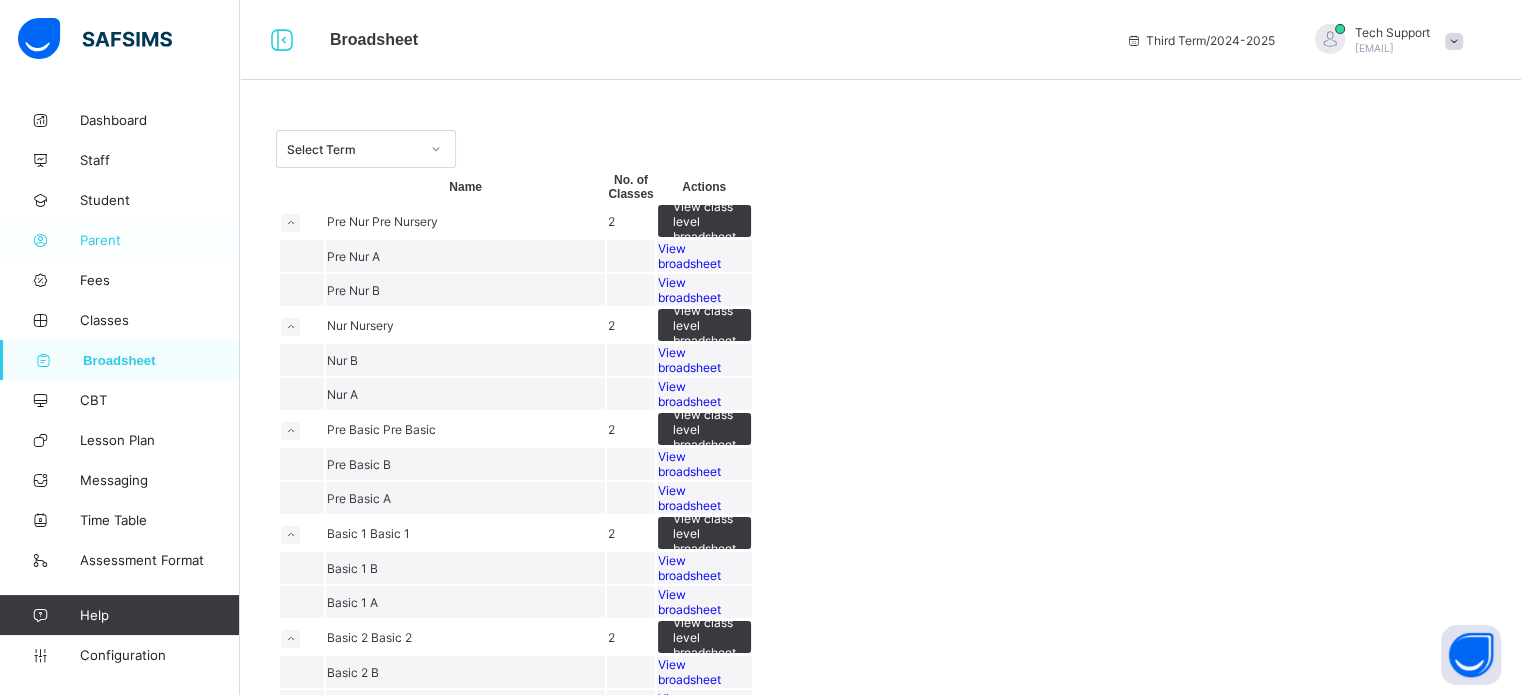 click on "Parent" at bounding box center [120, 240] 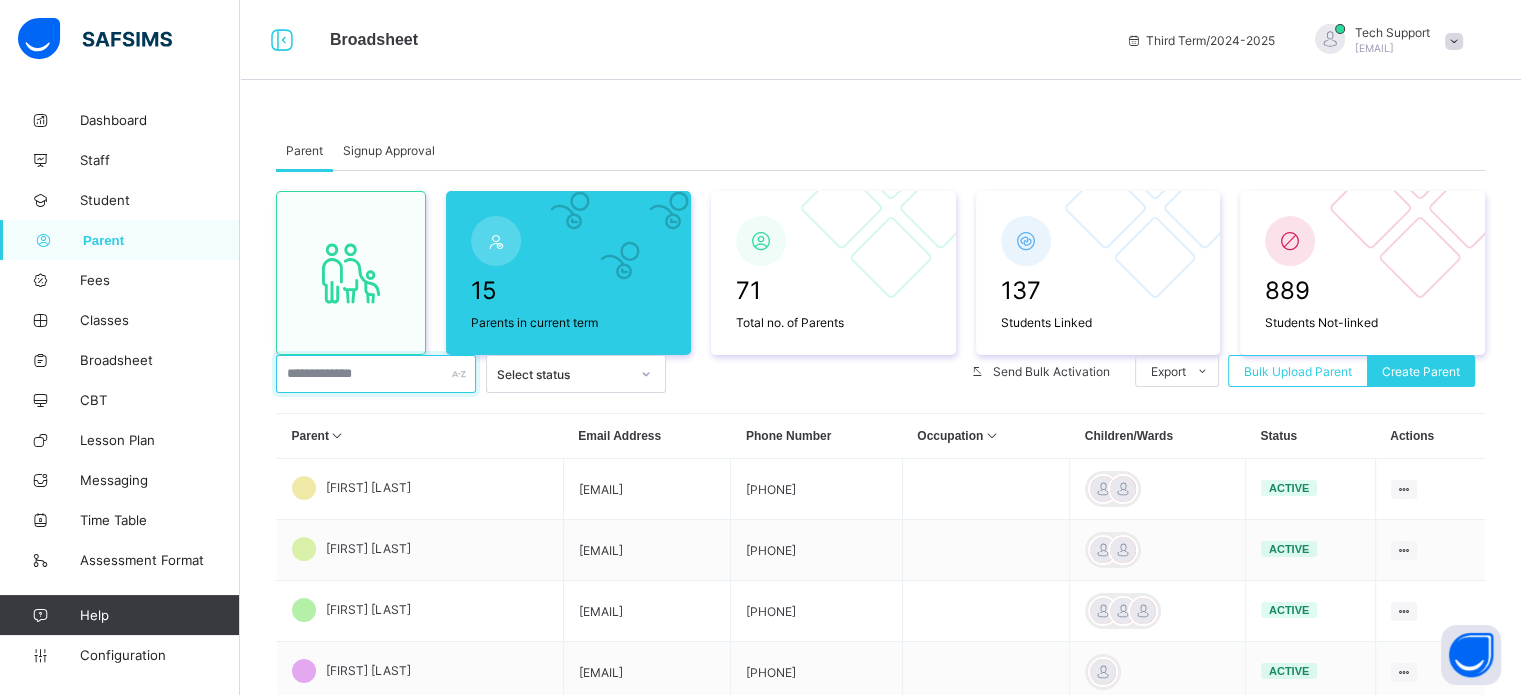 click at bounding box center [376, 374] 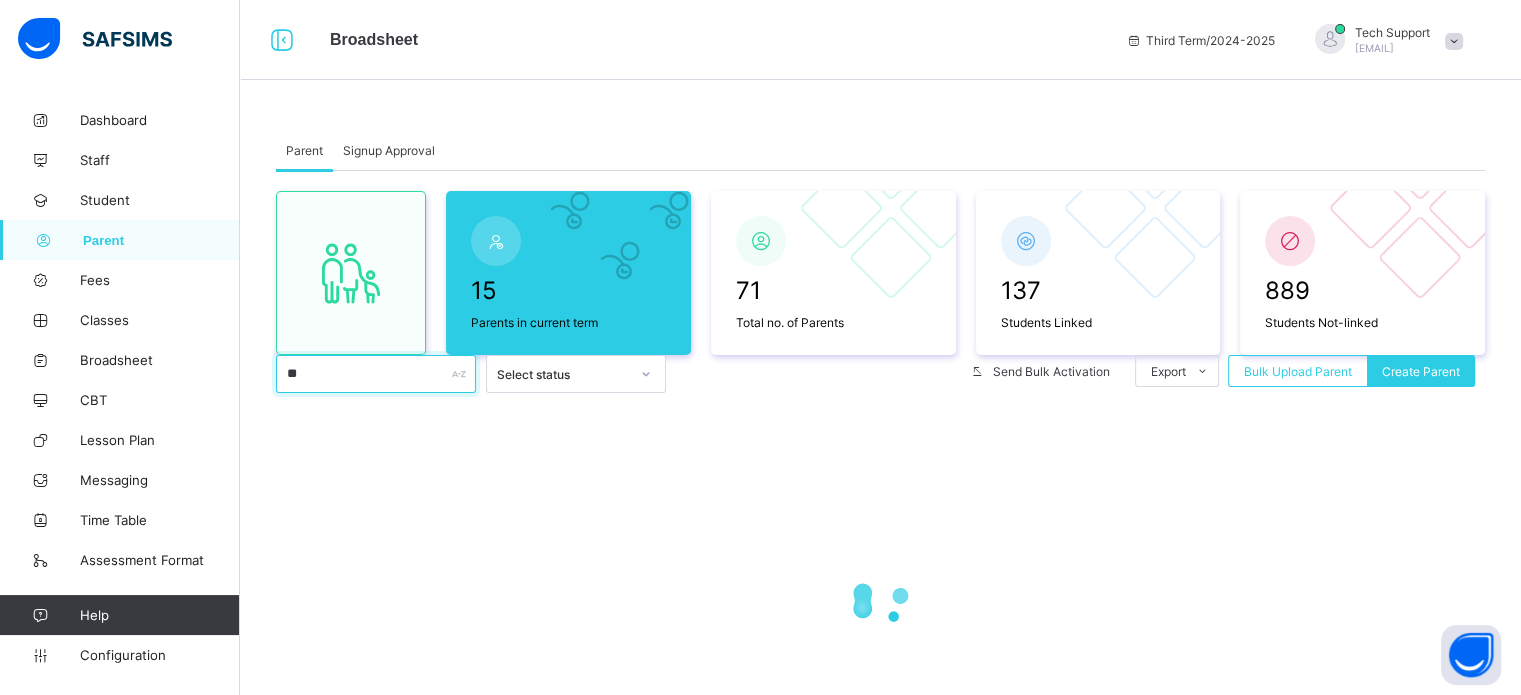 type on "*" 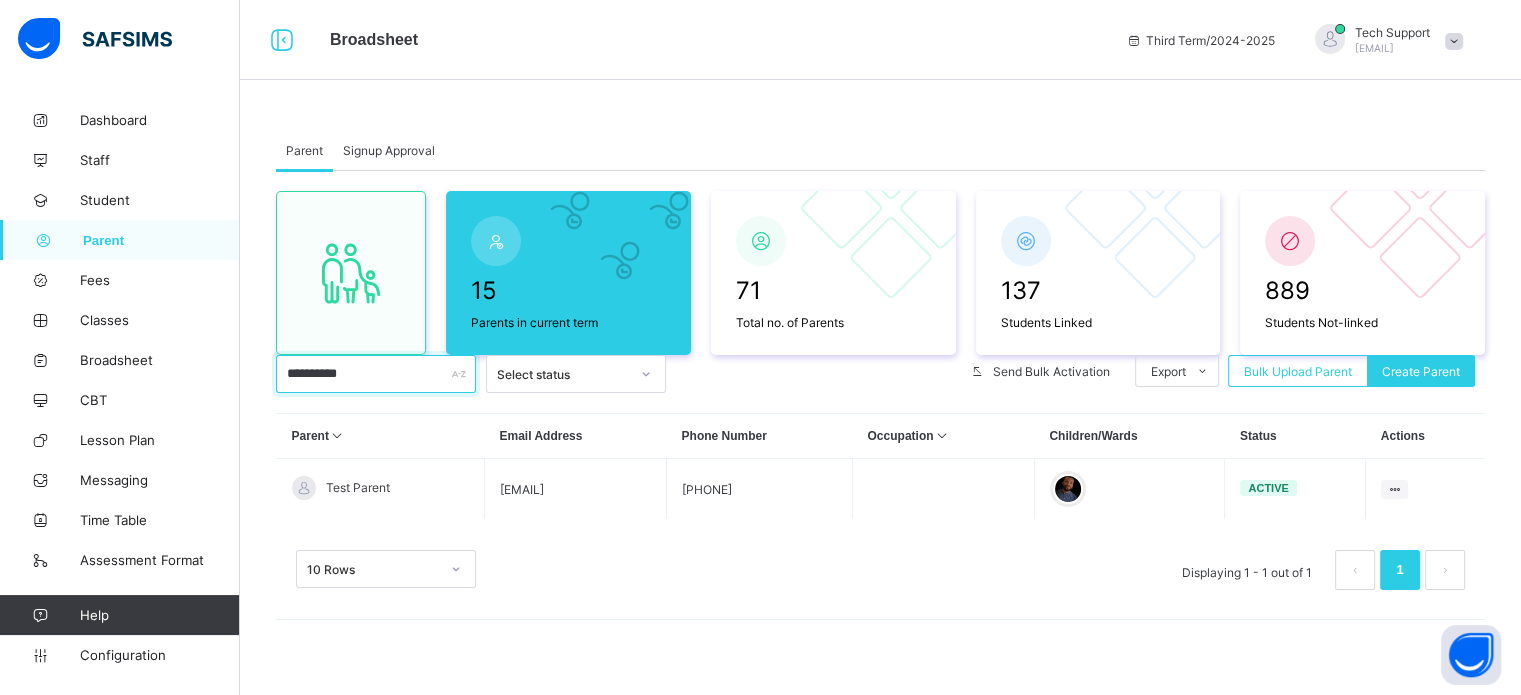 scroll, scrollTop: 5, scrollLeft: 0, axis: vertical 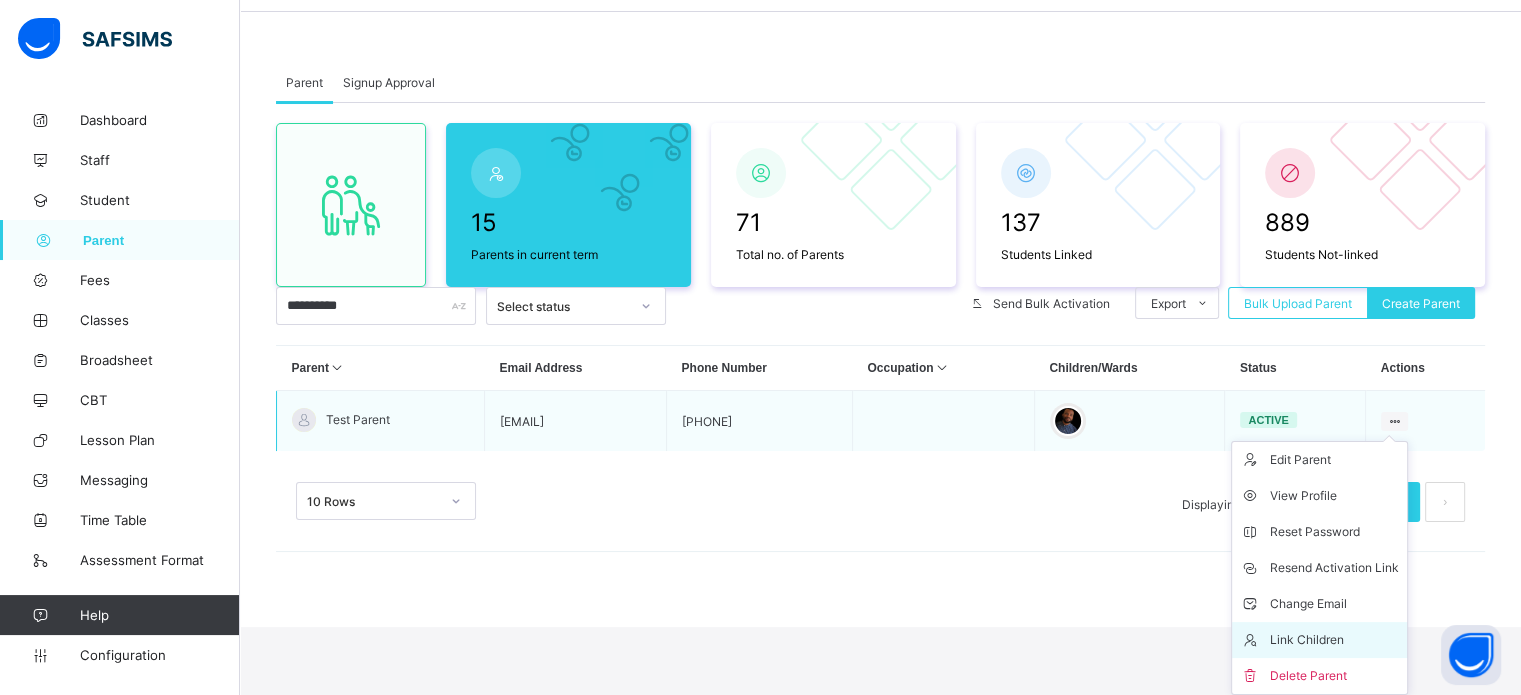 click on "Link Children" at bounding box center [1334, 640] 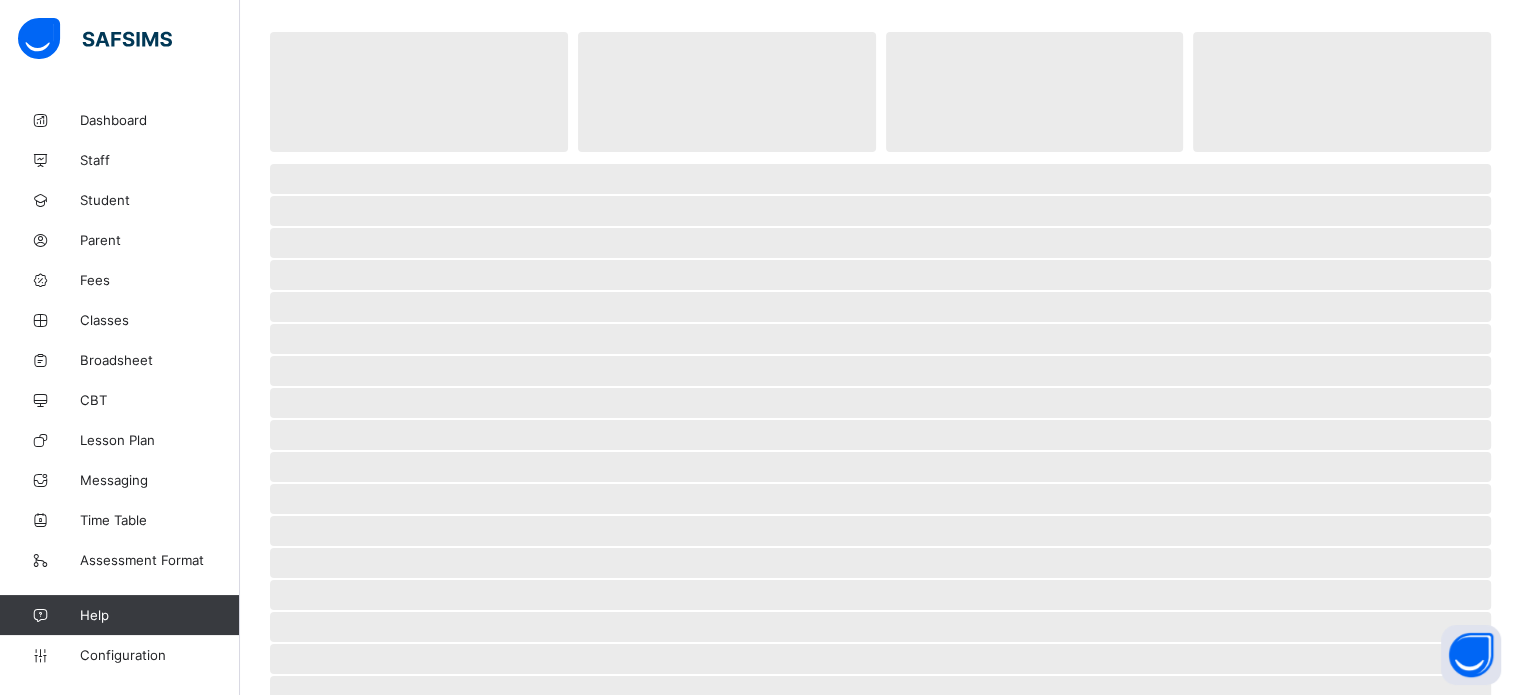 scroll, scrollTop: 0, scrollLeft: 0, axis: both 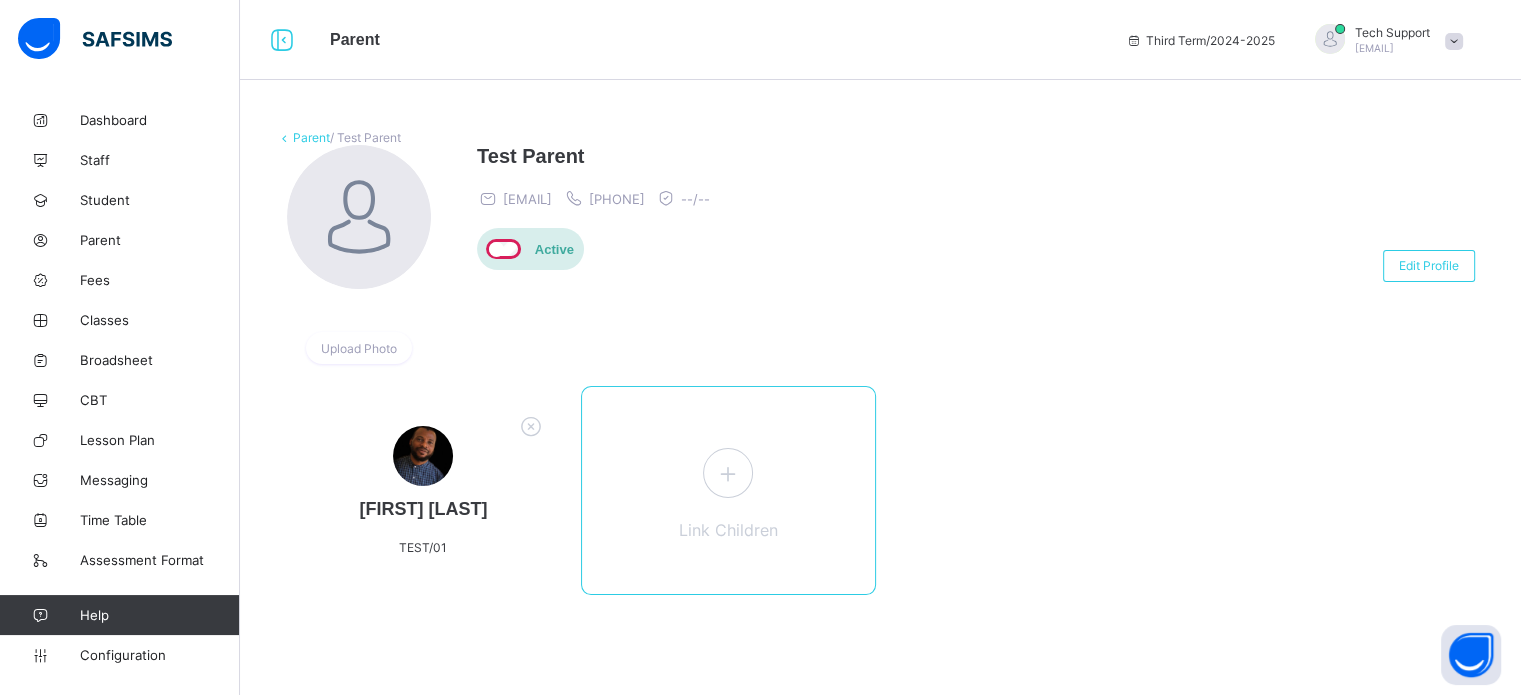 click at bounding box center (728, 473) 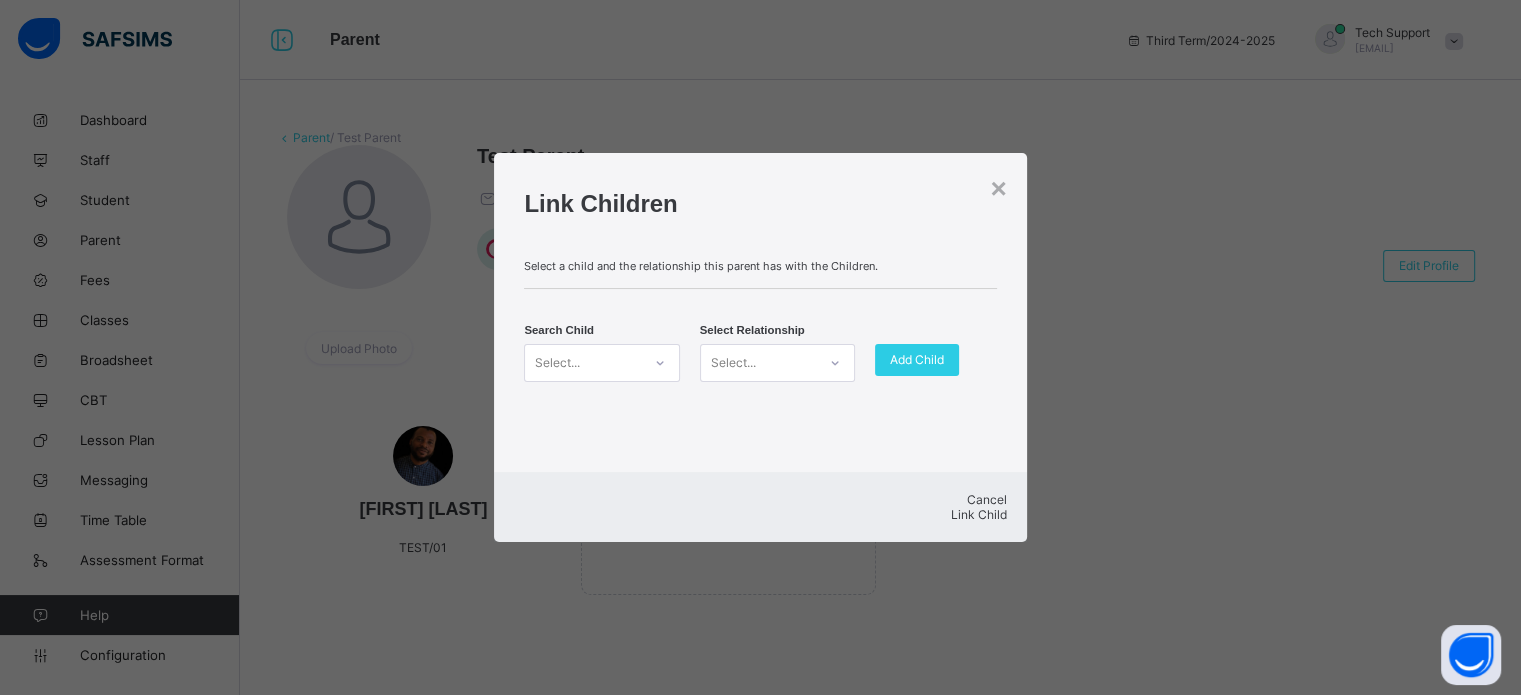 click on "Select..." at bounding box center [582, 363] 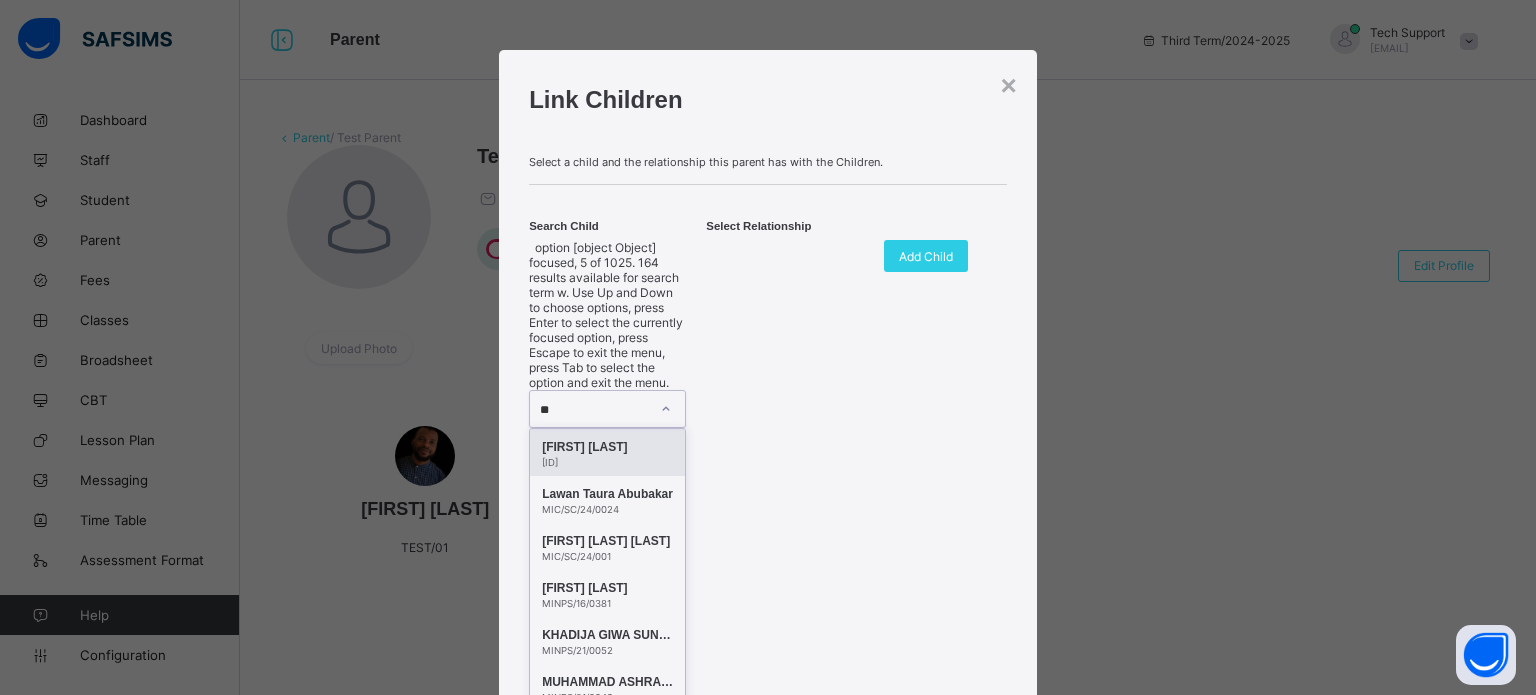 type on "***" 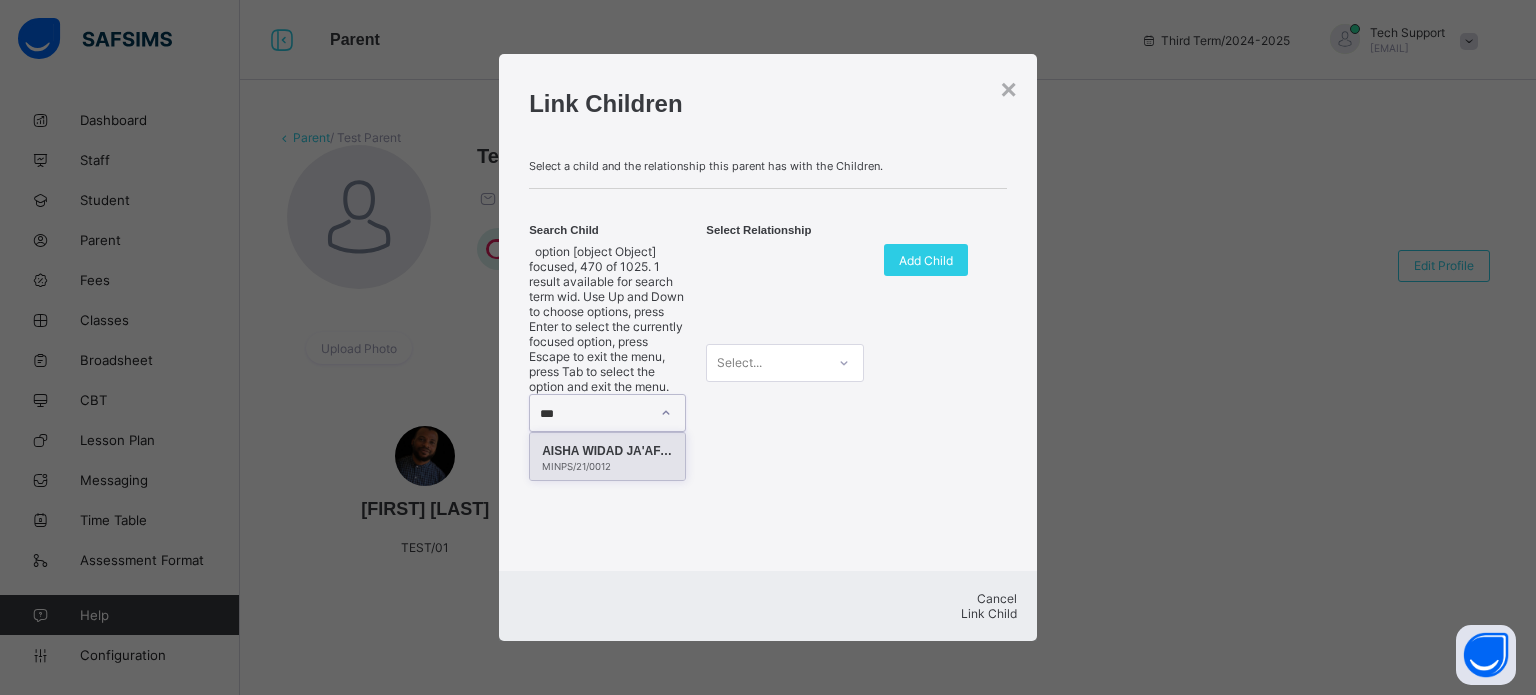 click on "MINPS/21/0012" at bounding box center [607, 466] 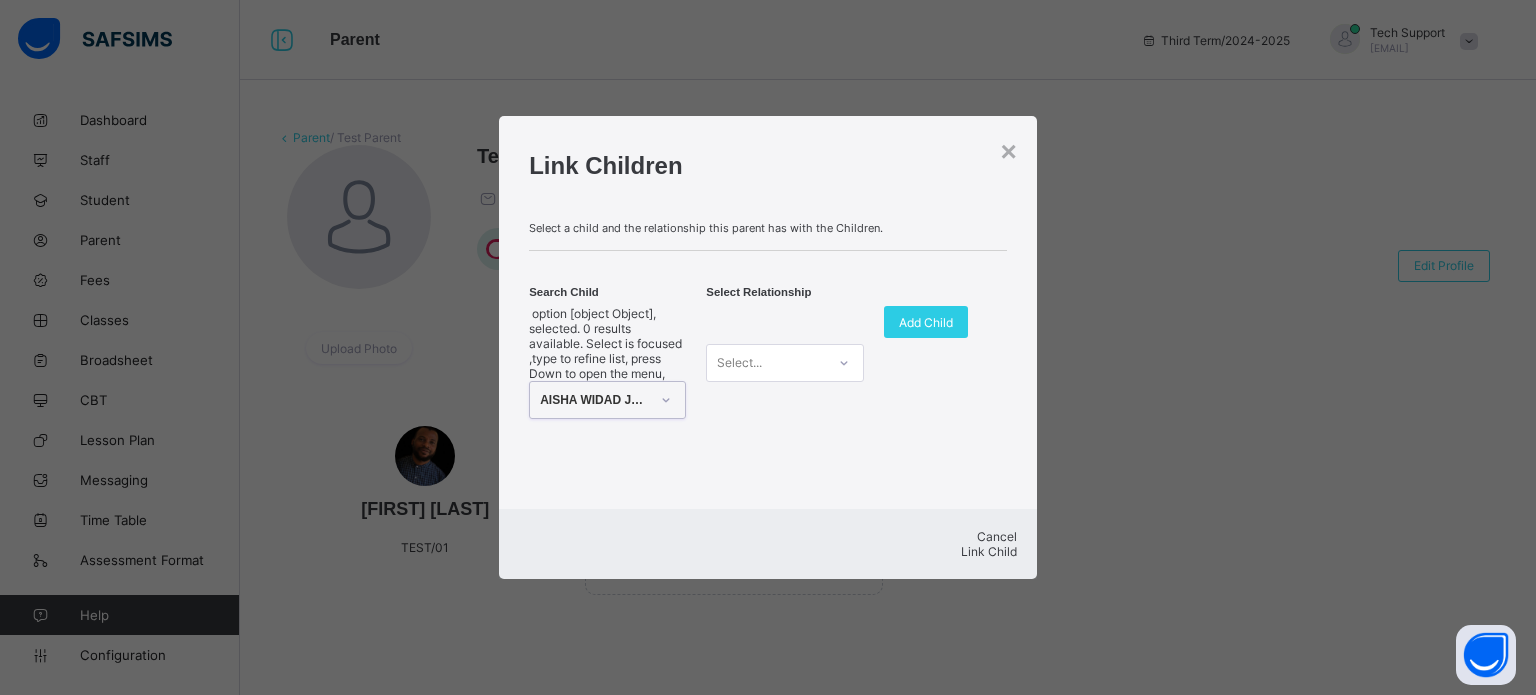 click on "Select..." at bounding box center [765, 363] 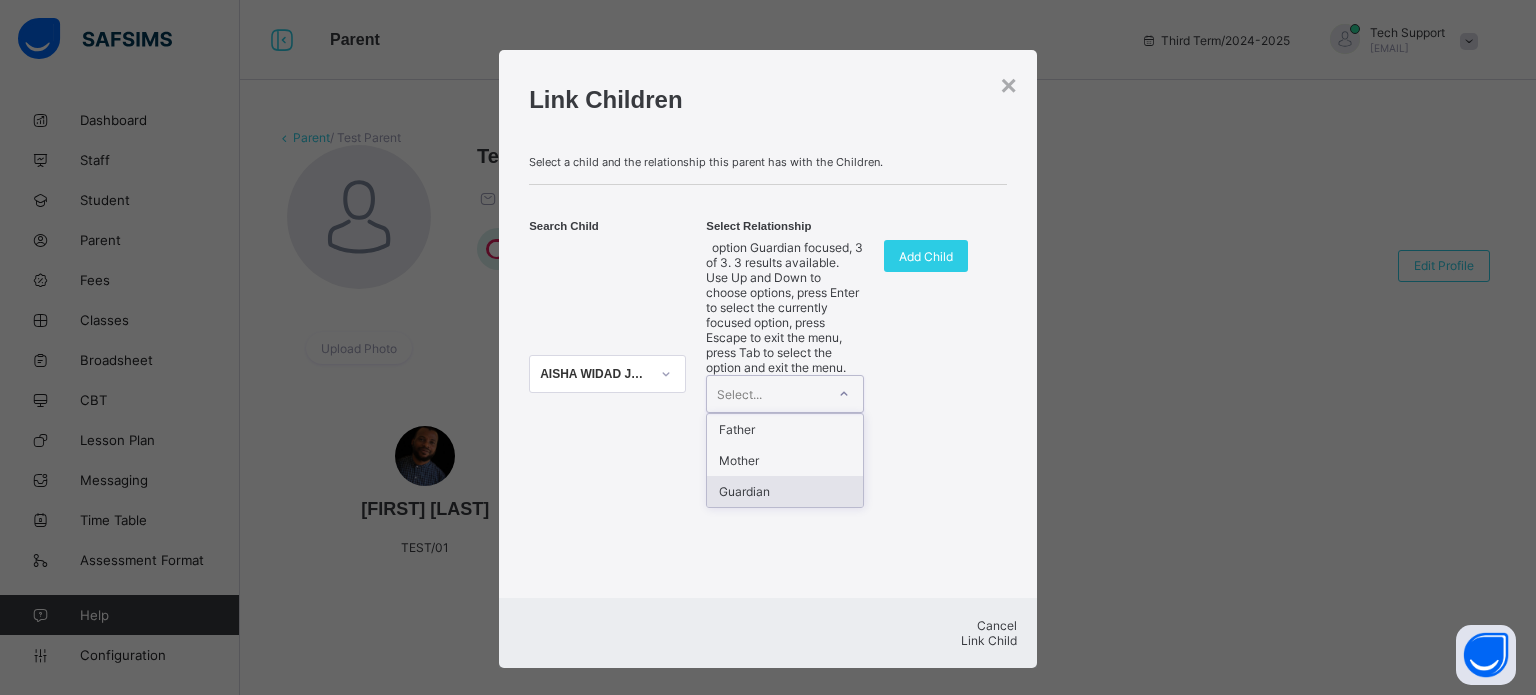 click on "Guardian" at bounding box center (784, 491) 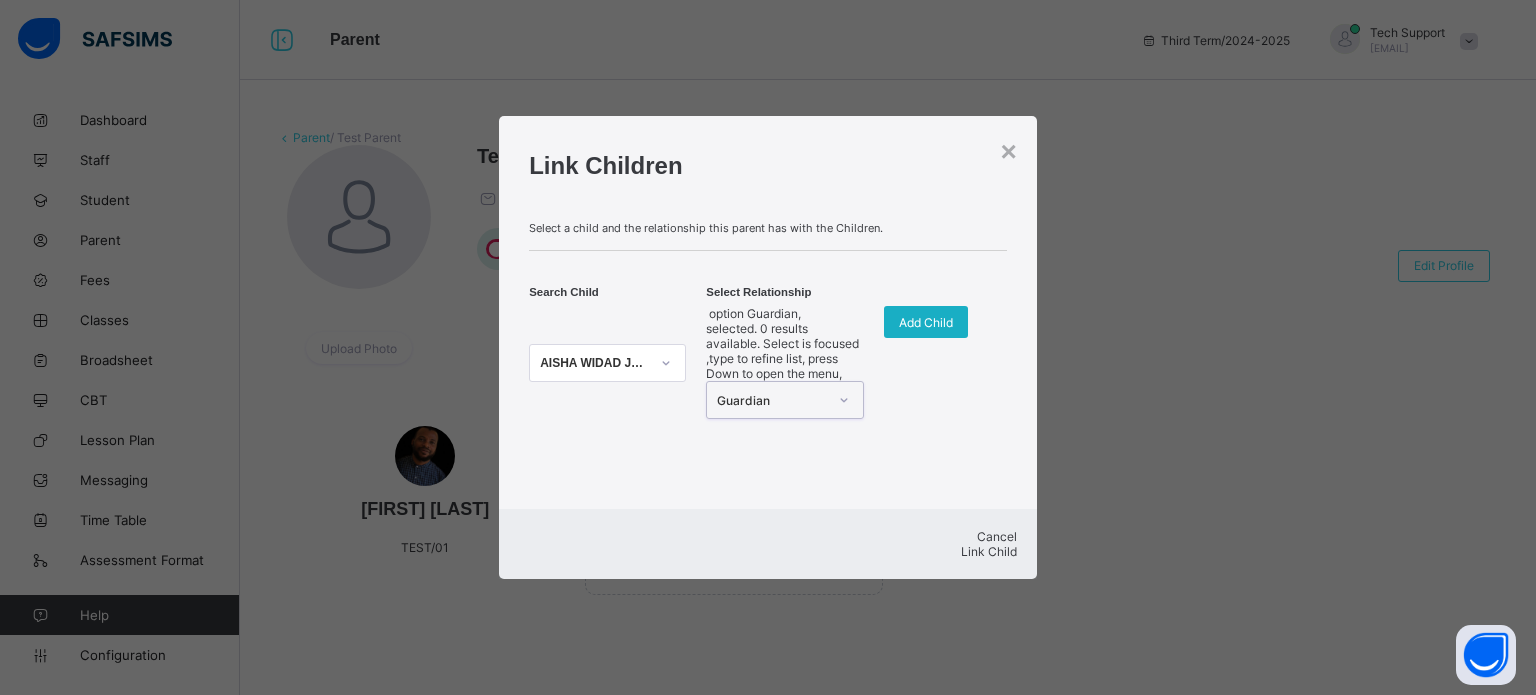 click on "Add Child" at bounding box center [926, 322] 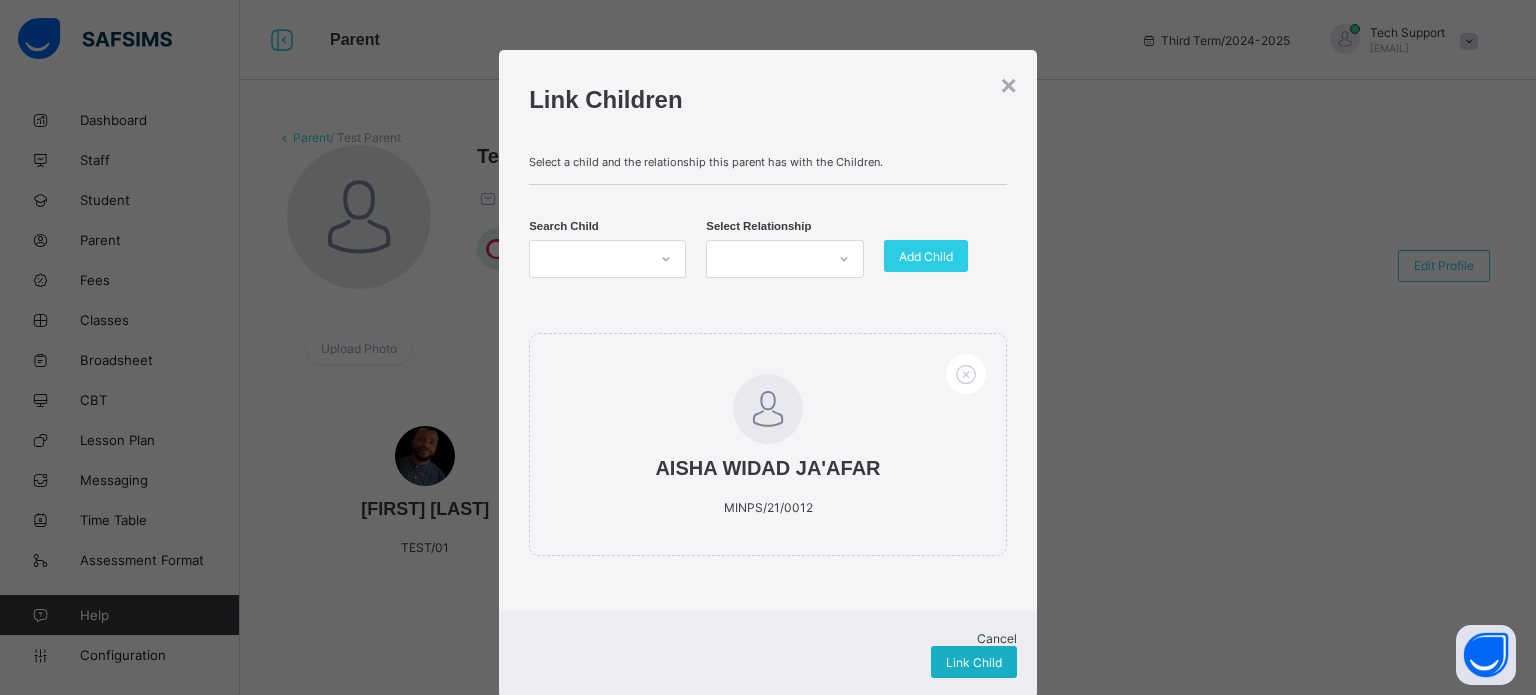 click on "Link Child" at bounding box center (974, 662) 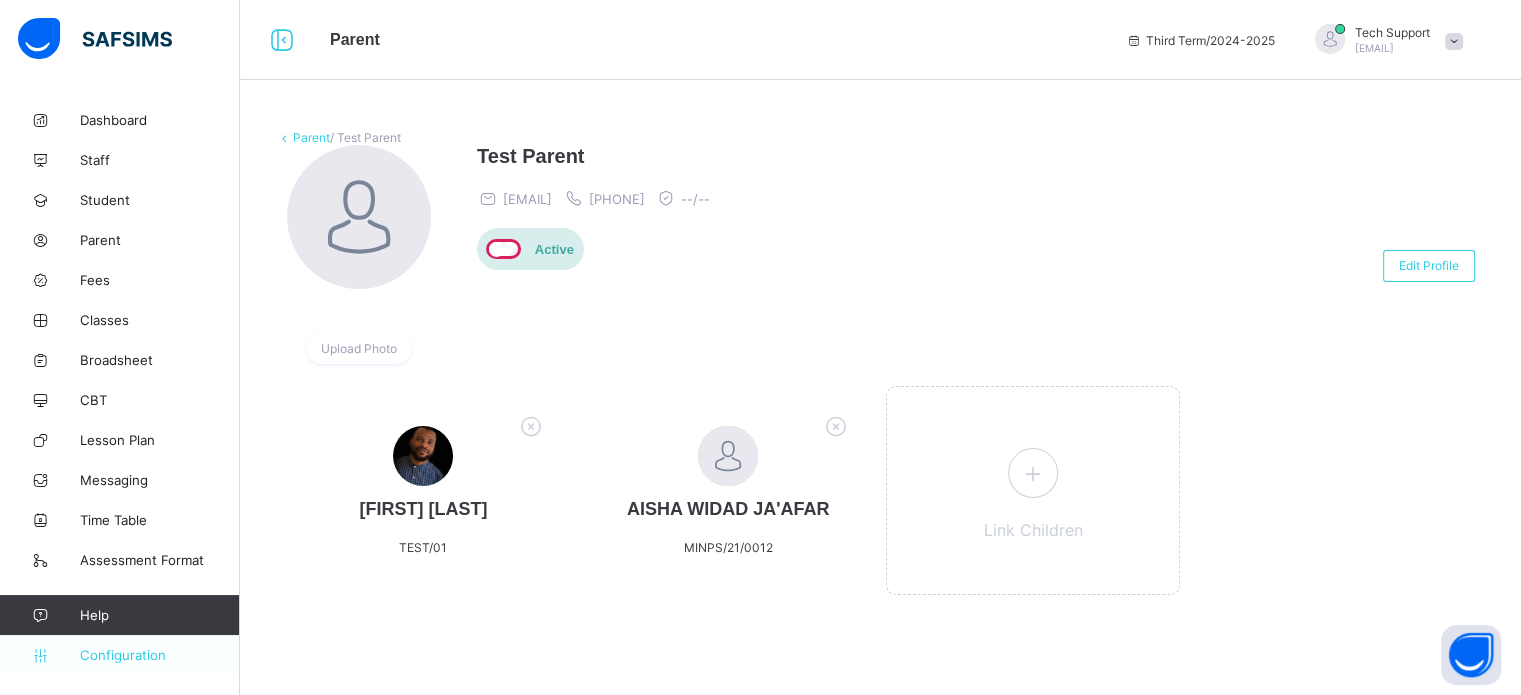 click on "Configuration" at bounding box center [159, 655] 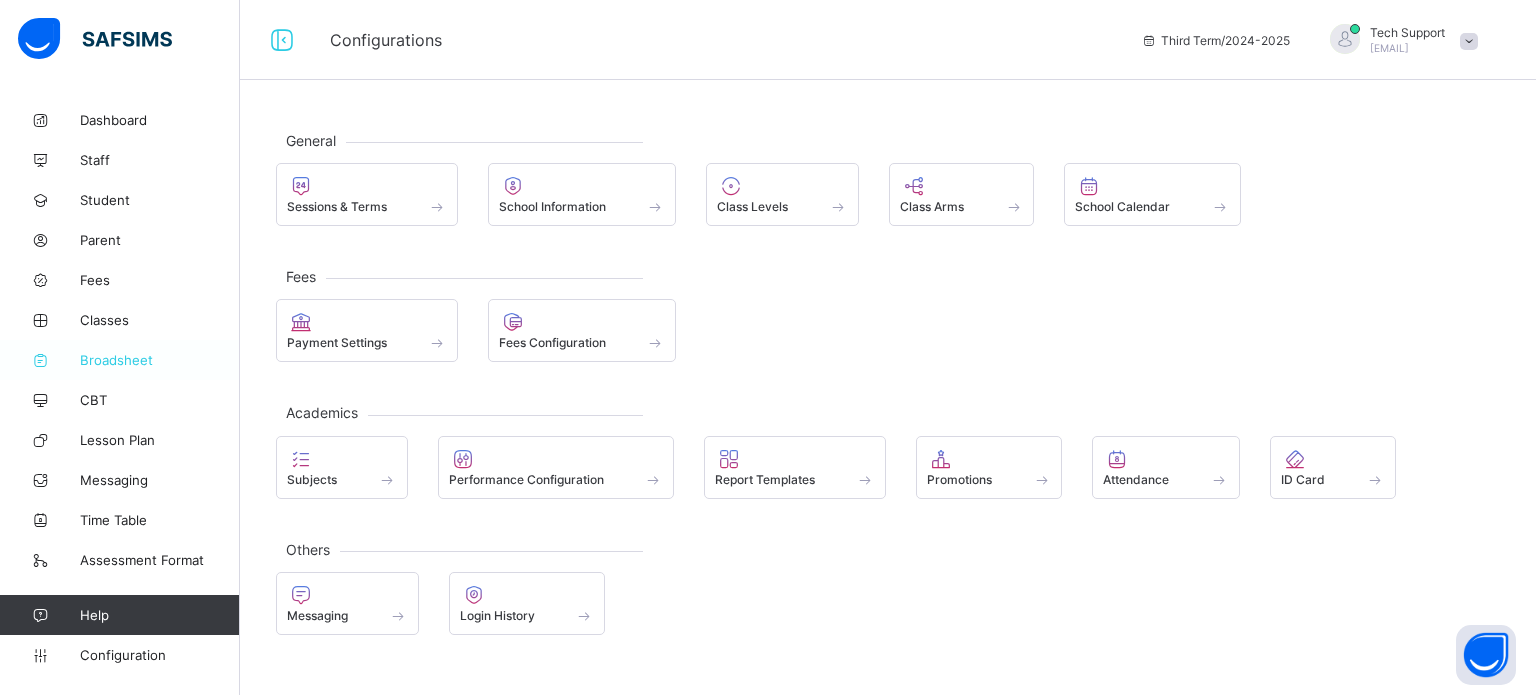 click on "Broadsheet" at bounding box center (120, 360) 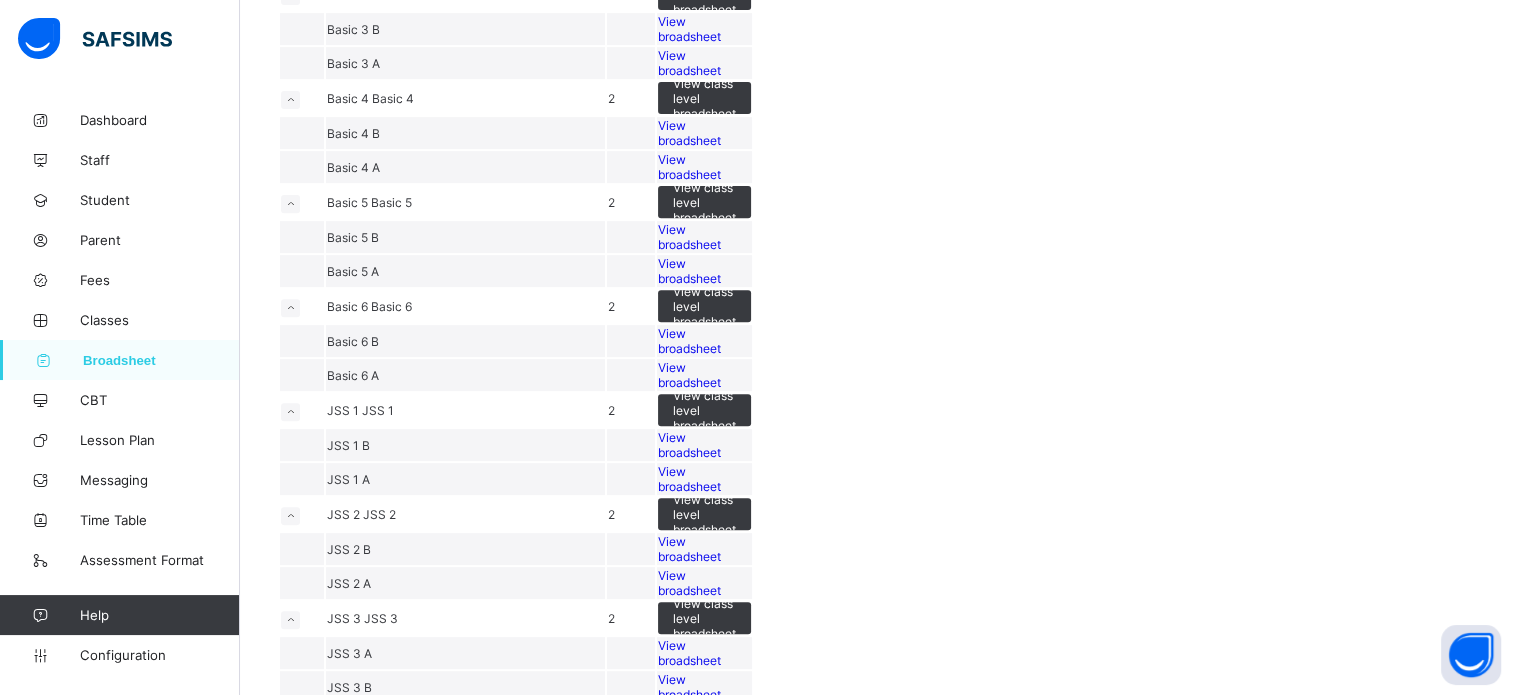 scroll, scrollTop: 700, scrollLeft: 0, axis: vertical 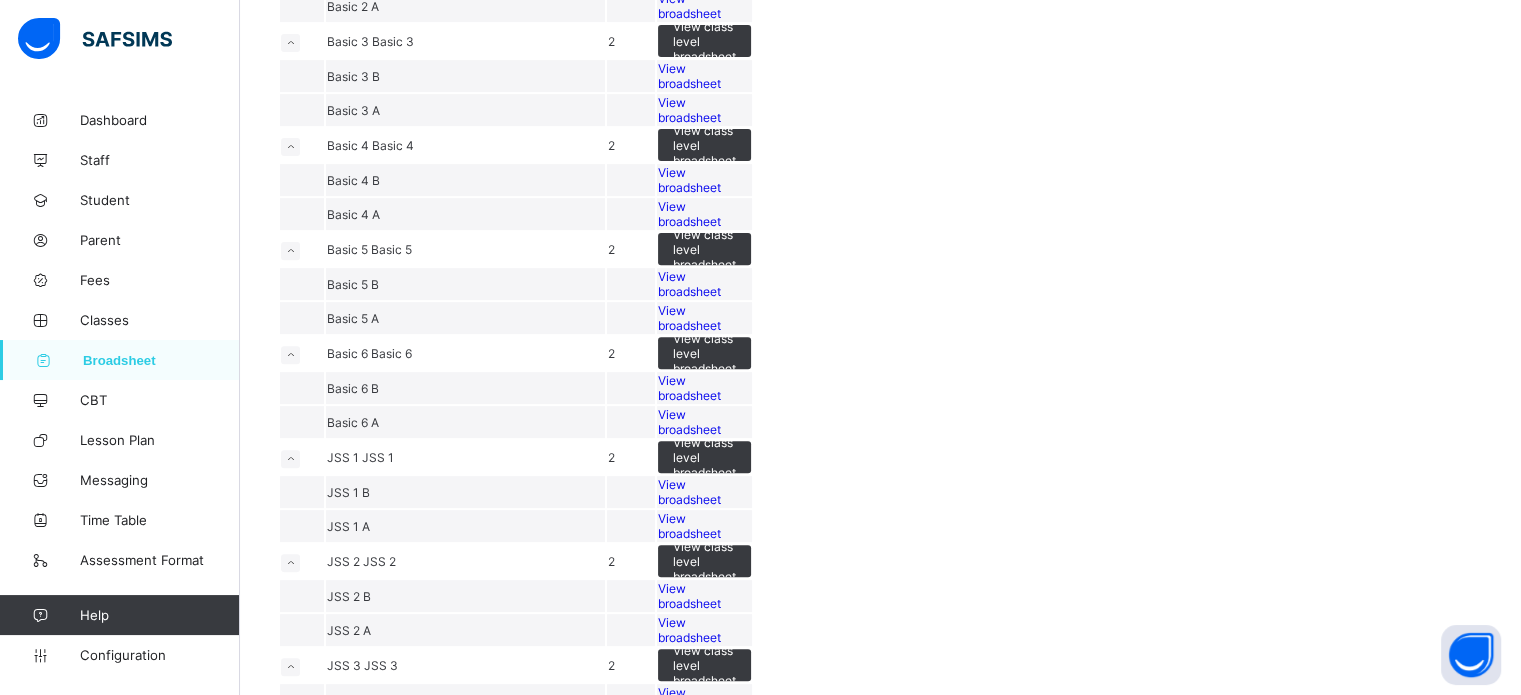 click on "View class level broadsheet" at bounding box center (704, -167) 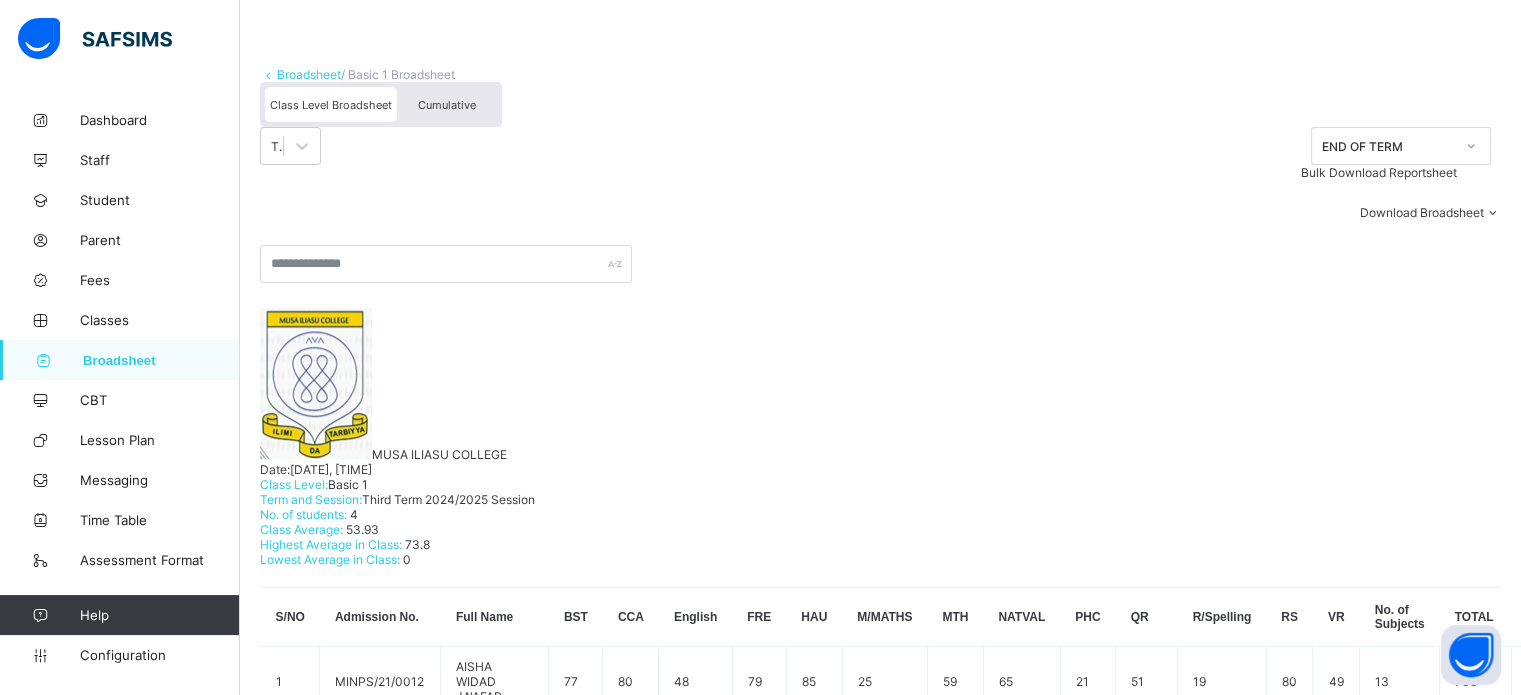 scroll, scrollTop: 299, scrollLeft: 0, axis: vertical 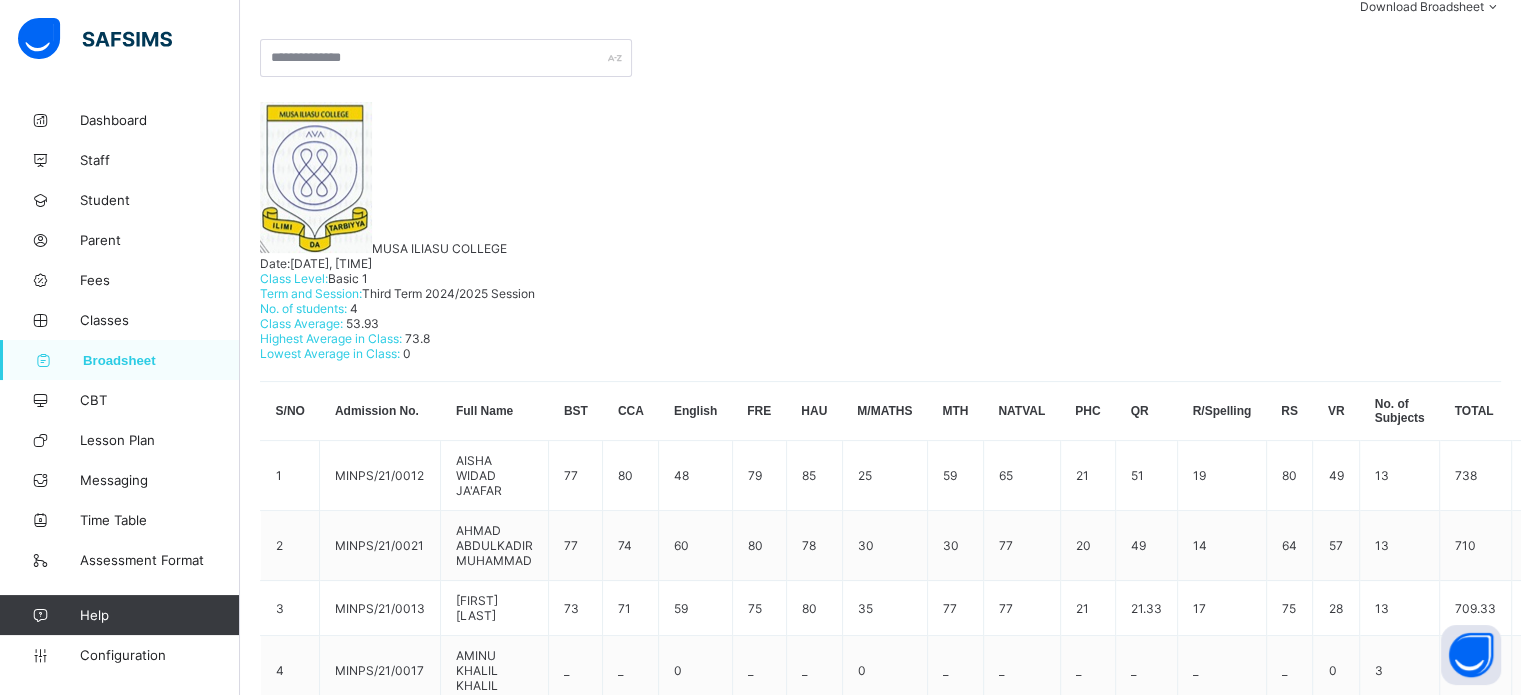 click on "_" at bounding box center (1093, 937) 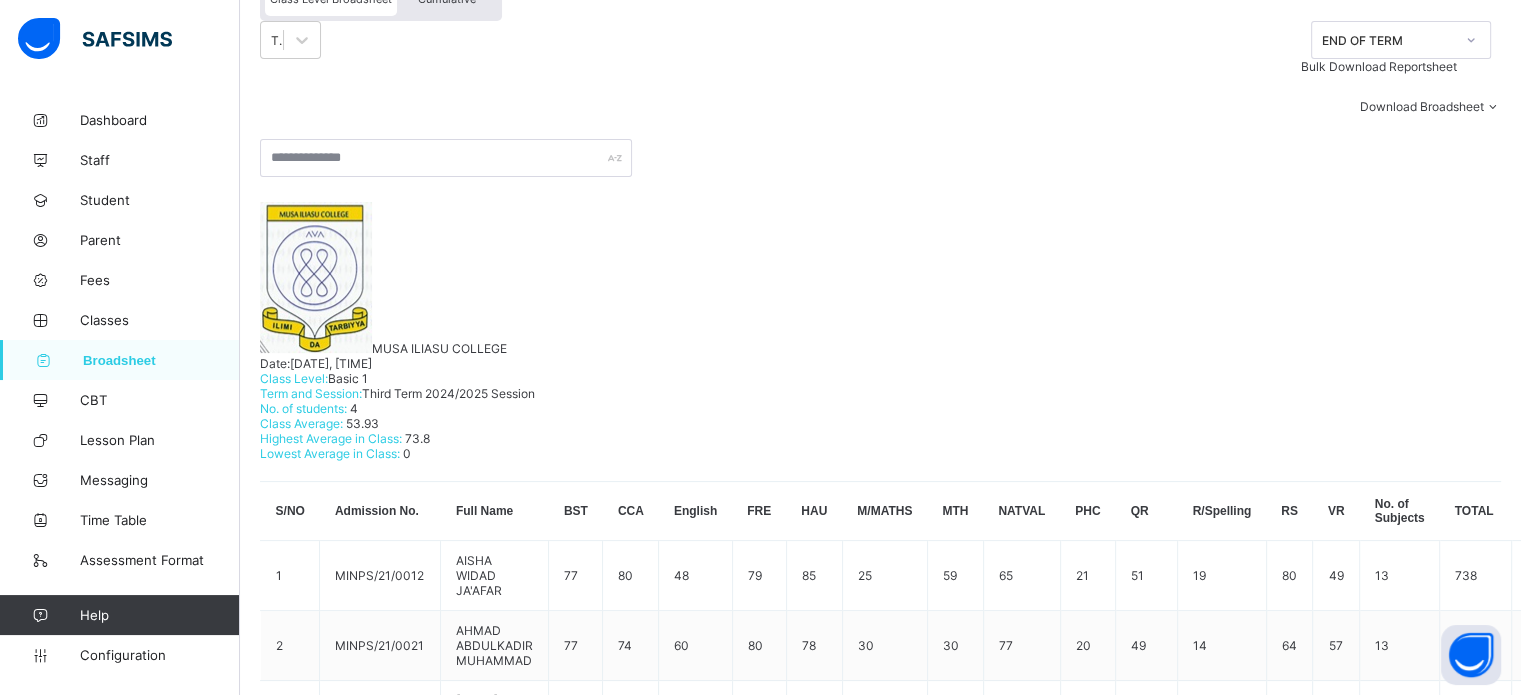 scroll, scrollTop: 99, scrollLeft: 0, axis: vertical 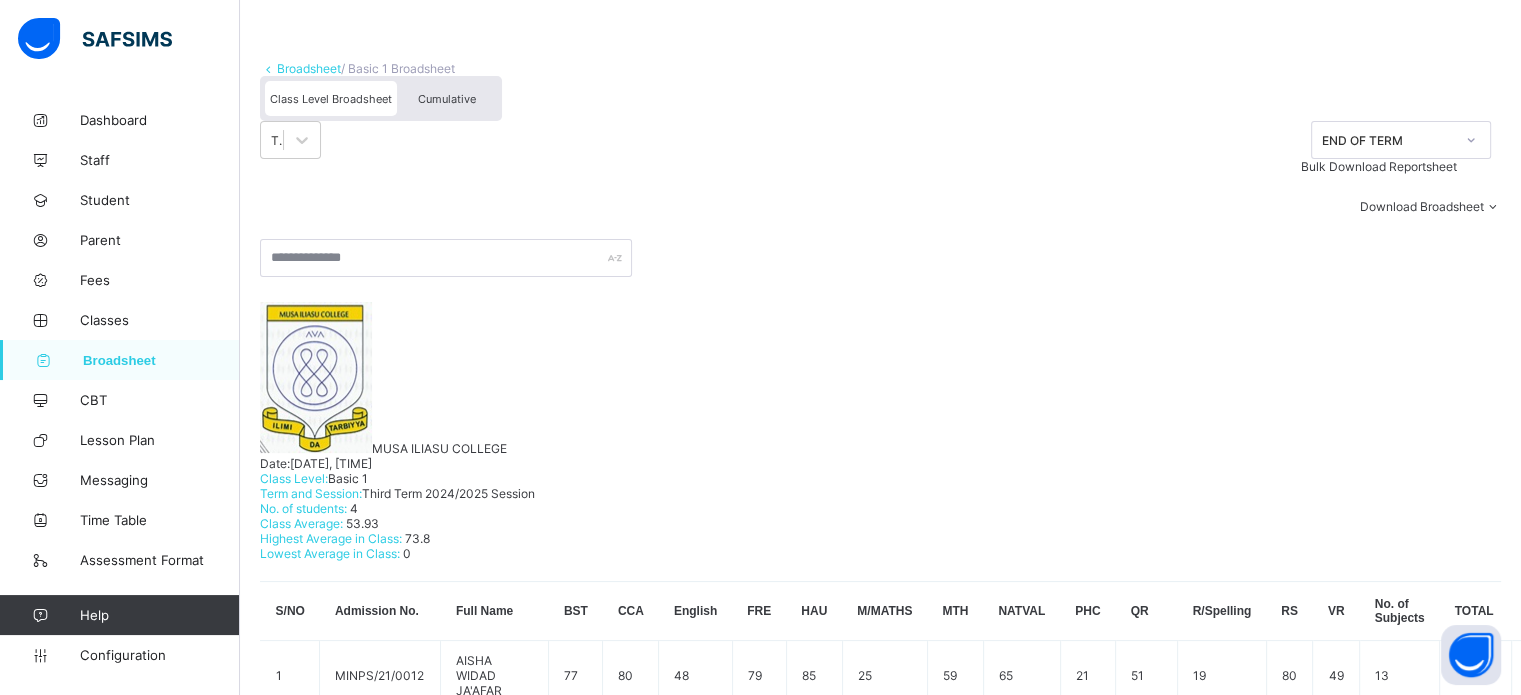 click on "Cumulative" at bounding box center [447, 99] 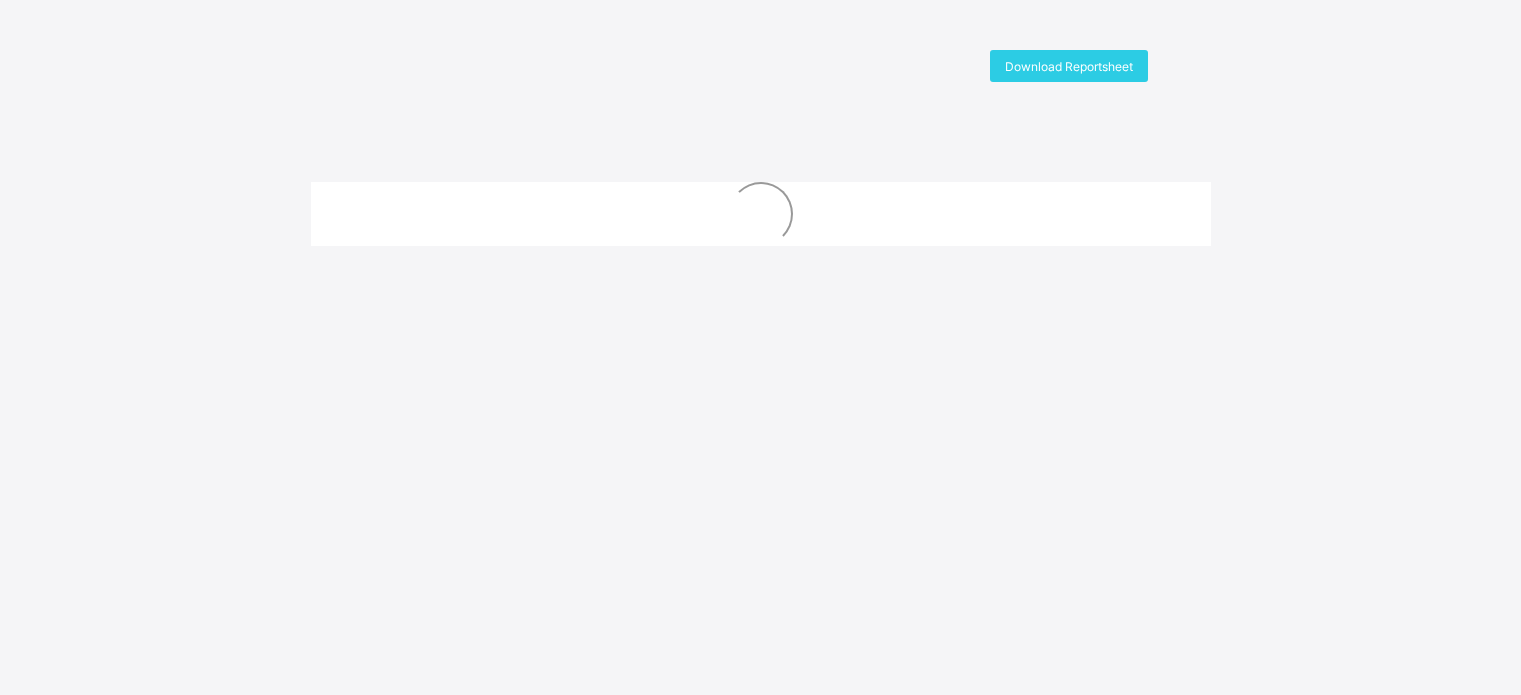 scroll, scrollTop: 0, scrollLeft: 0, axis: both 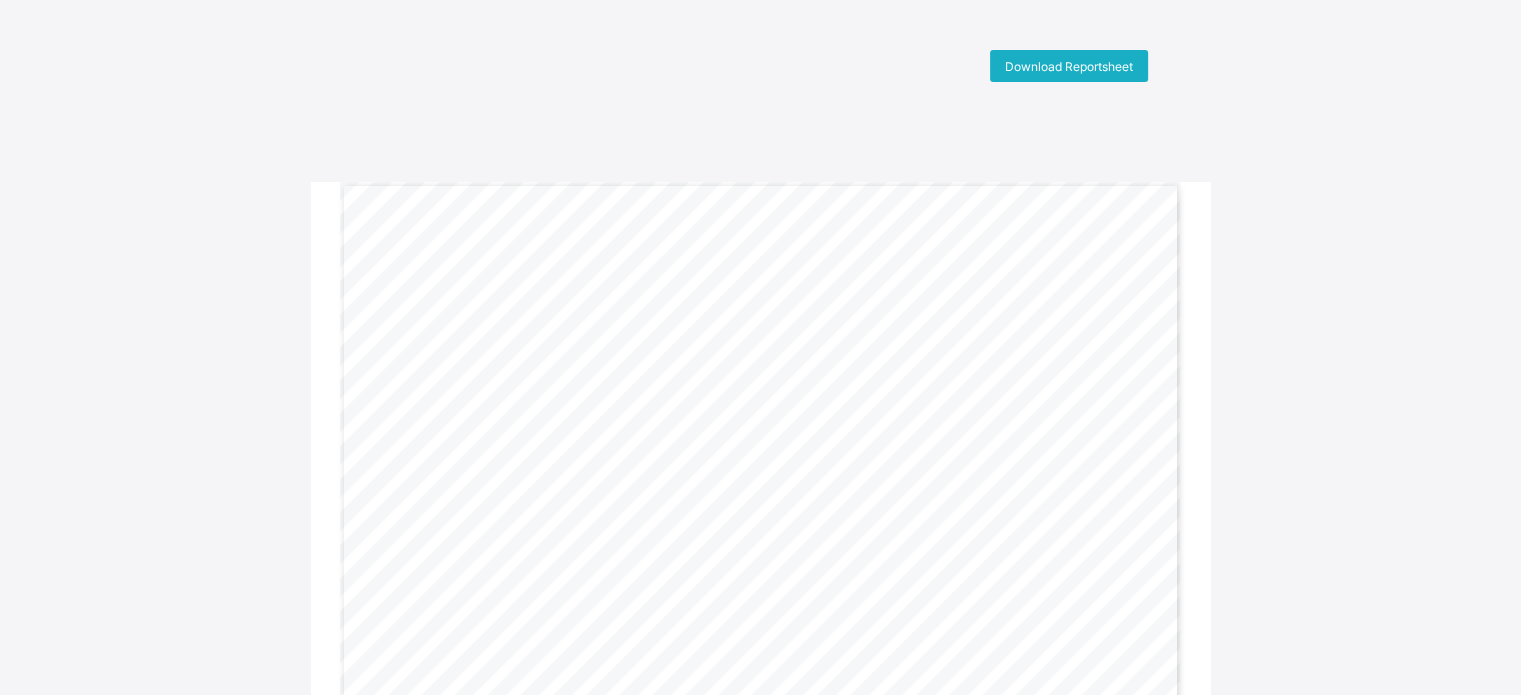 click on "Download Reportsheet" at bounding box center [1069, 66] 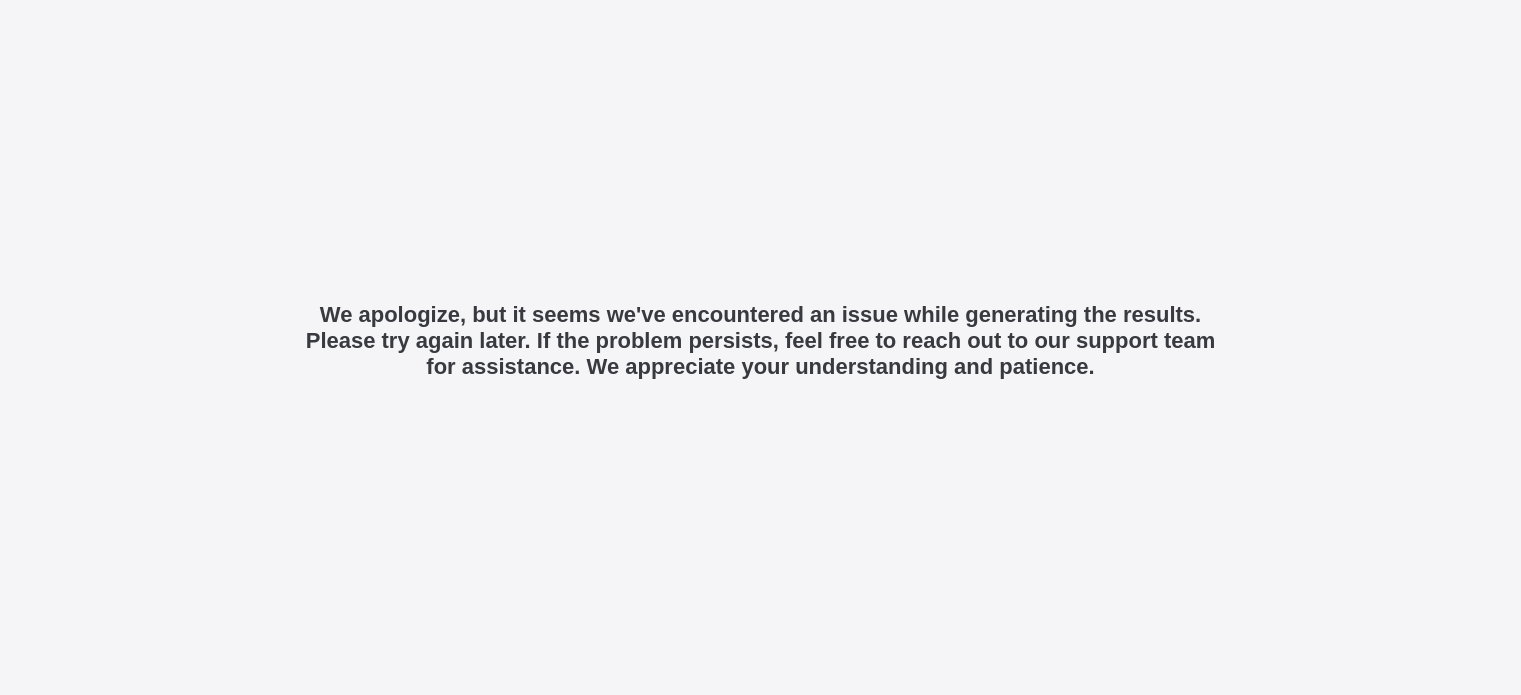 scroll, scrollTop: 0, scrollLeft: 0, axis: both 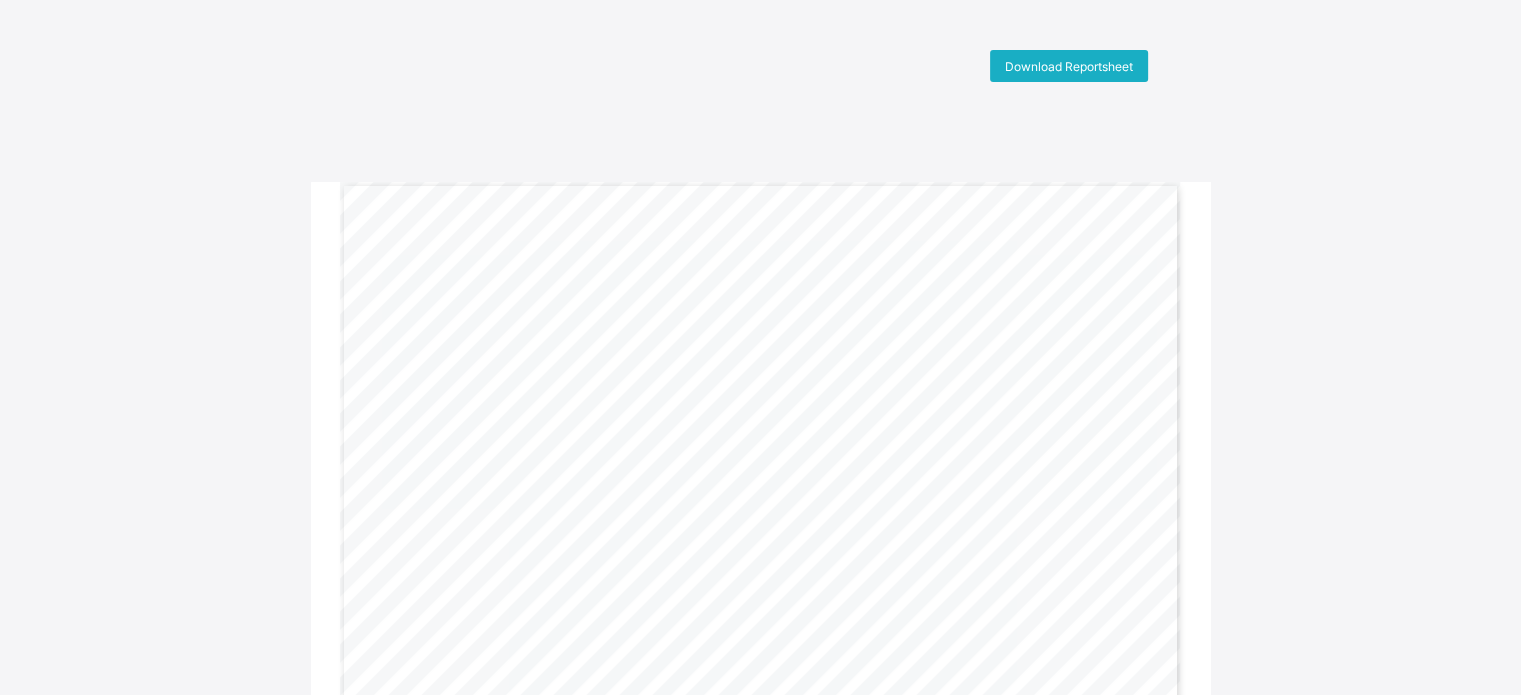 click on "Download Reportsheet" at bounding box center (1069, 66) 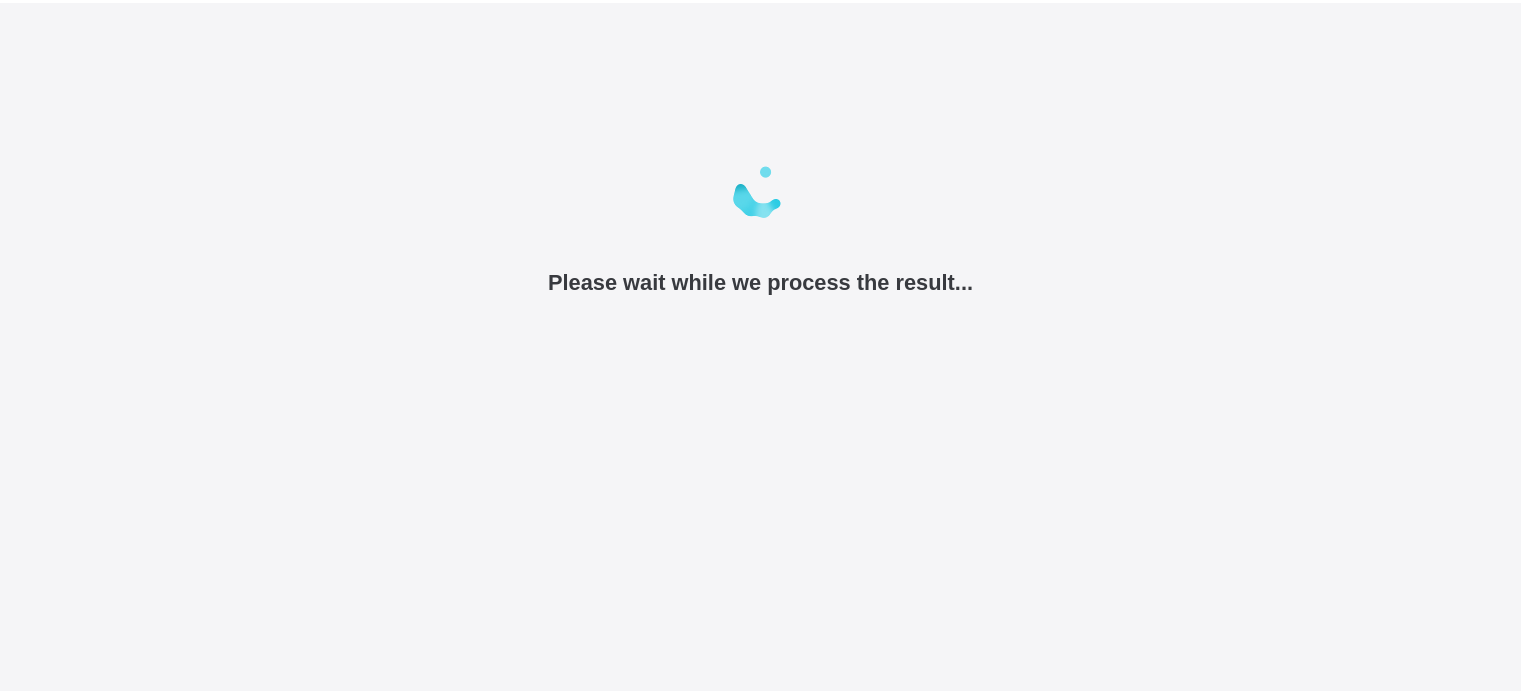 scroll, scrollTop: 0, scrollLeft: 0, axis: both 